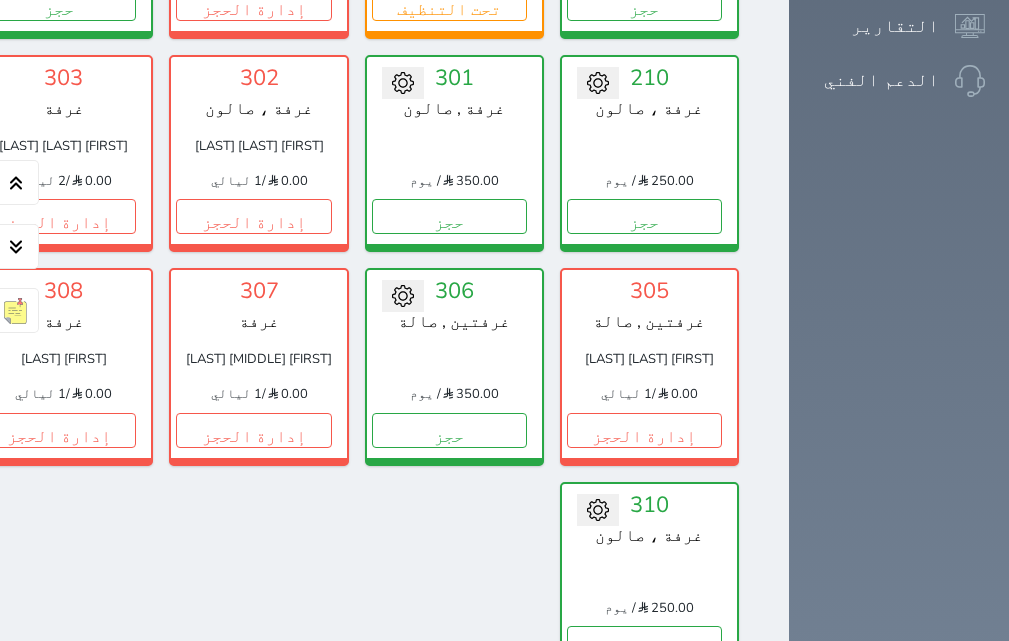 scroll, scrollTop: 1360, scrollLeft: 0, axis: vertical 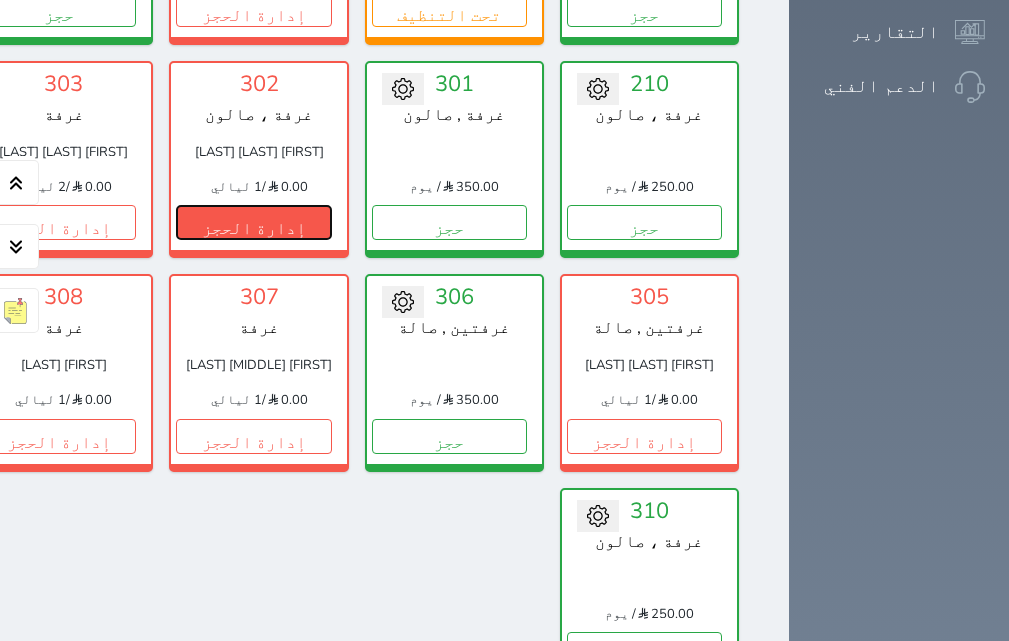 click on "إدارة الحجز" at bounding box center (253, 222) 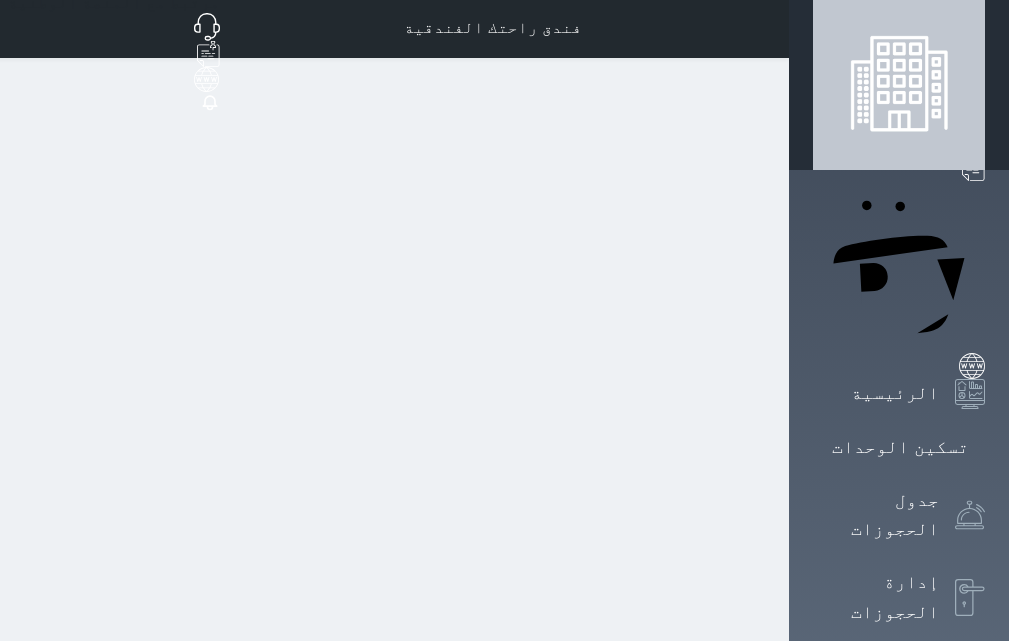 scroll, scrollTop: 0, scrollLeft: 0, axis: both 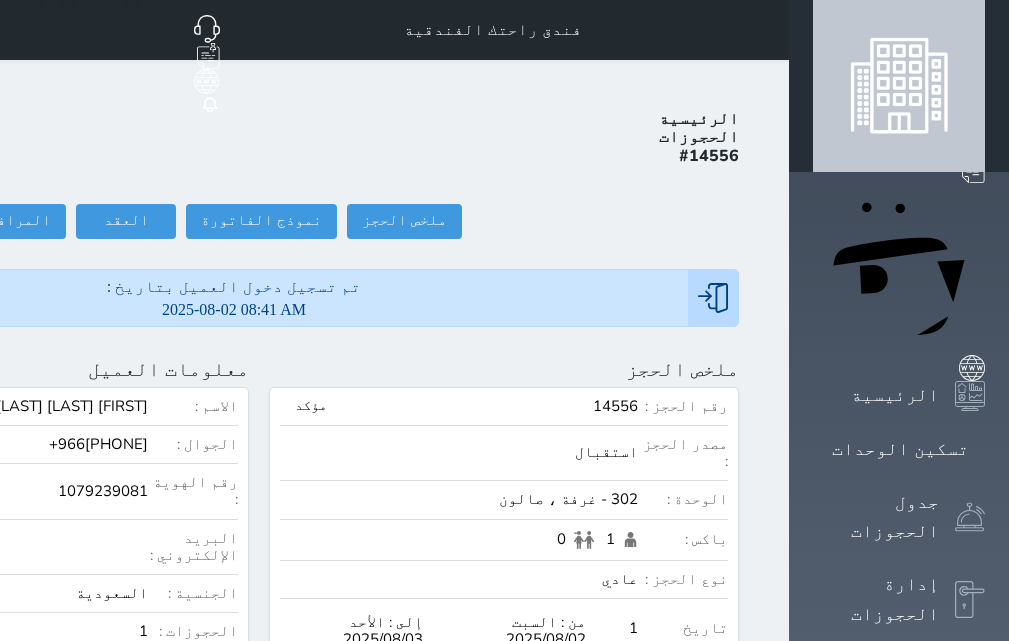 click on "تسجيل مغادرة" at bounding box center (-145, 221) 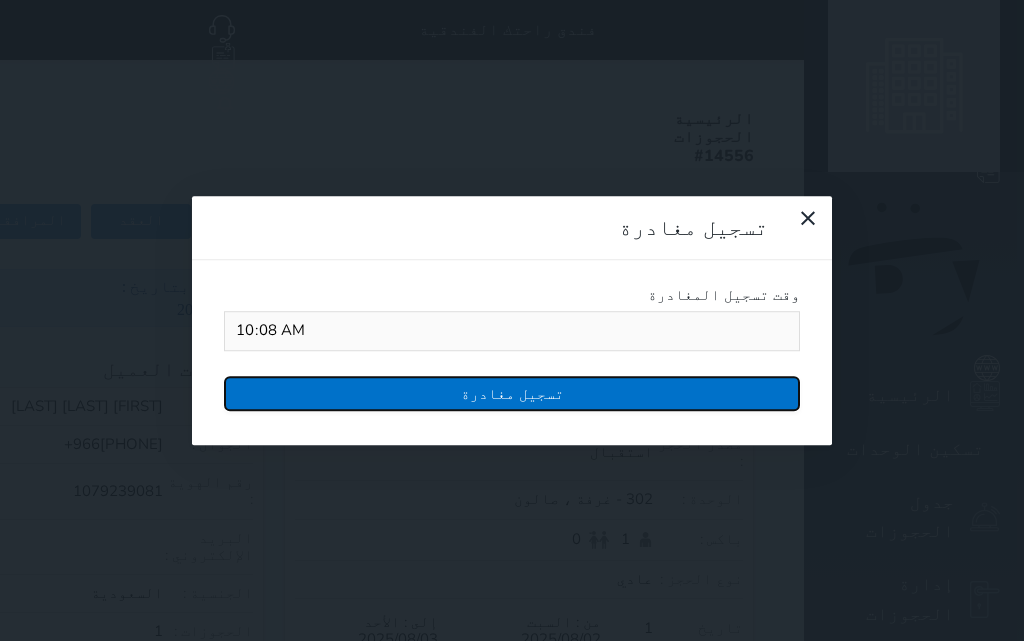 click on "تسجيل مغادرة" at bounding box center [512, 393] 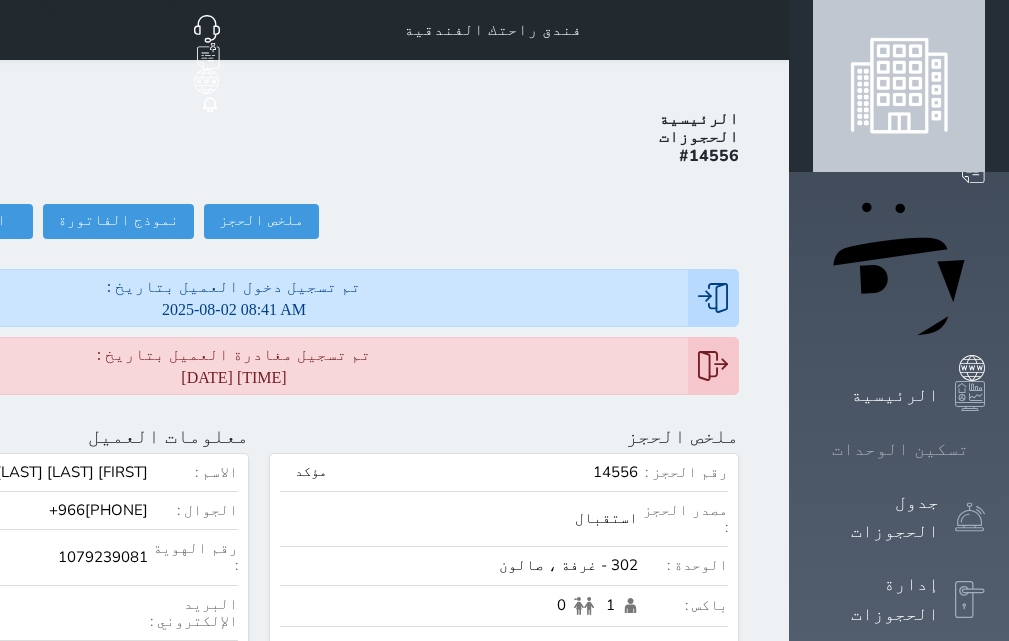 click at bounding box center (985, 449) 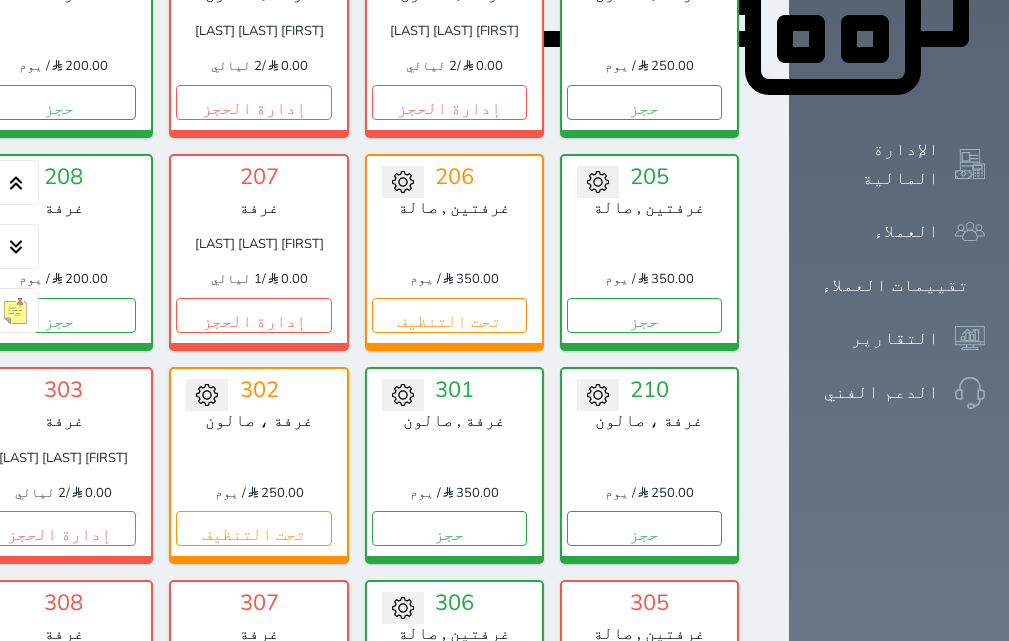 scroll, scrollTop: 1100, scrollLeft: 0, axis: vertical 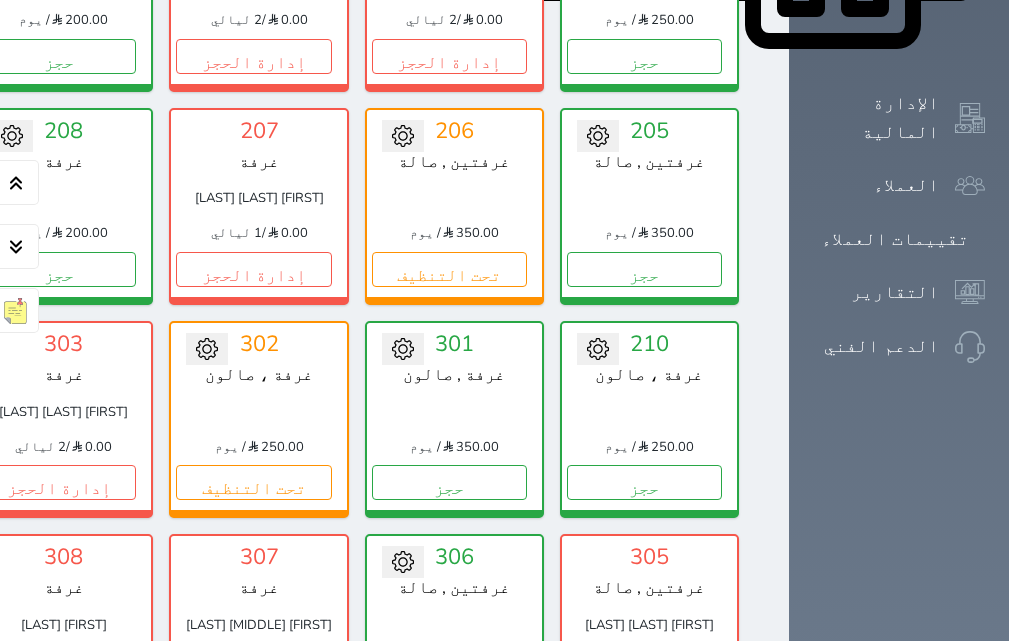 click on "إدارة الحجز" at bounding box center (-137, 56) 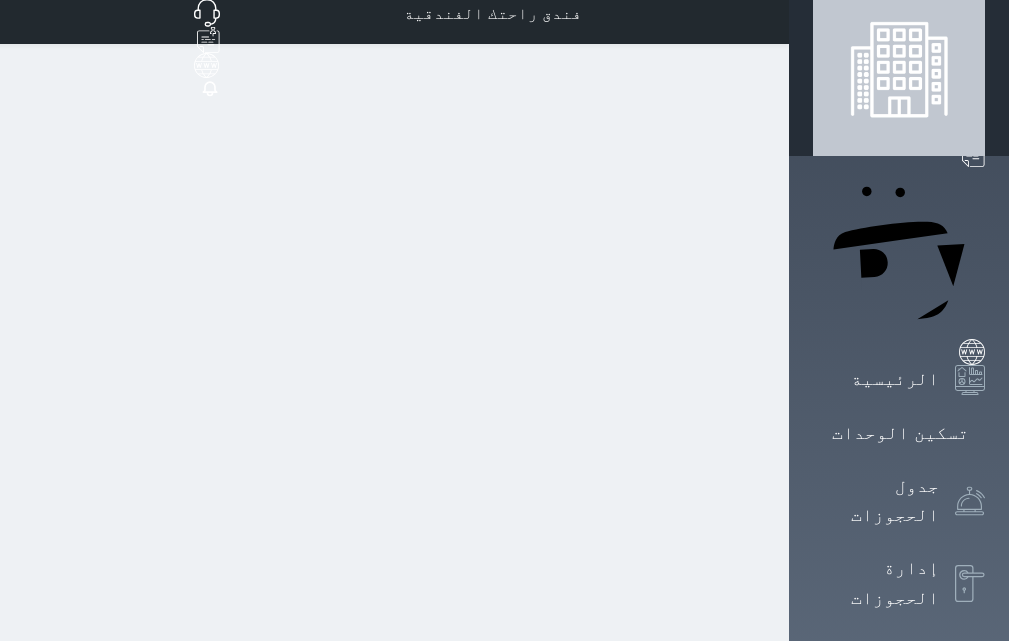 scroll, scrollTop: 0, scrollLeft: 0, axis: both 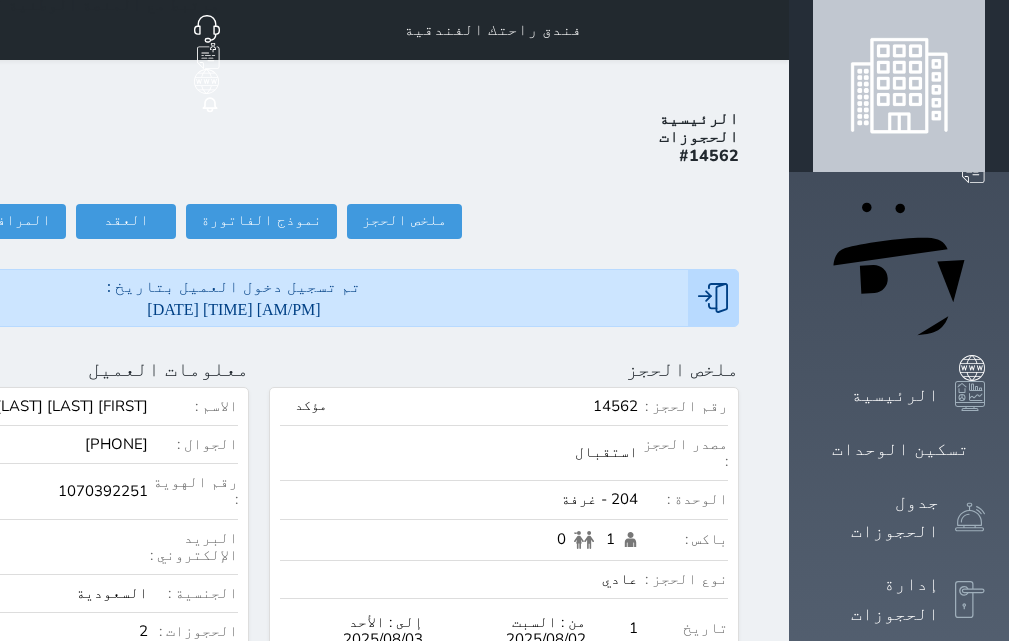 click on "تسجيل مغادرة" at bounding box center (-145, 221) 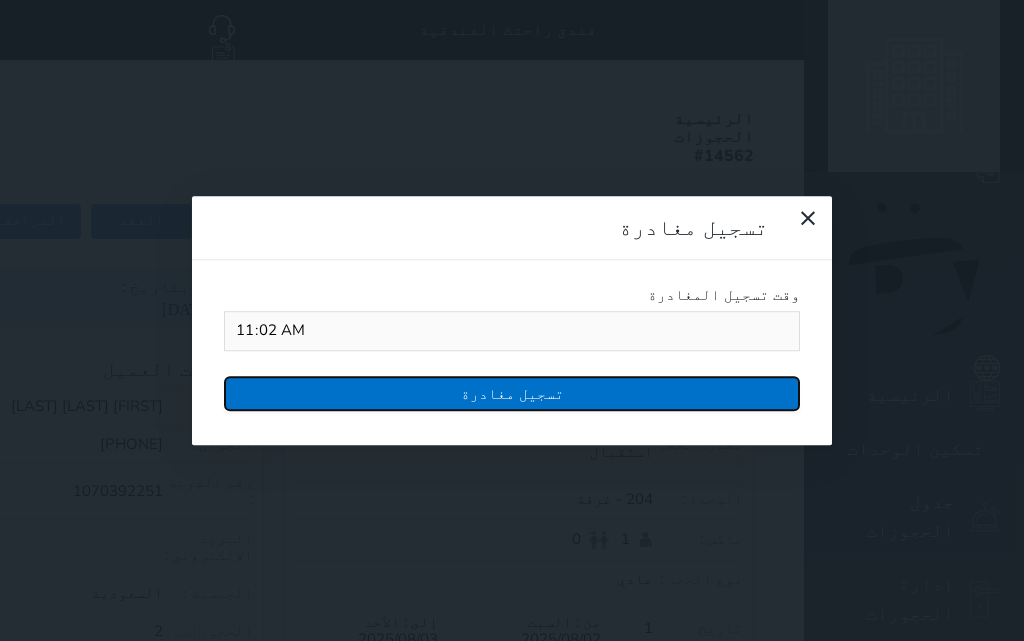 click on "تسجيل مغادرة" at bounding box center (512, 393) 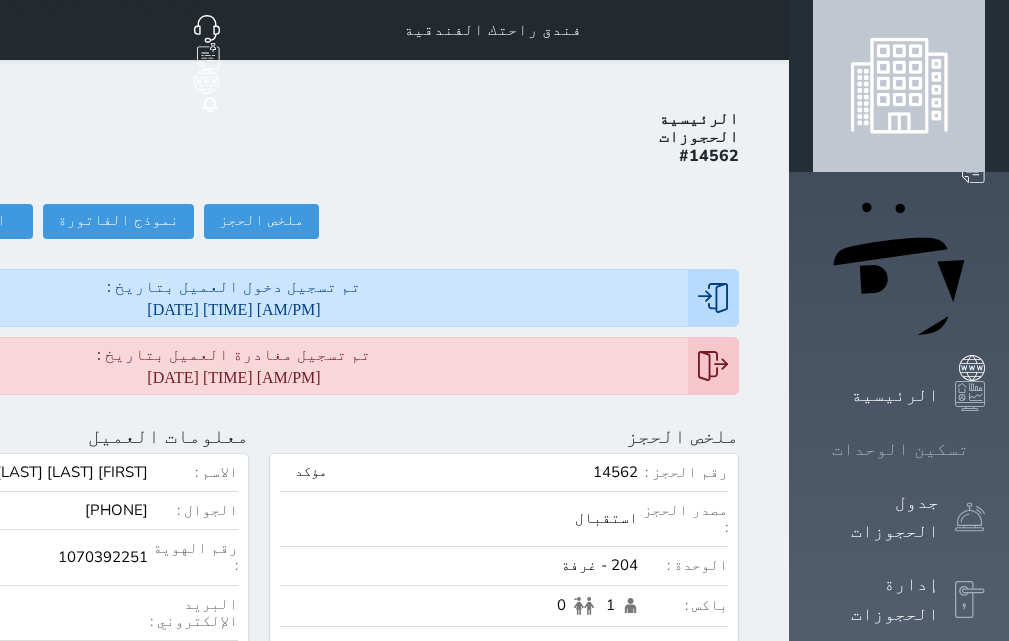 click on "تسكين الوحدات" at bounding box center (900, 449) 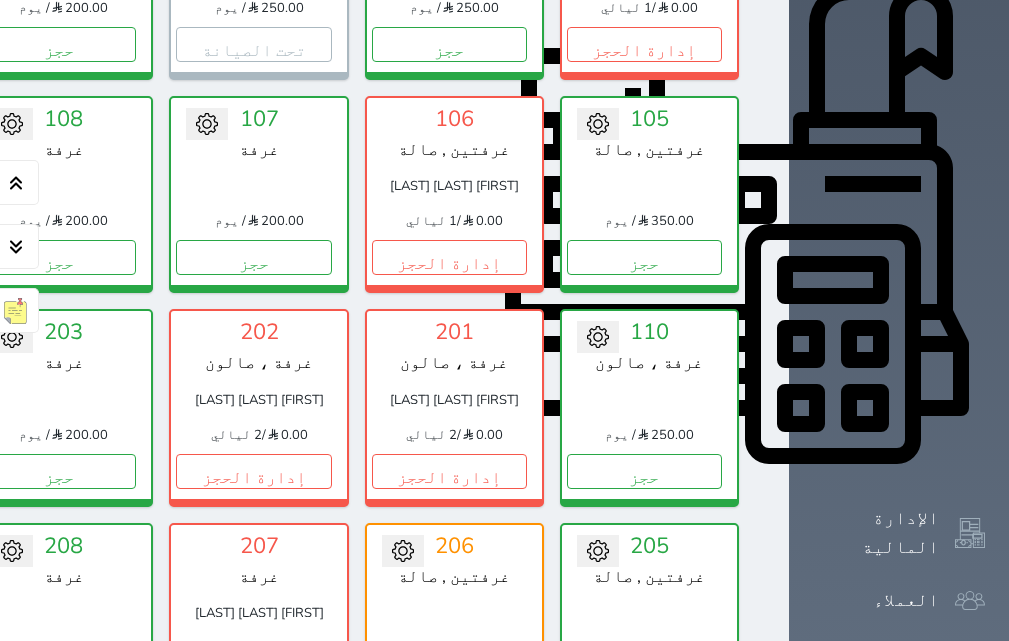 scroll, scrollTop: 720, scrollLeft: 0, axis: vertical 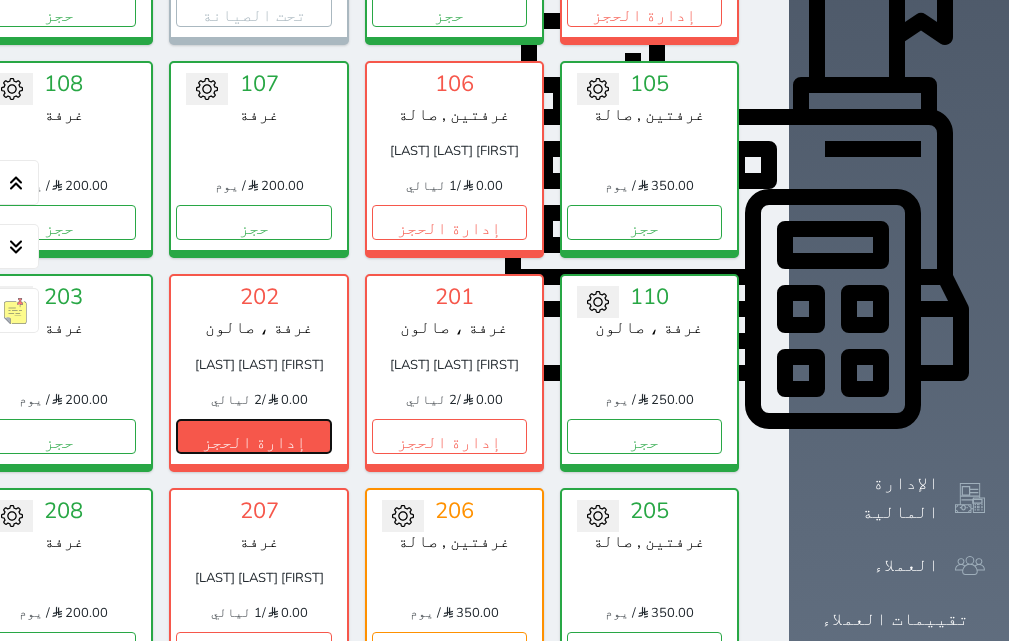 click on "إدارة الحجز" at bounding box center [253, 436] 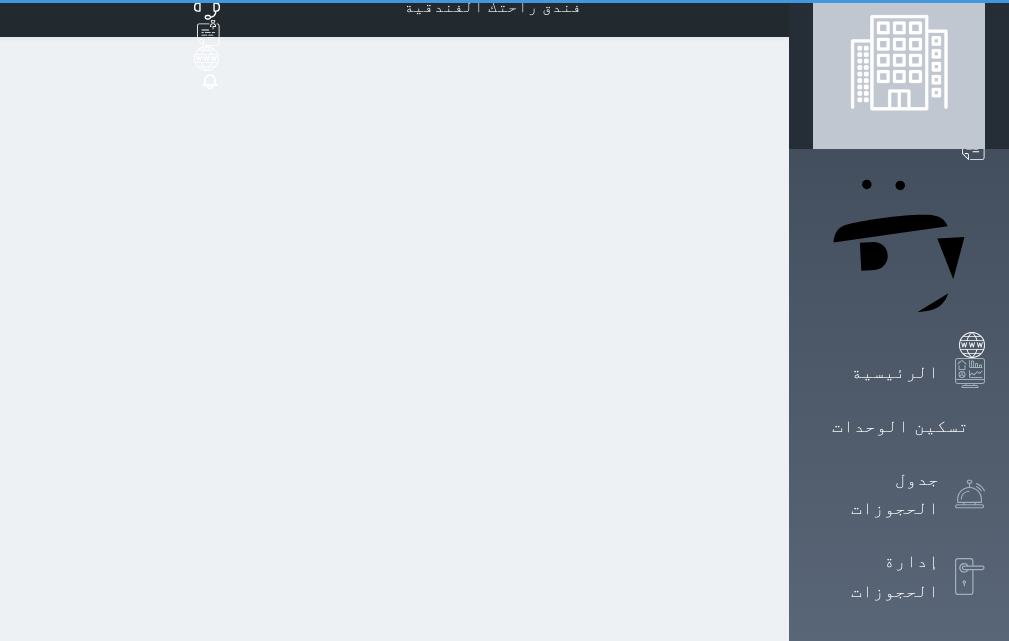 scroll, scrollTop: 0, scrollLeft: 0, axis: both 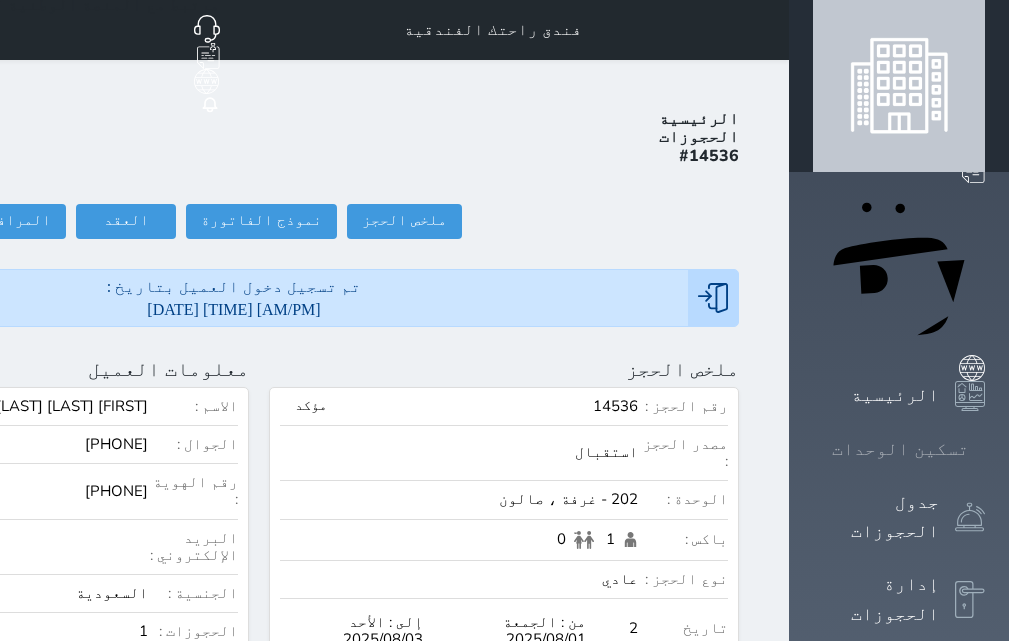 drag, startPoint x: 521, startPoint y: 591, endPoint x: 967, endPoint y: 245, distance: 564.475 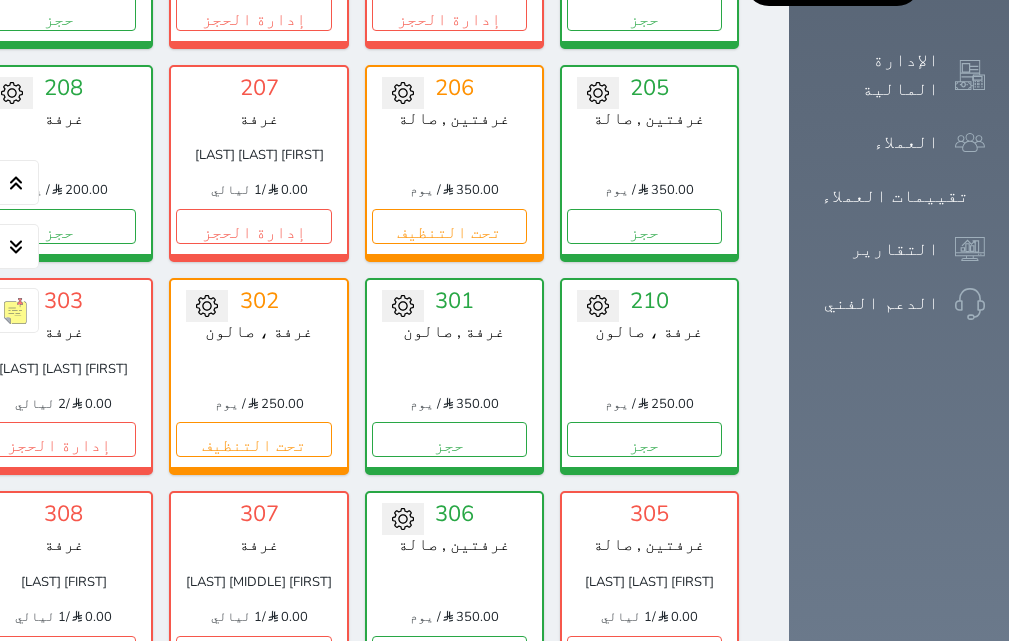 scroll, scrollTop: 1160, scrollLeft: 0, axis: vertical 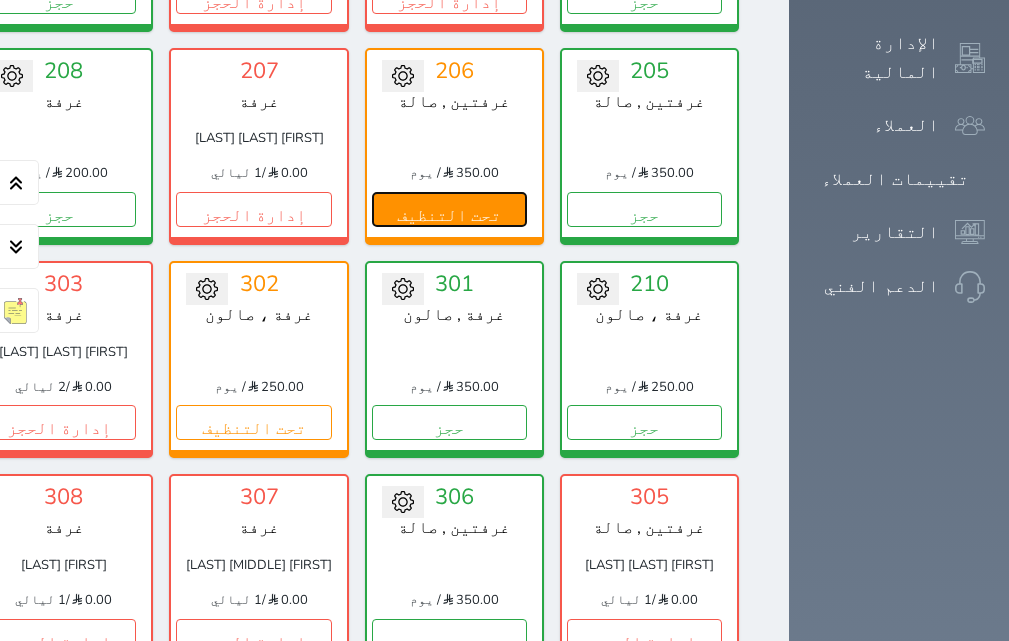 click on "تحت التنظيف" at bounding box center [449, 209] 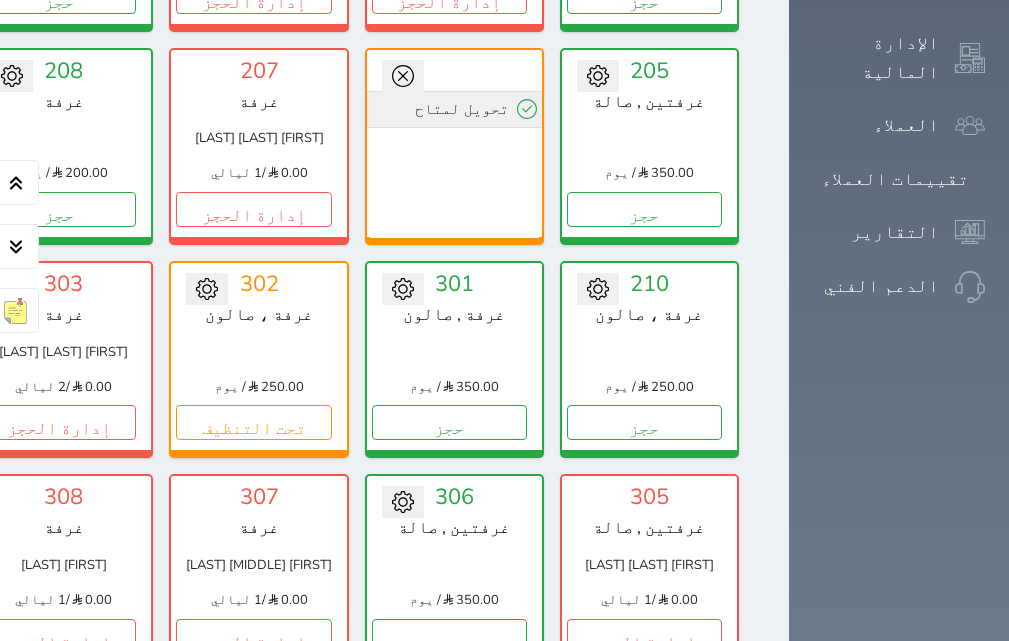 click 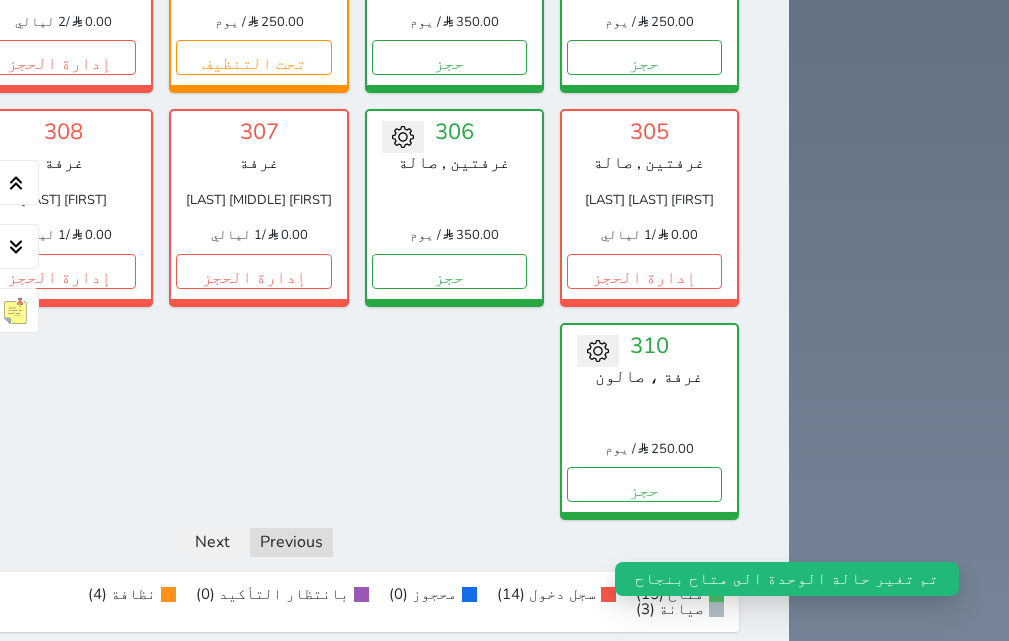scroll, scrollTop: 1560, scrollLeft: 0, axis: vertical 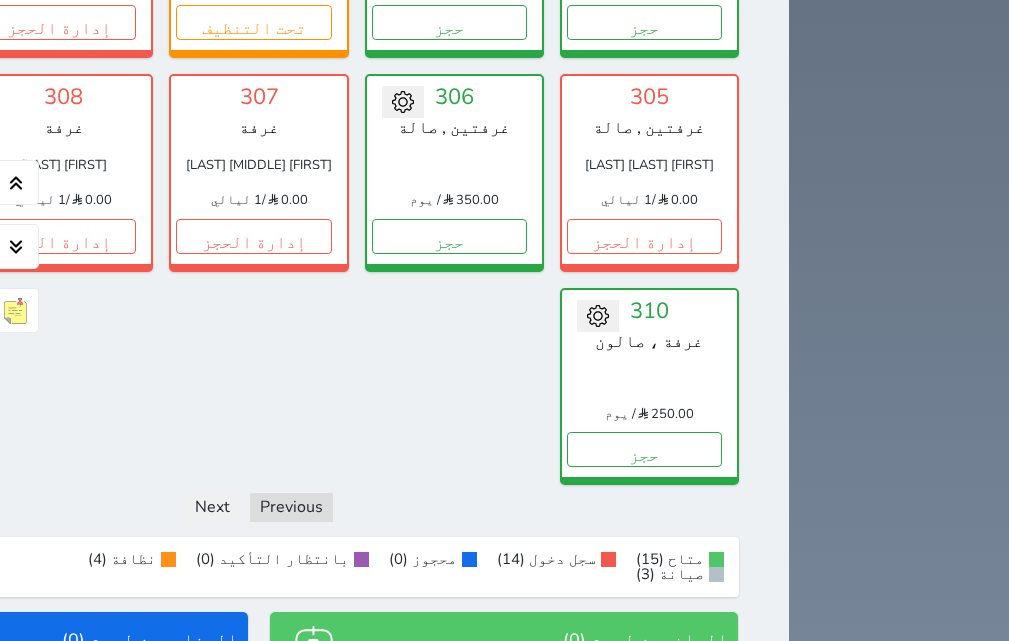 click on "حجز" at bounding box center (-137, 22) 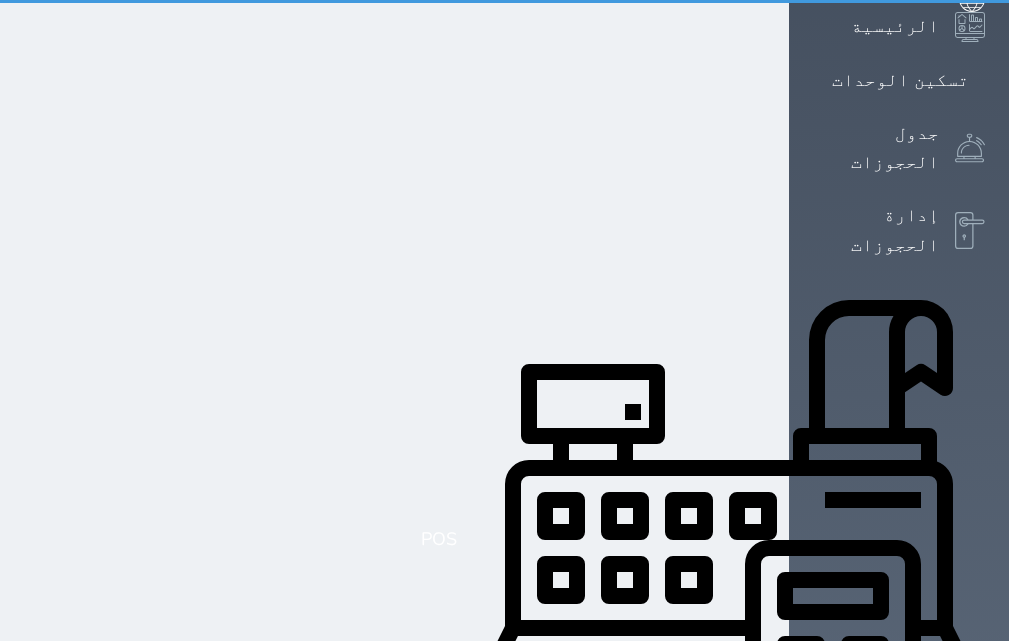 select on "1" 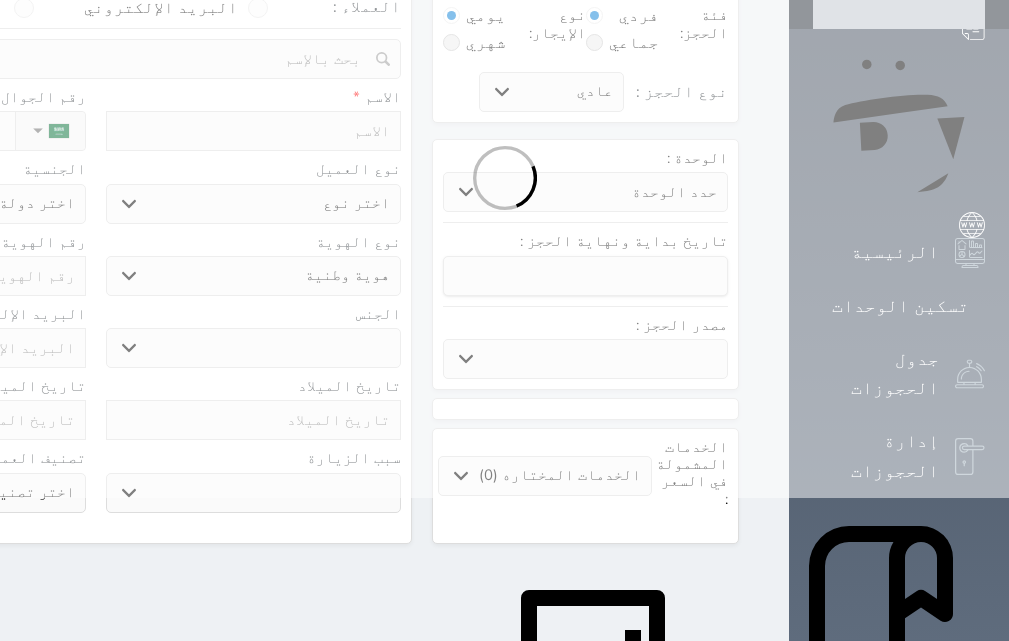 select 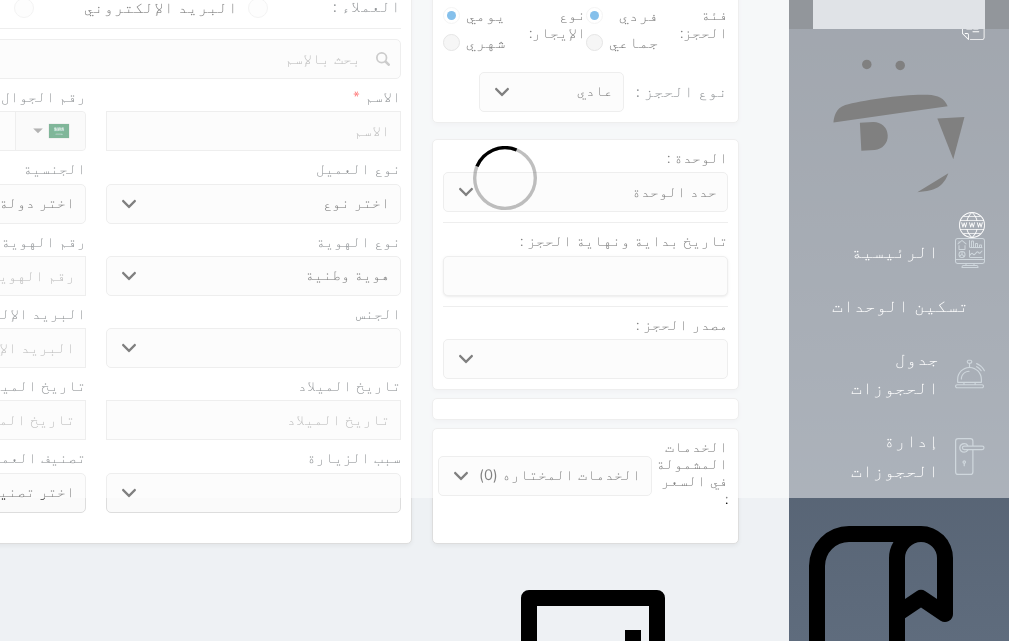 select 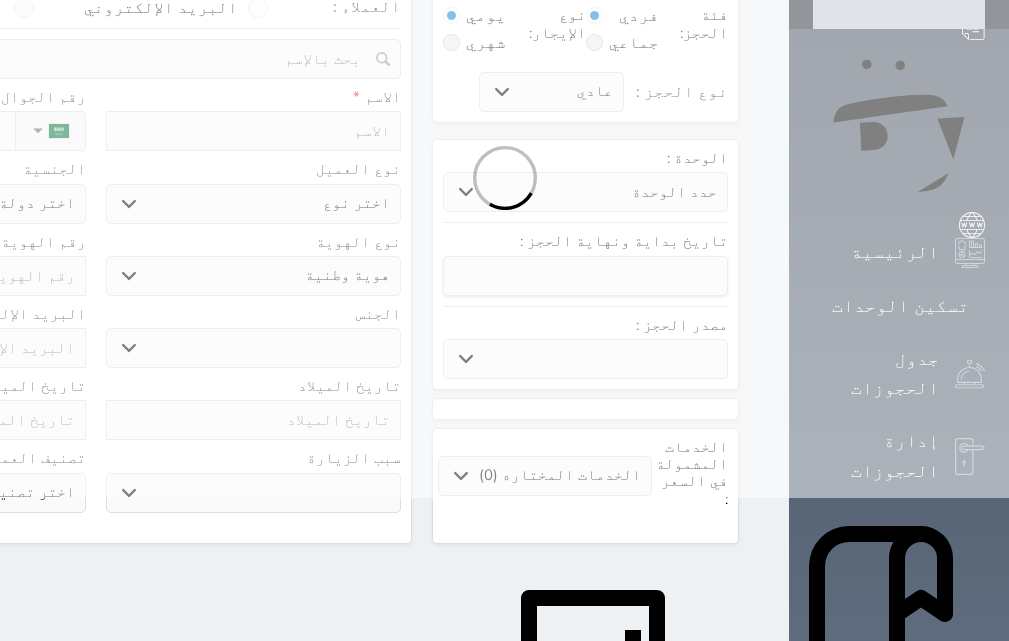 select 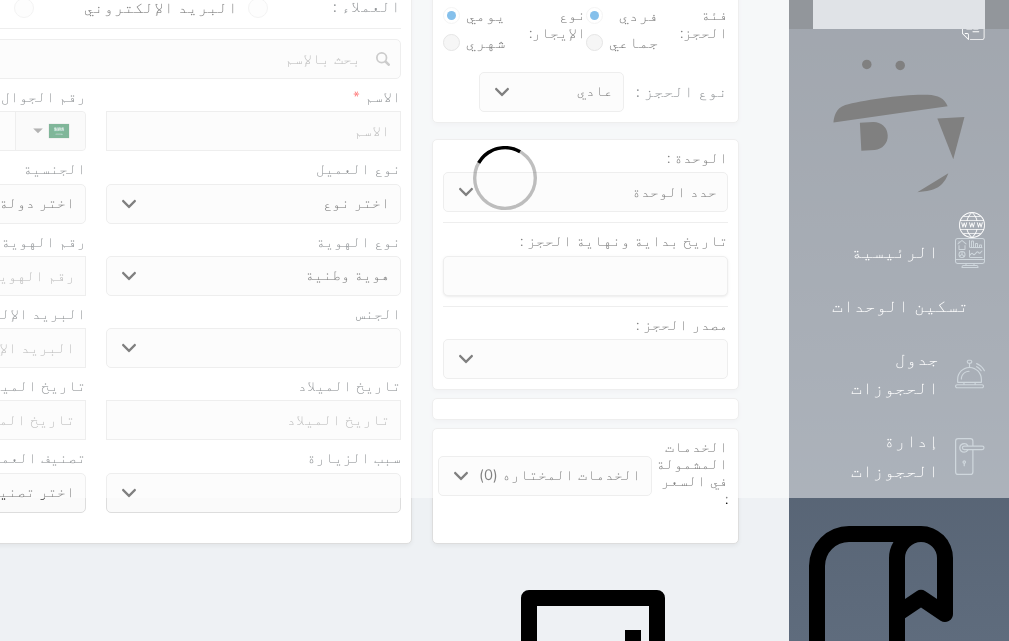 select 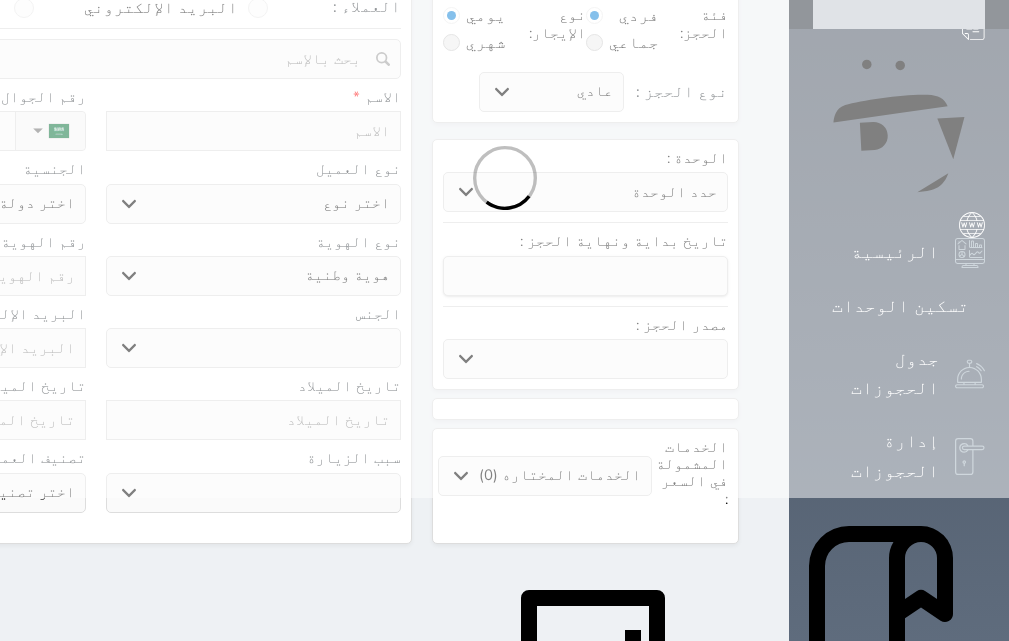 scroll, scrollTop: 6, scrollLeft: 0, axis: vertical 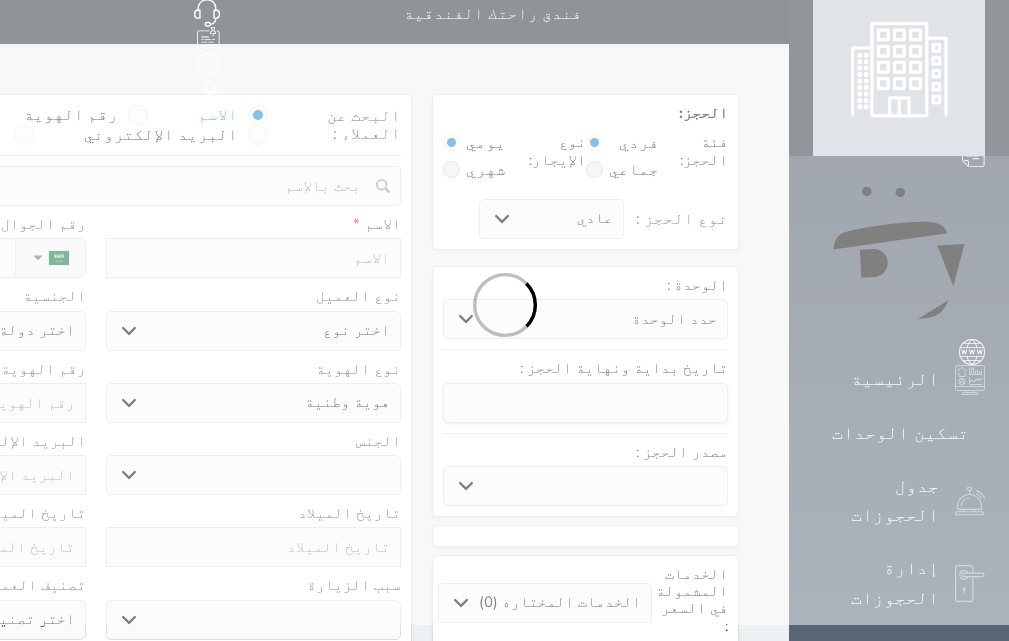 select 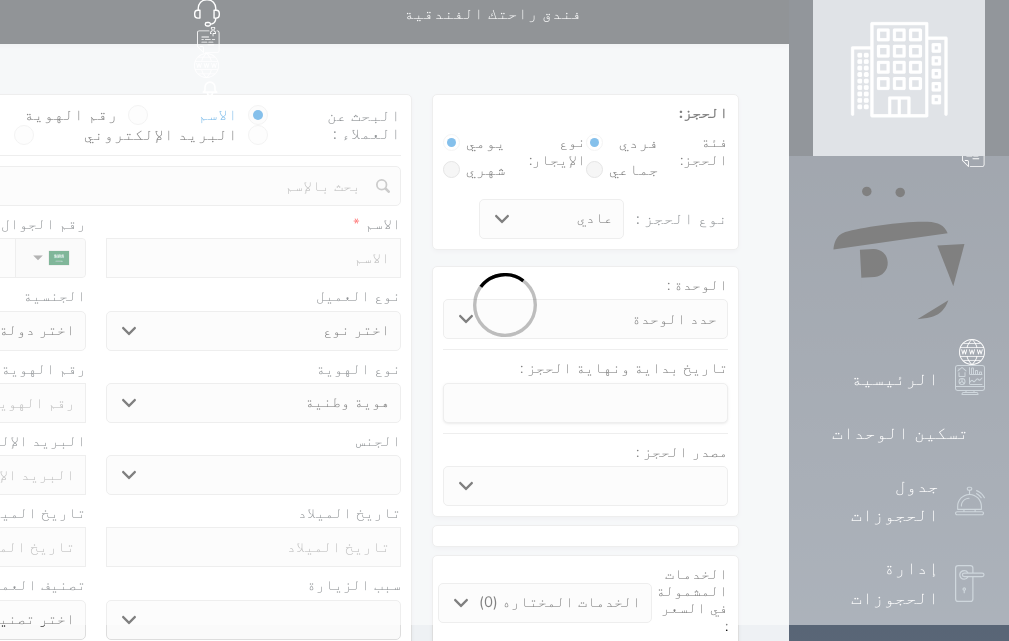 select 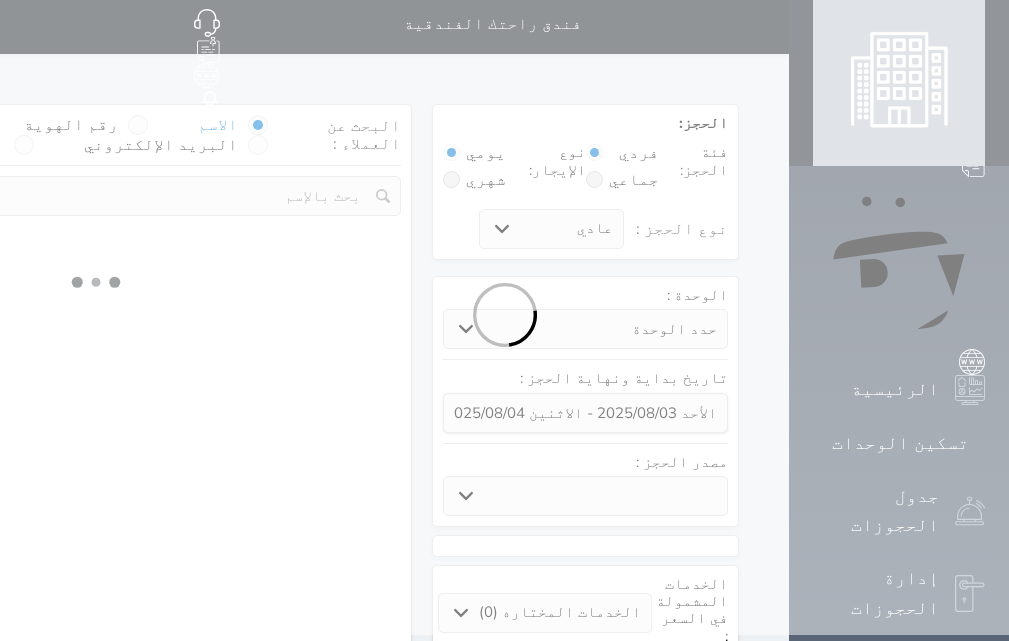 scroll, scrollTop: 0, scrollLeft: 0, axis: both 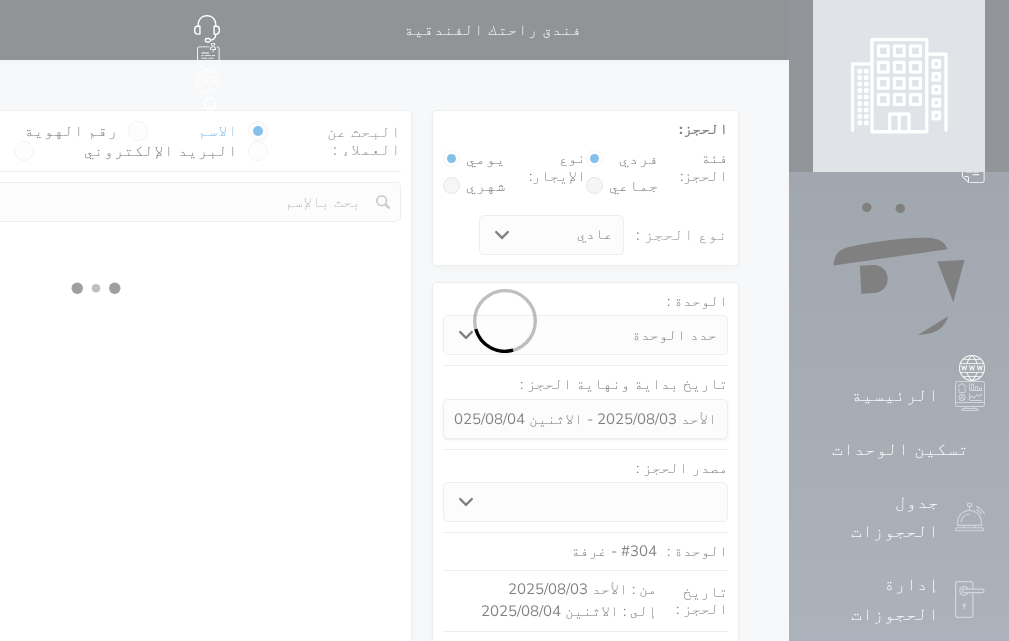 select 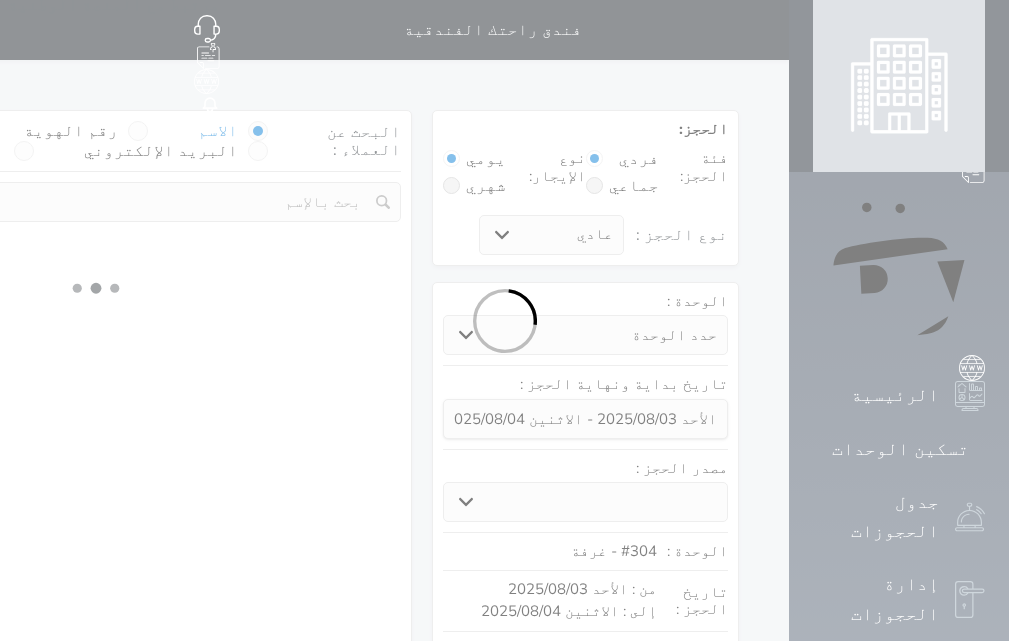 select on "113" 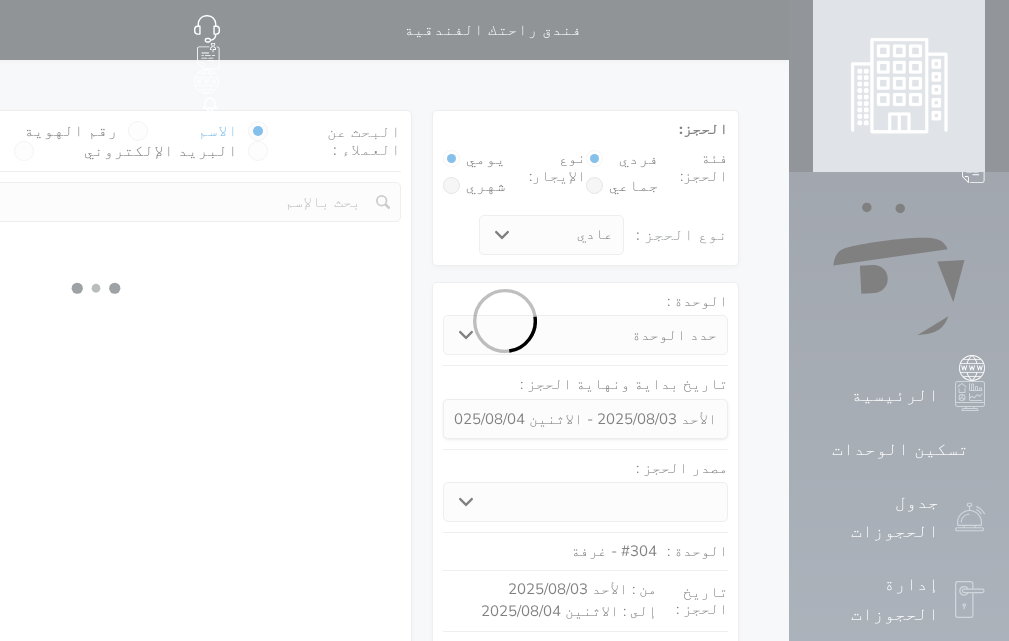 select on "1" 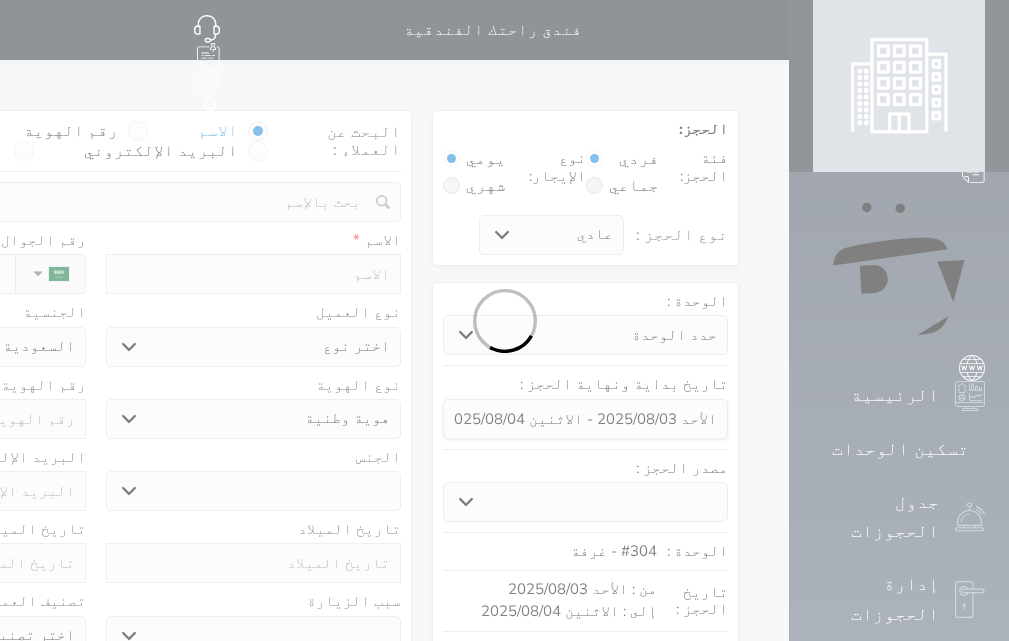 select 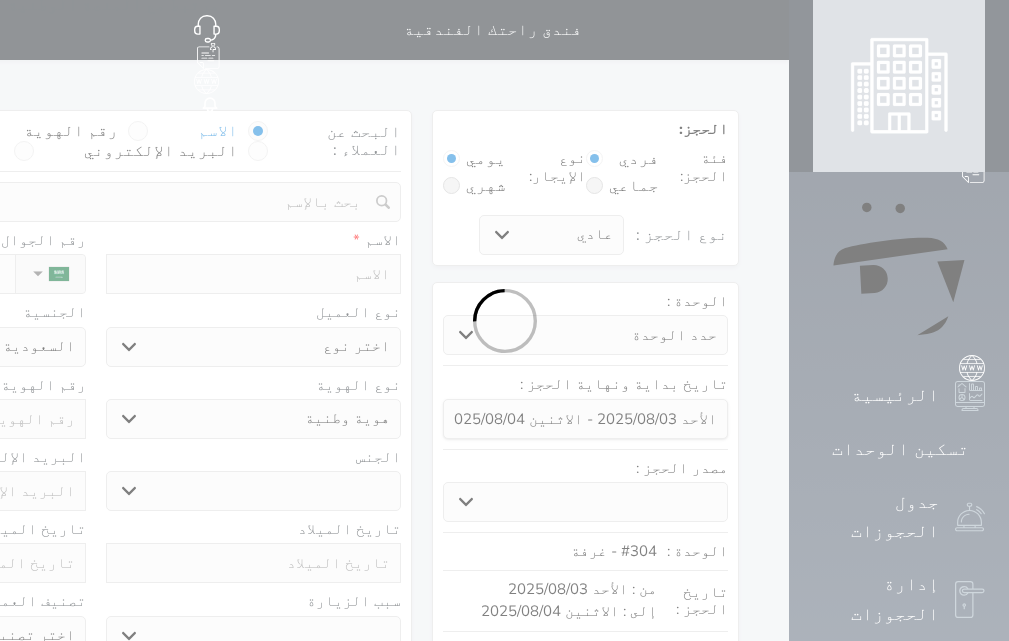 select on "1" 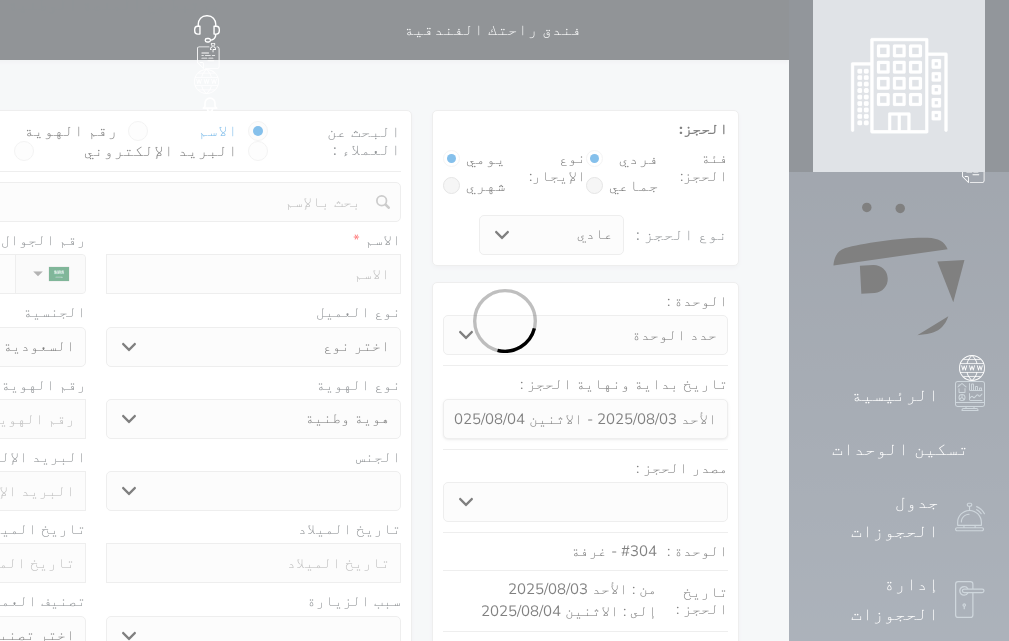 select on "7" 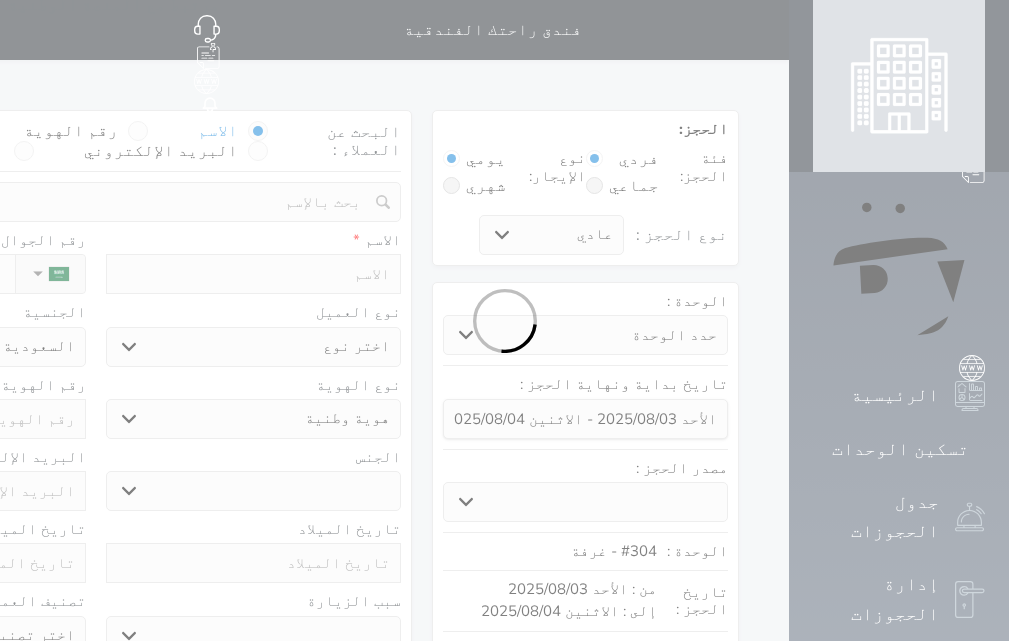 select 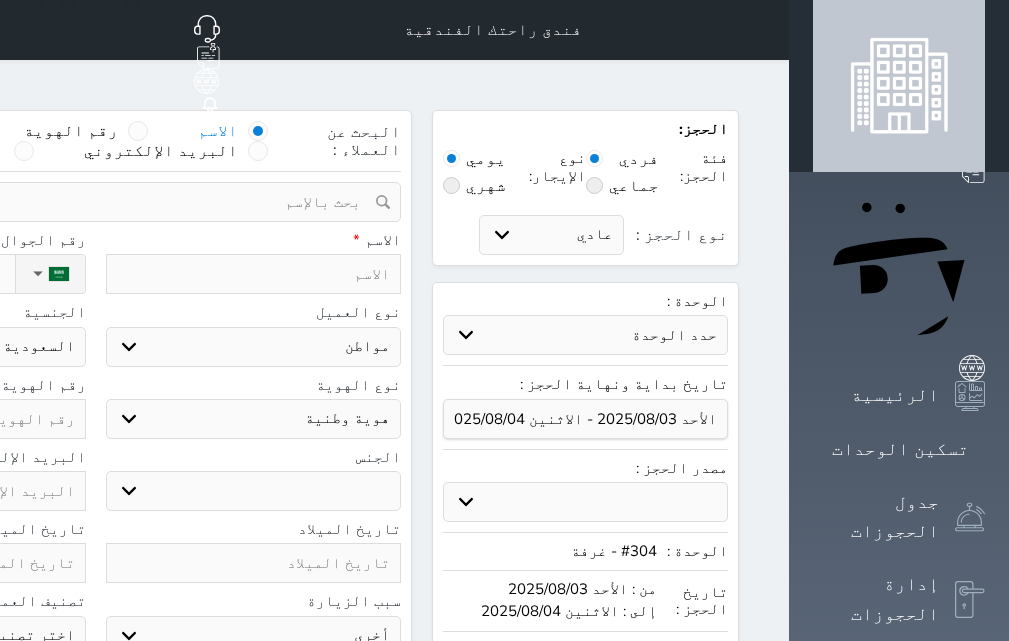 select 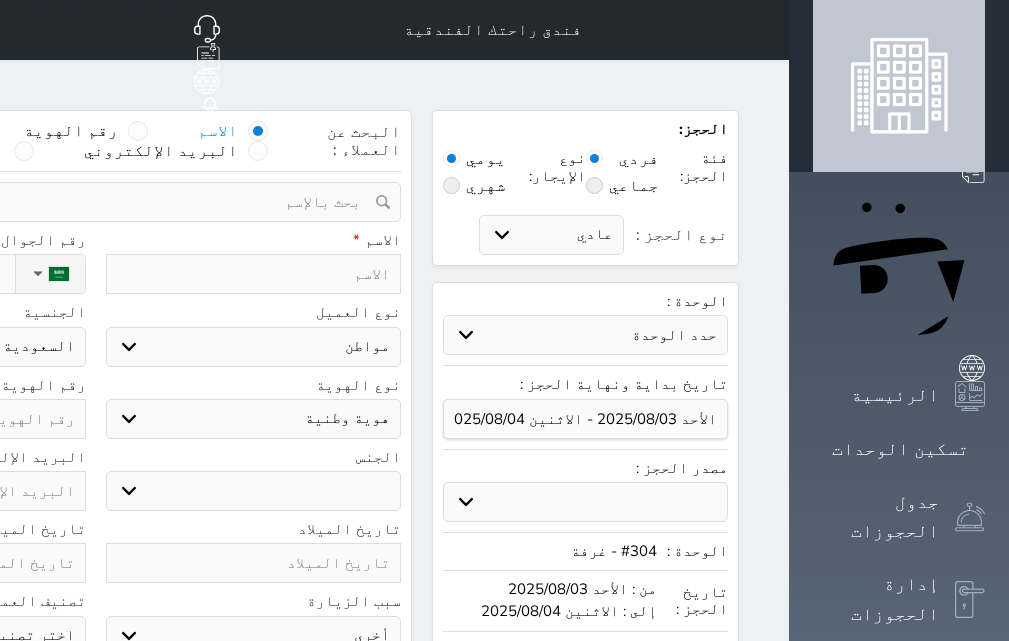 select 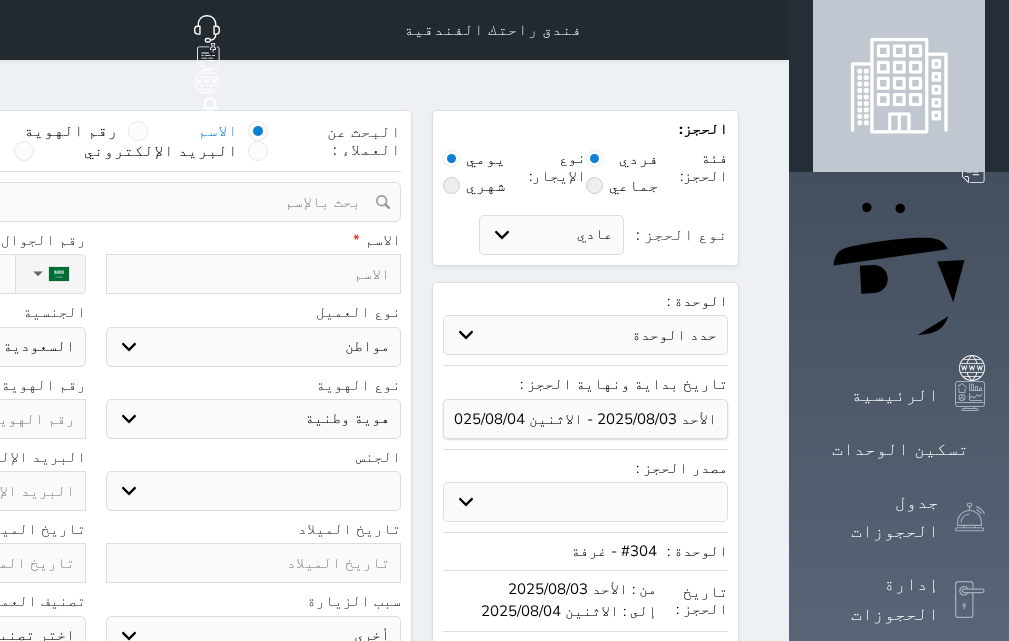 drag, startPoint x: 337, startPoint y: 103, endPoint x: 339, endPoint y: 140, distance: 37.054016 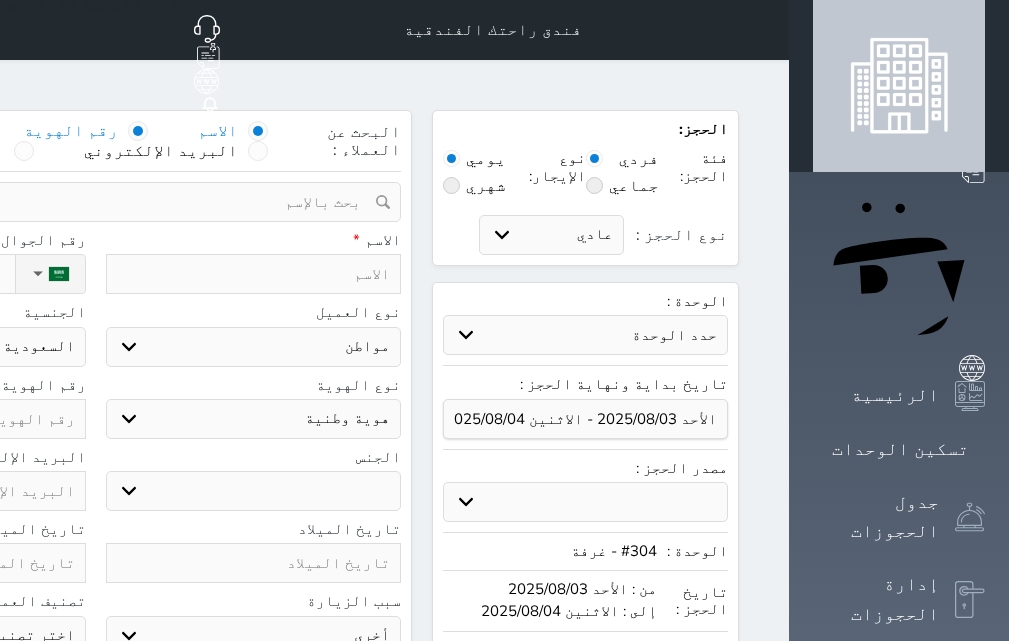 select 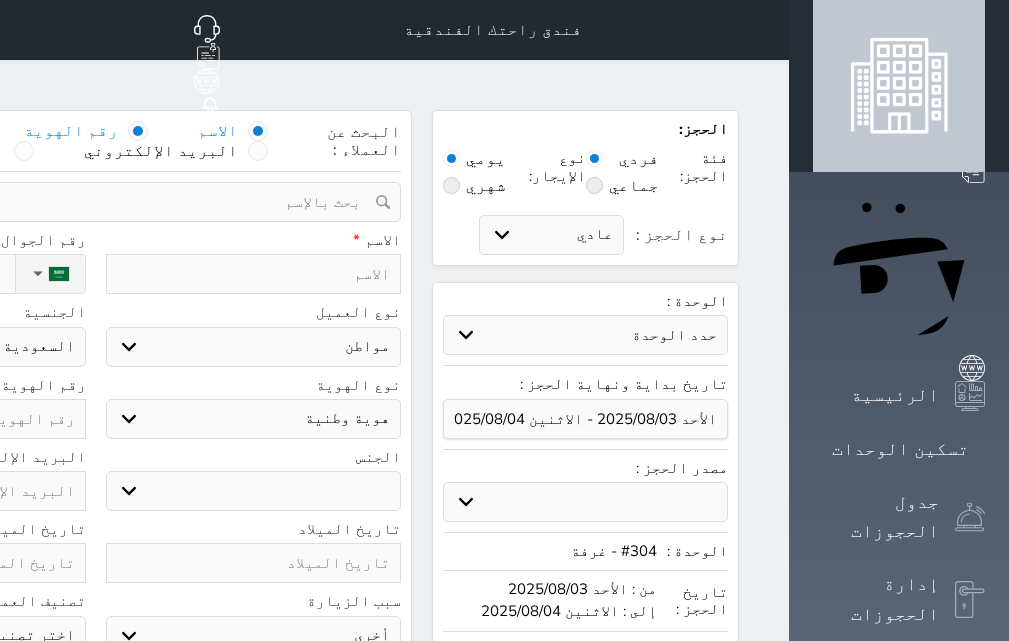 select 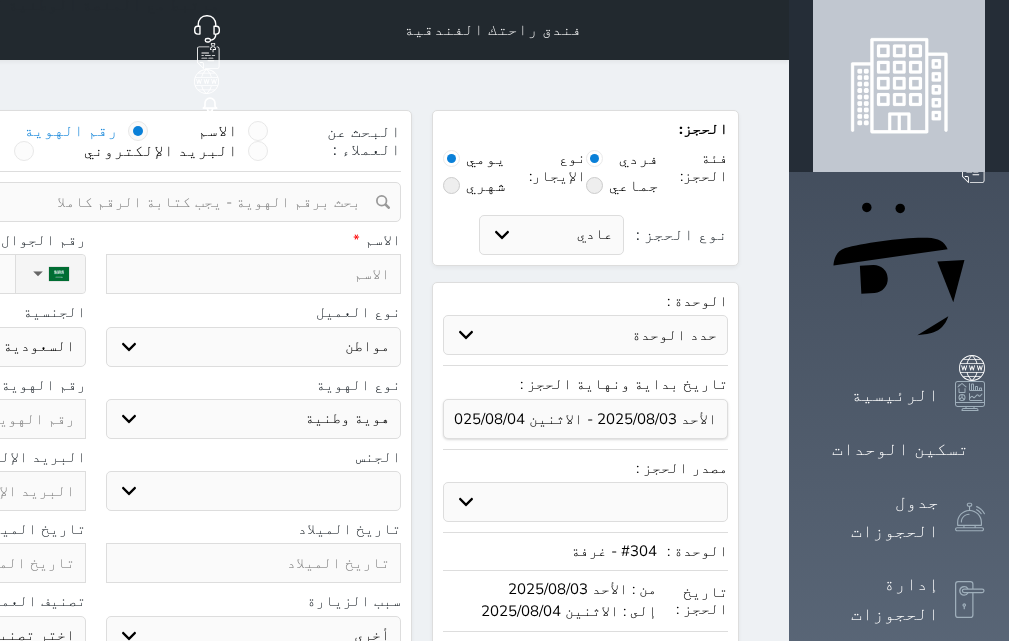 click at bounding box center (88, 202) 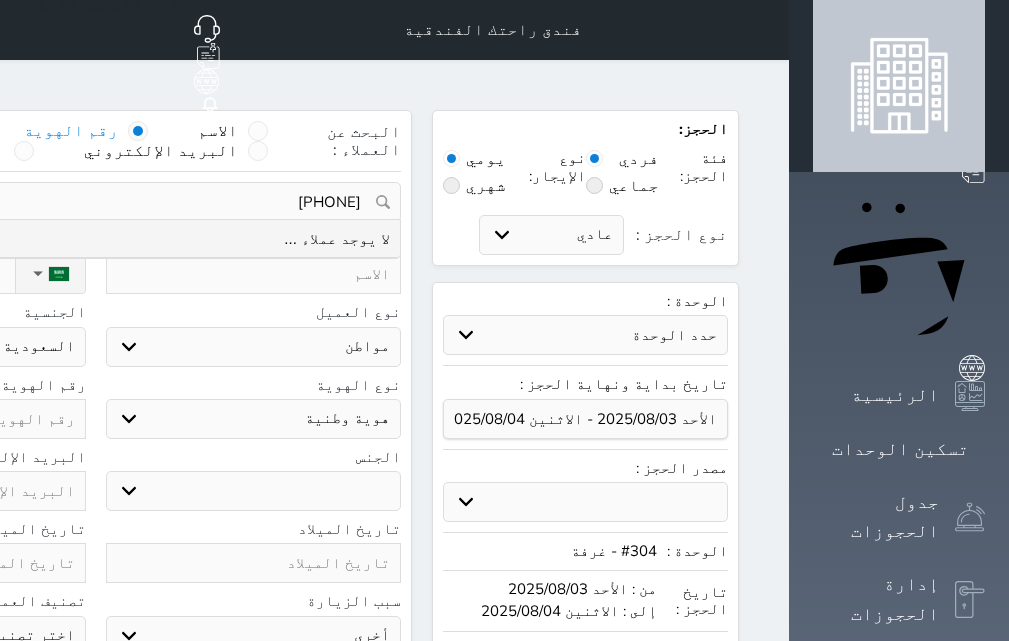 click on "[PHONE]" at bounding box center [95, 202] 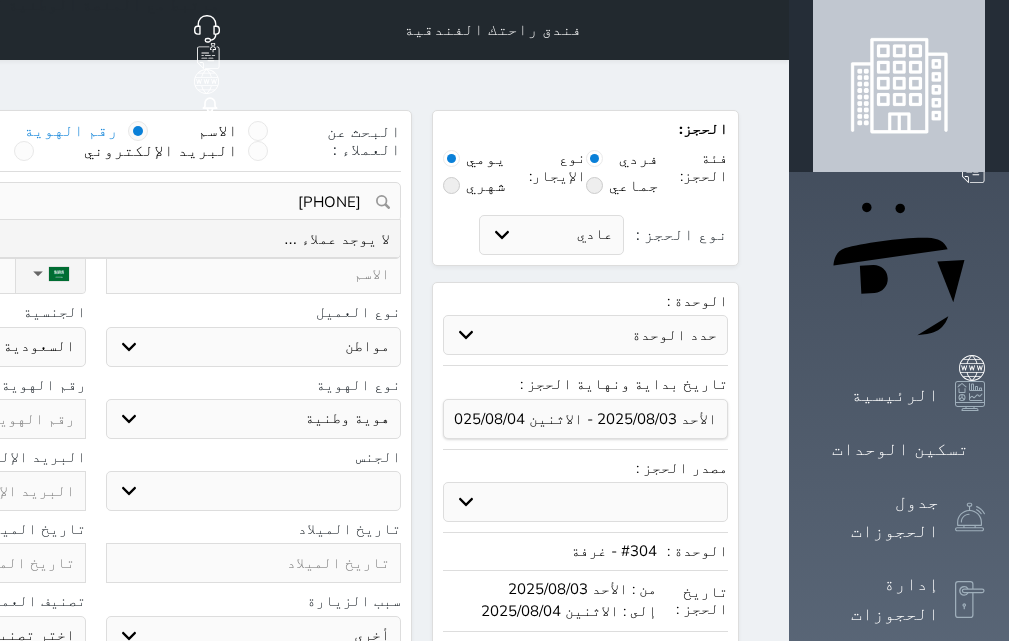 select 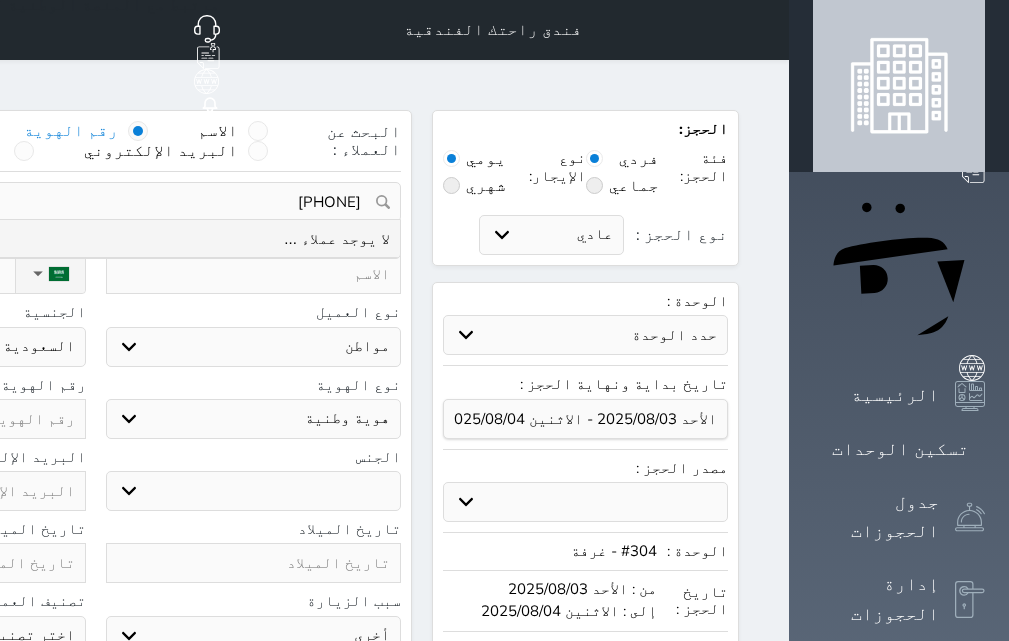 select 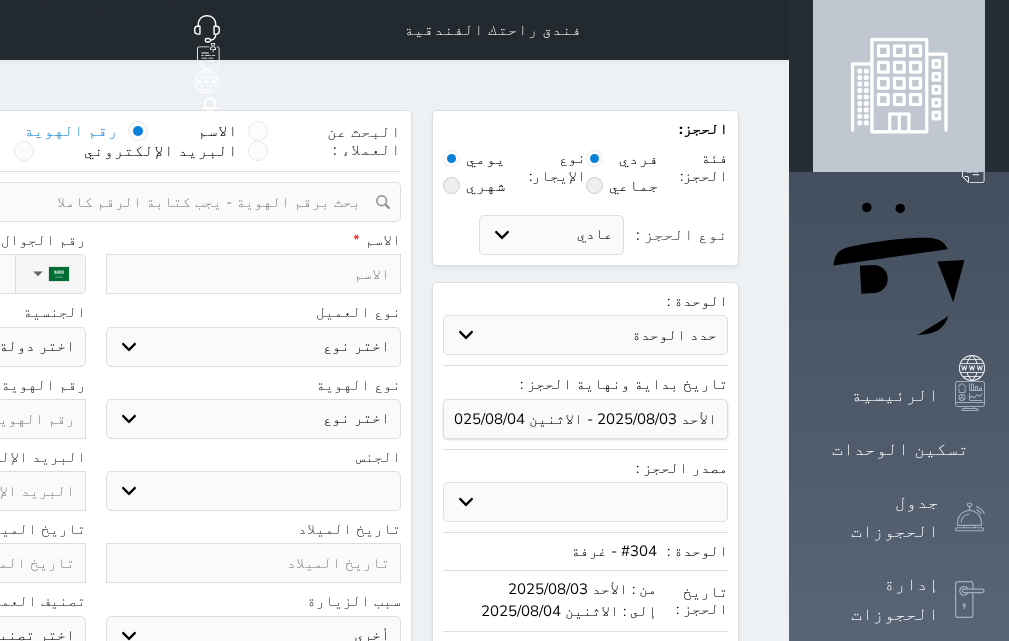 type on "ع" 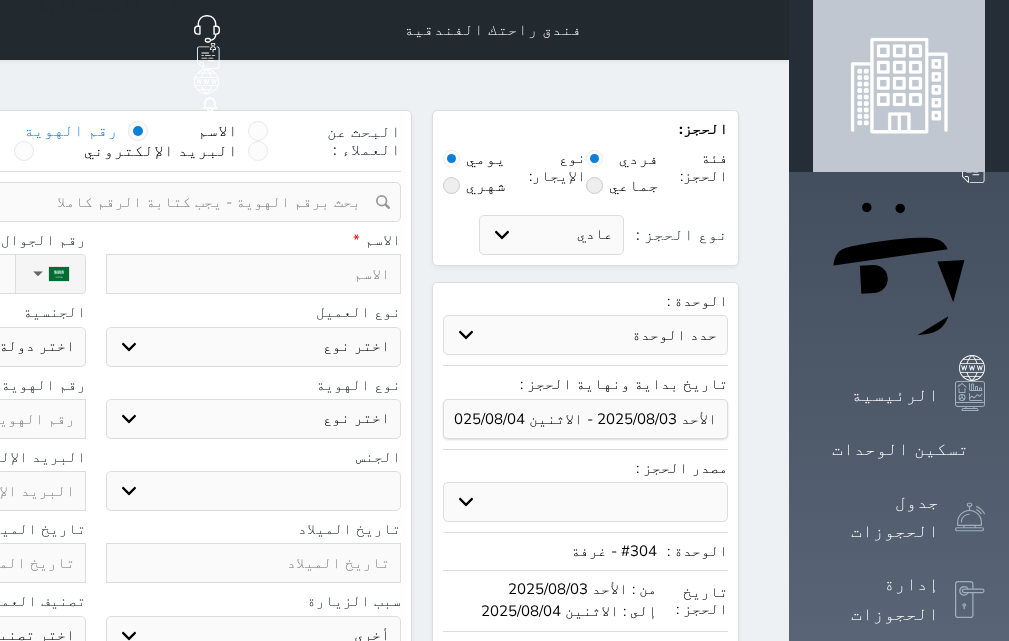 select 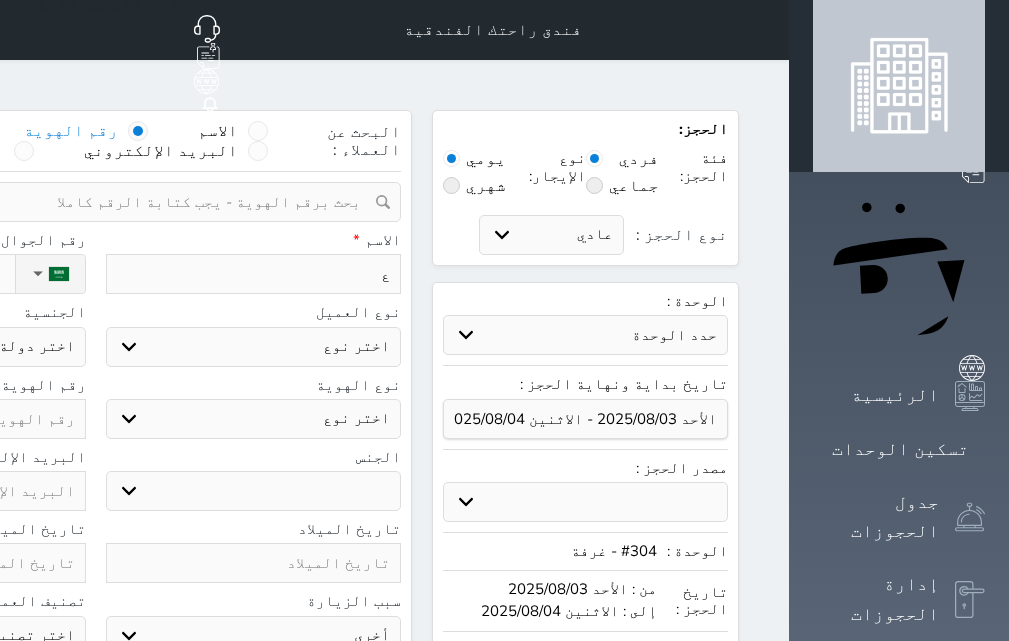 type on "عا" 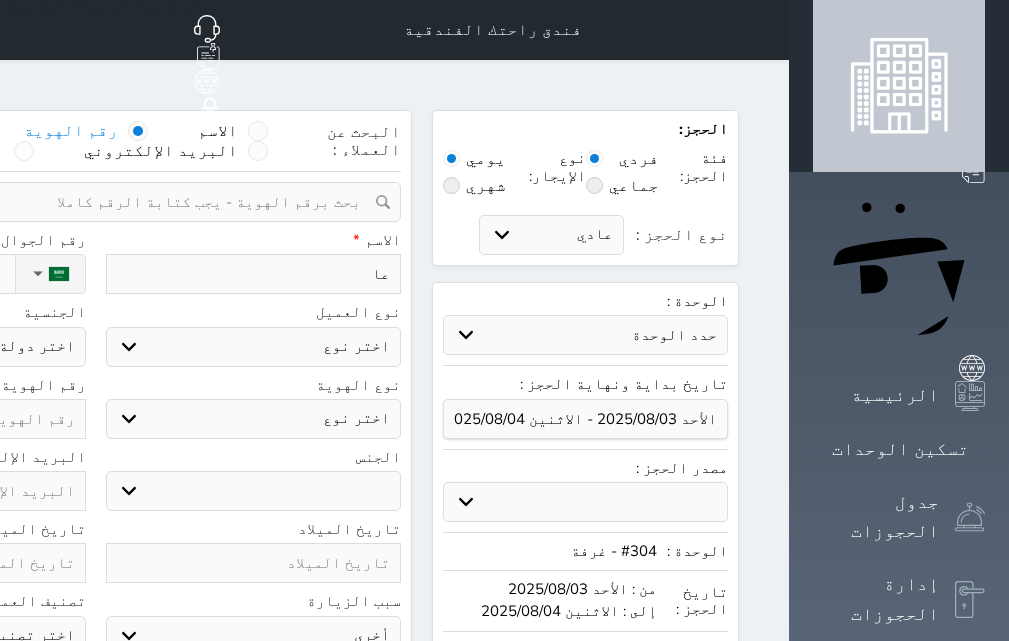 type on "عاي" 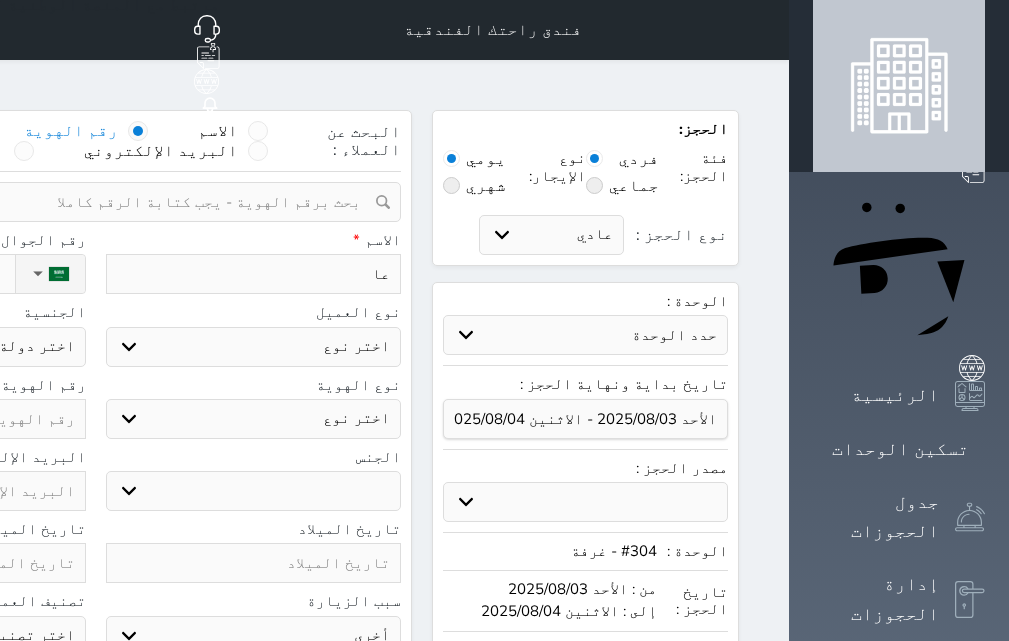 select 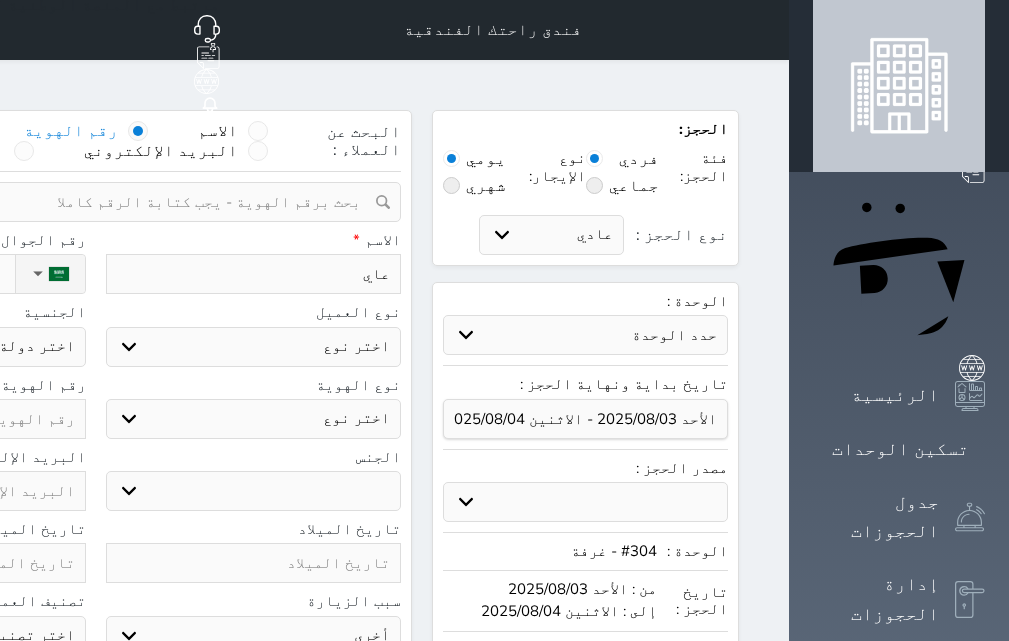 type on "[FIRST]" 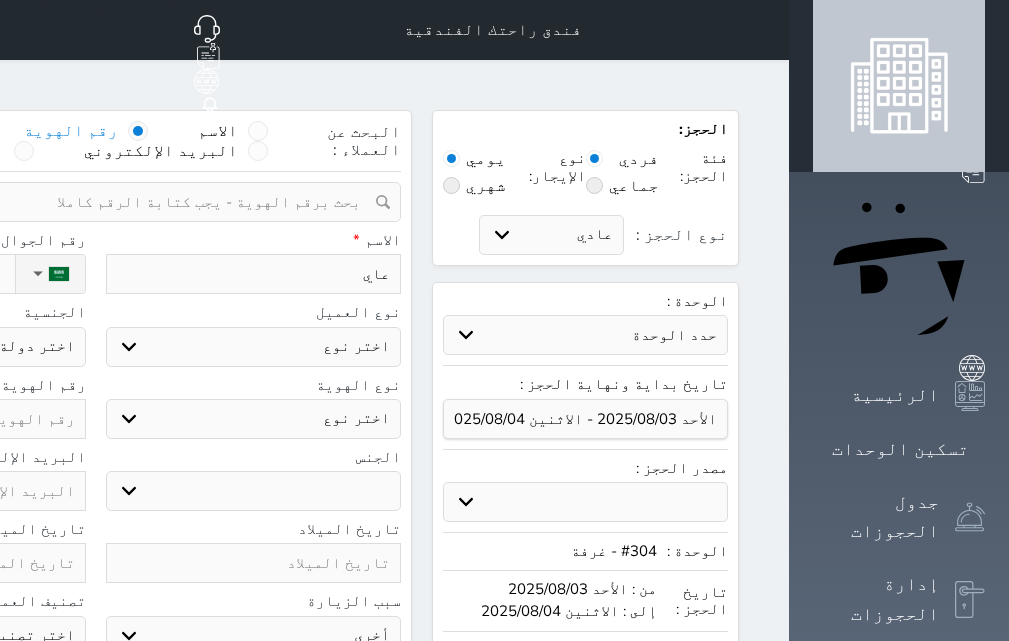 select 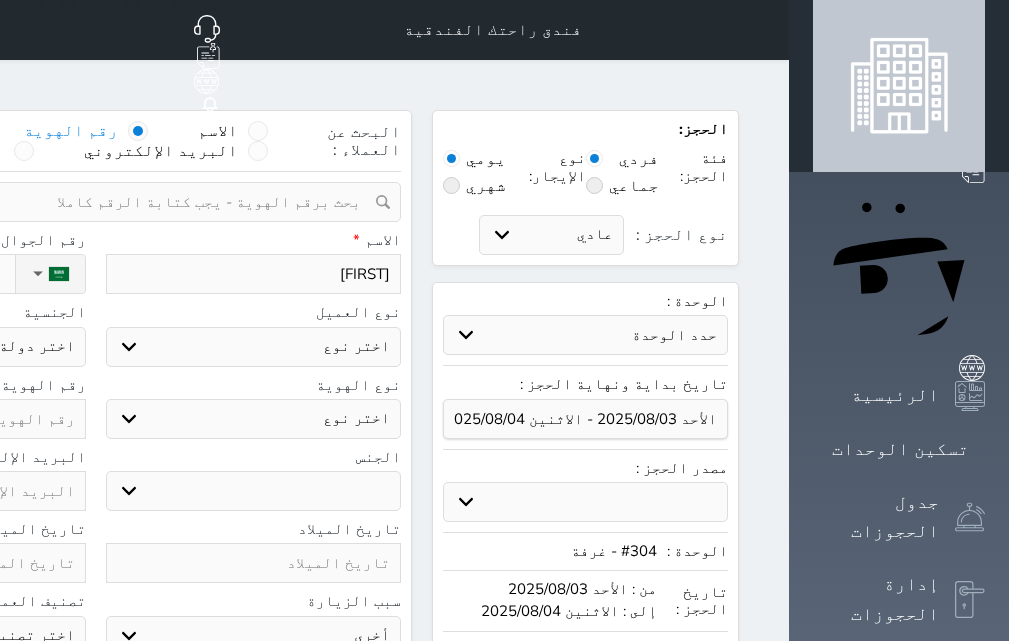 type on "[FIRST]" 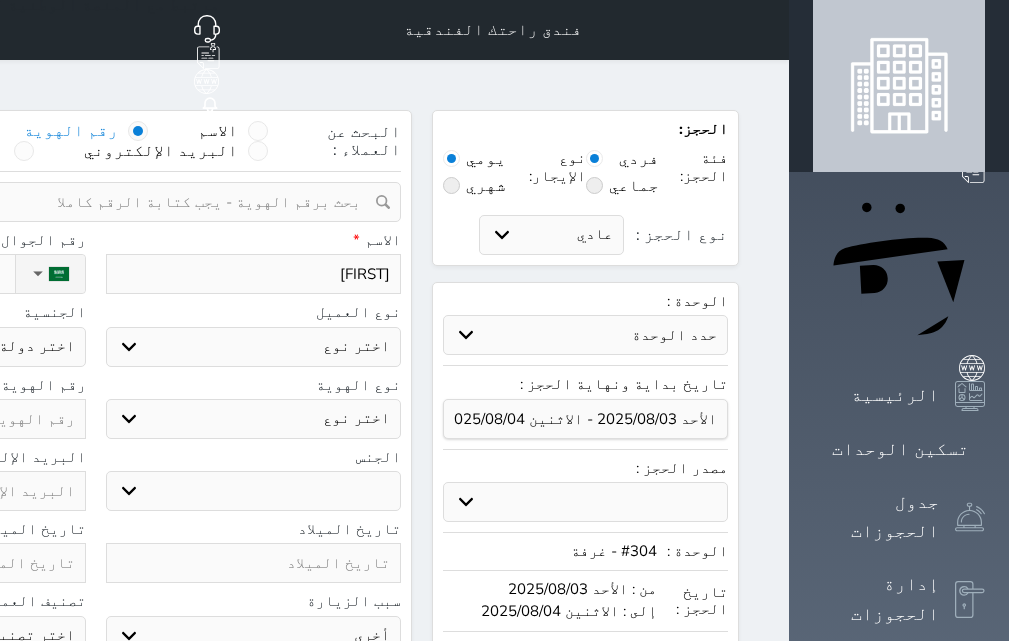 type on "[FIRST] [LAST]" 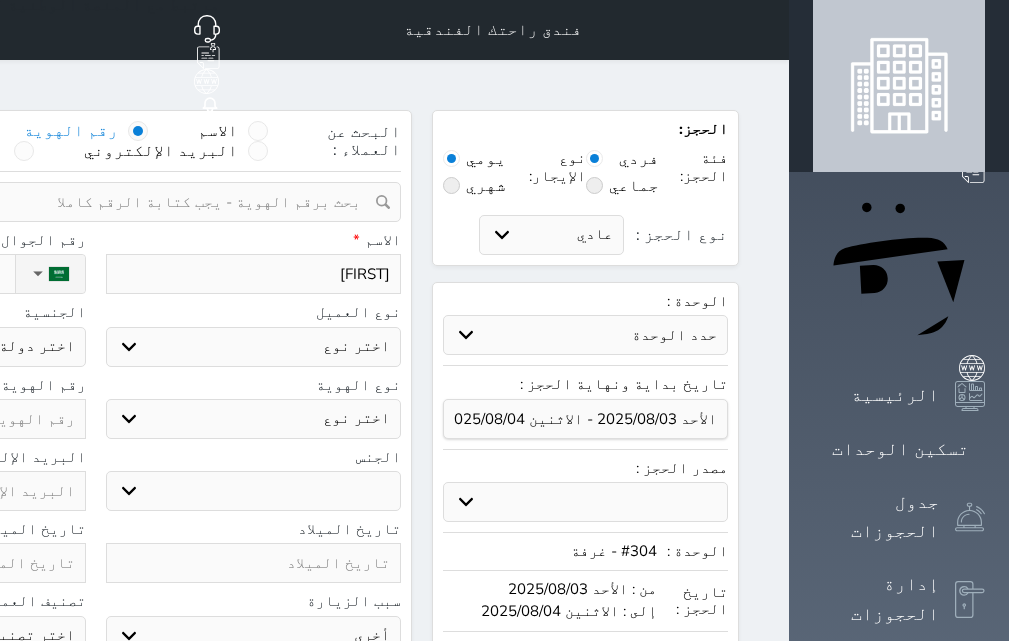 select 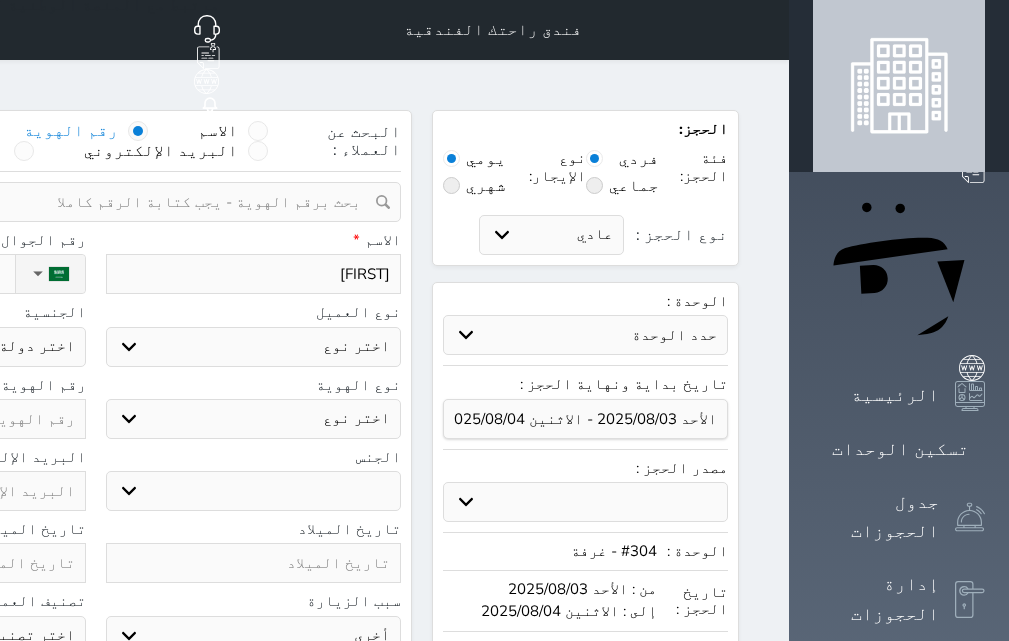 select 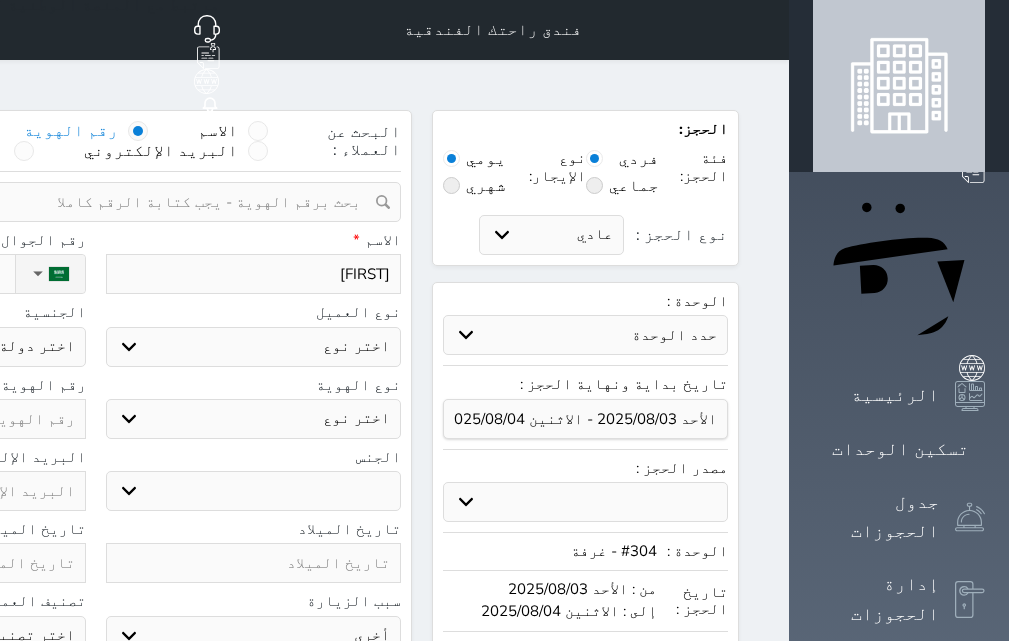 select 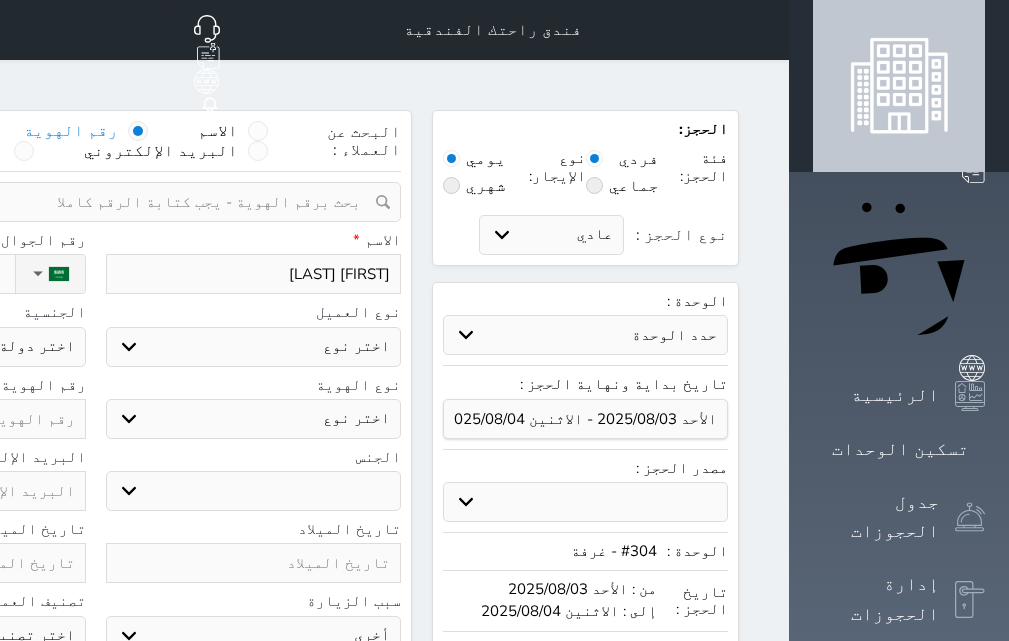 type on "[FIRST] [LAST]" 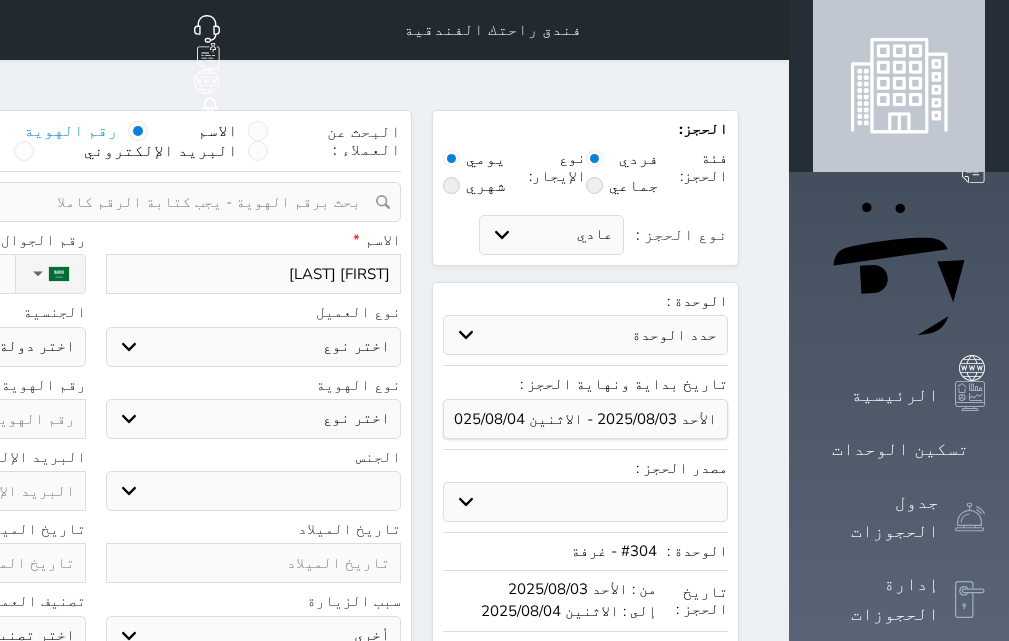 select 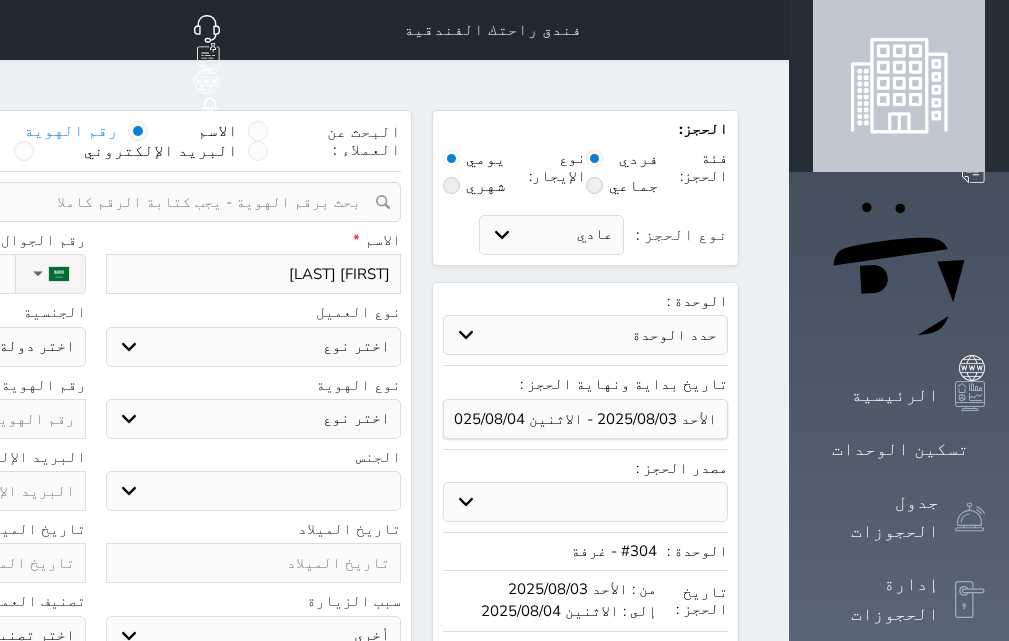 select 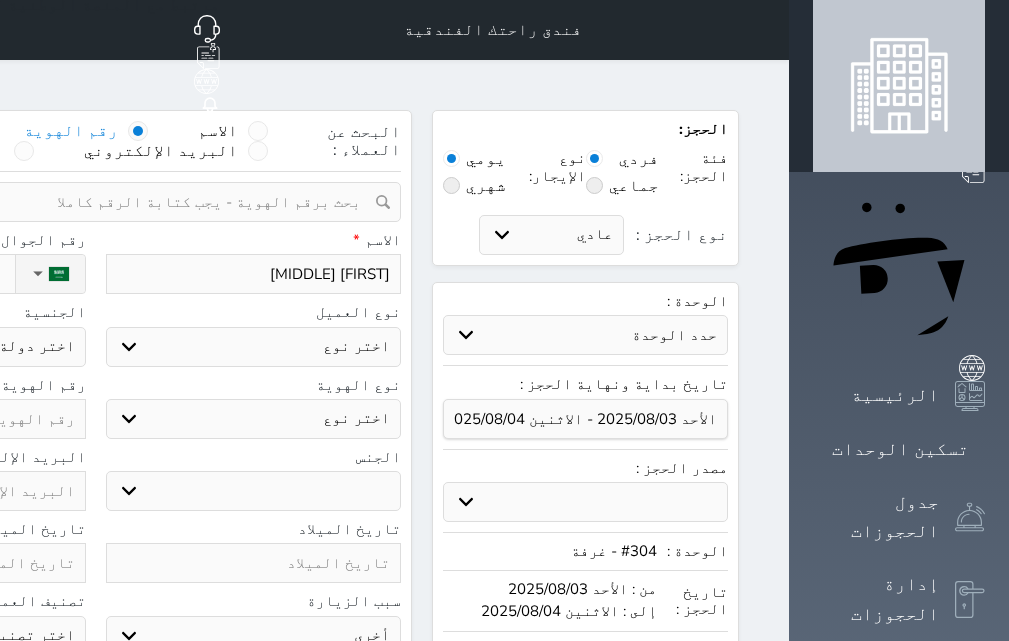 type on "[FIRST] [MIDDLE]" 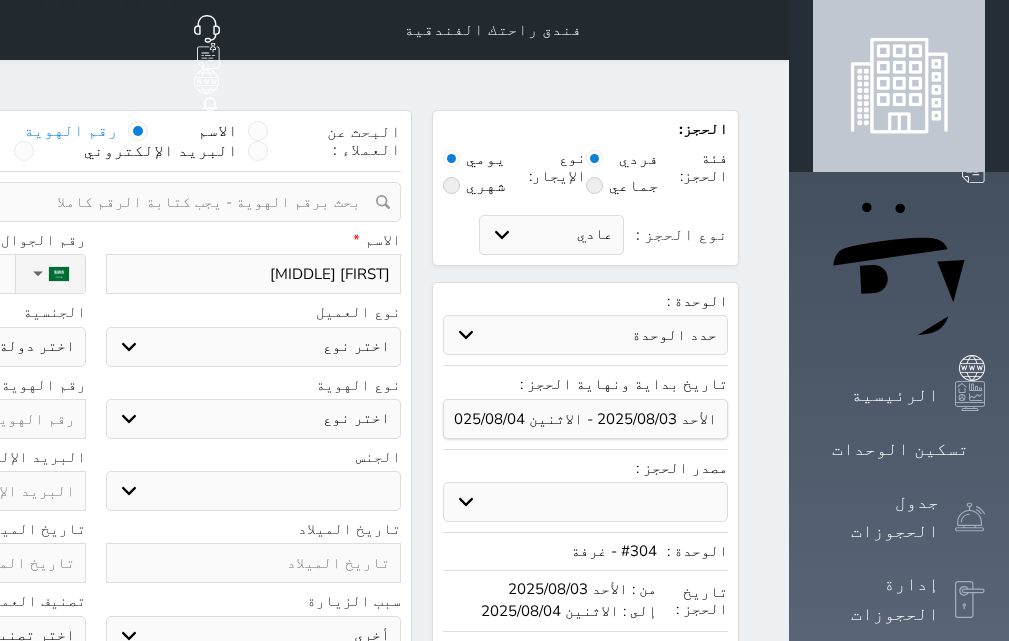 select 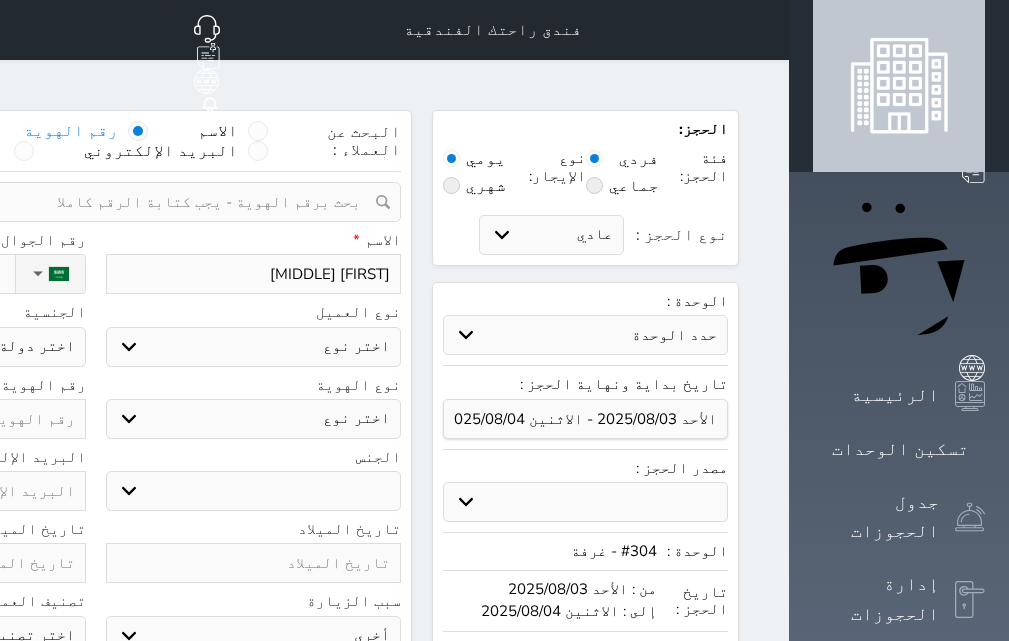 select 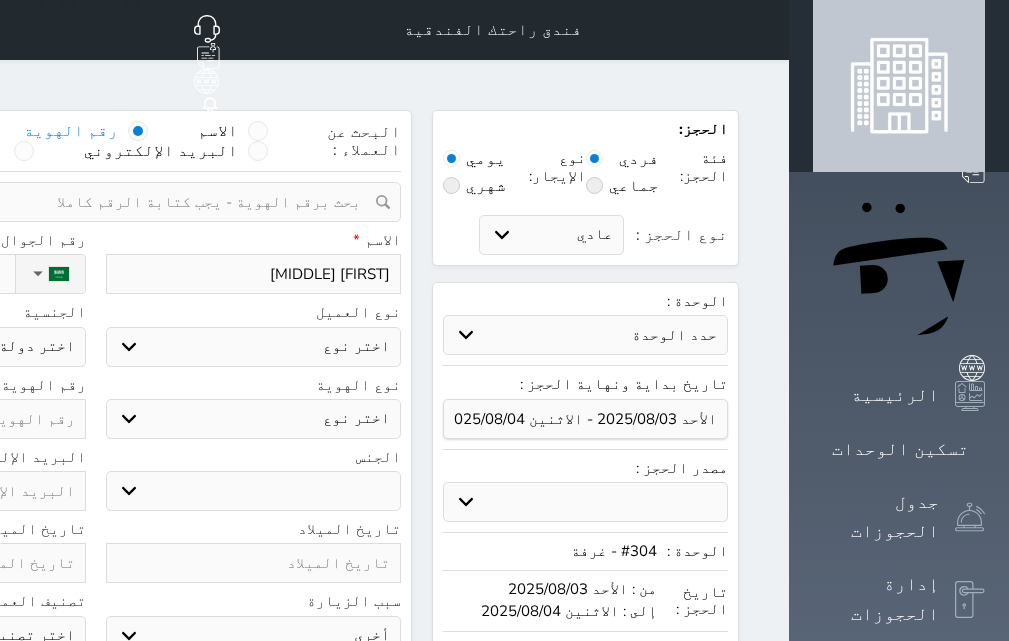 select 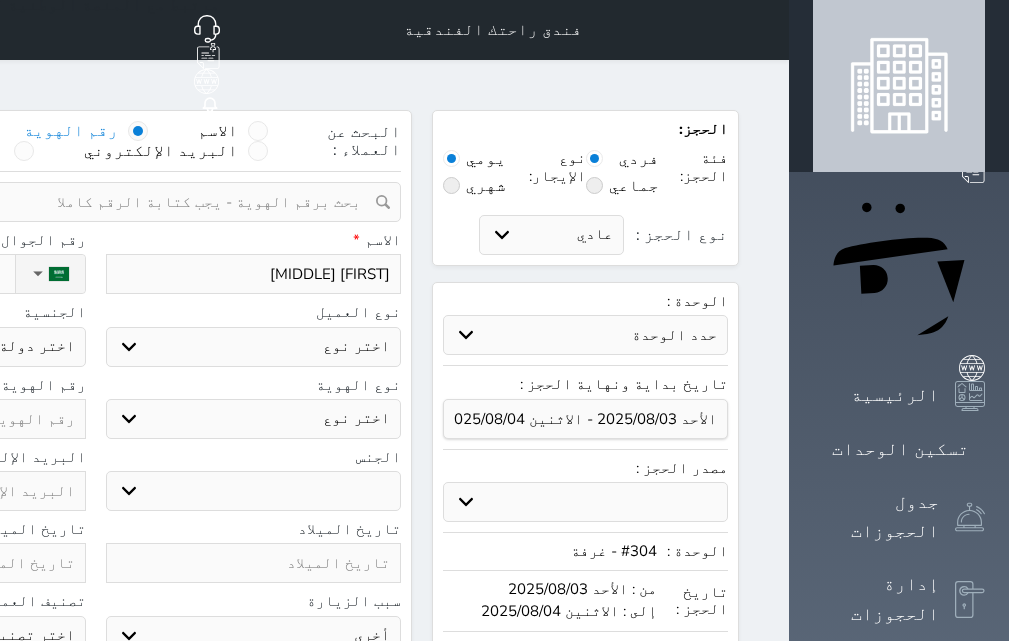 select 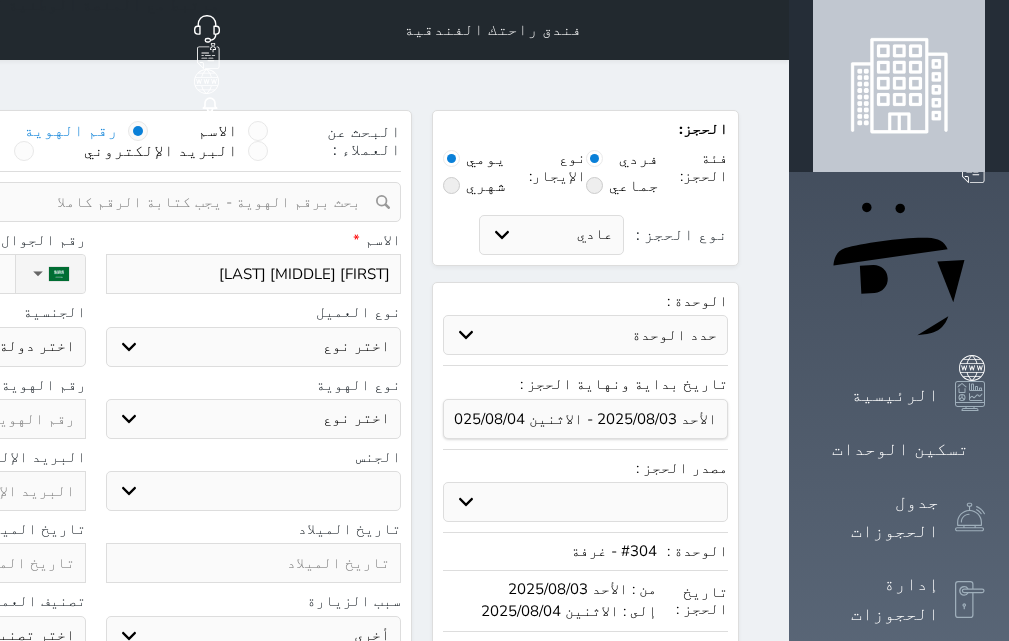 type on "[FIRST] [MIDDLE] [LAST]" 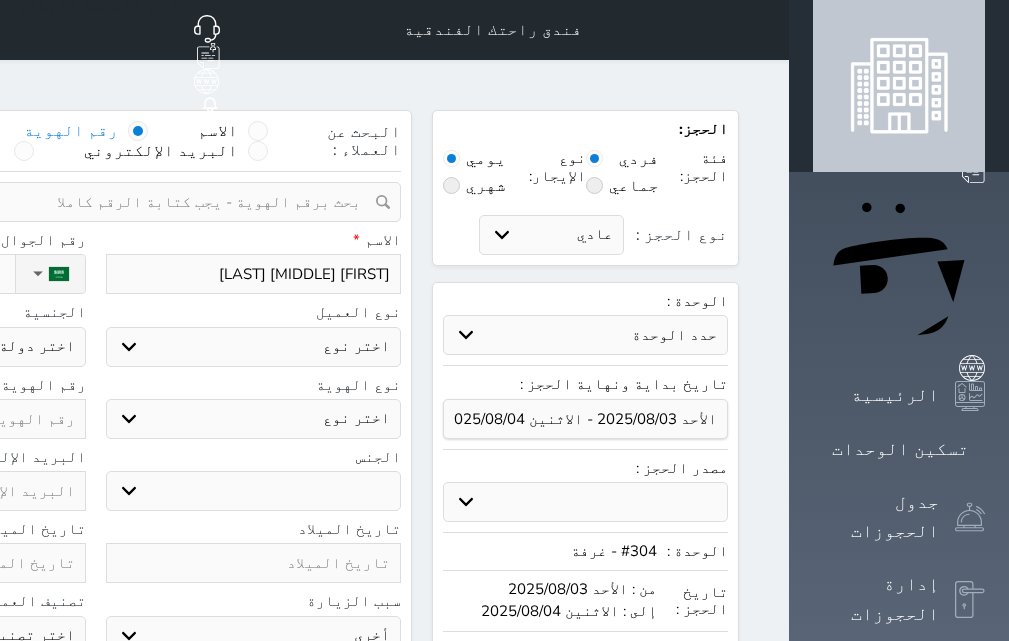 select 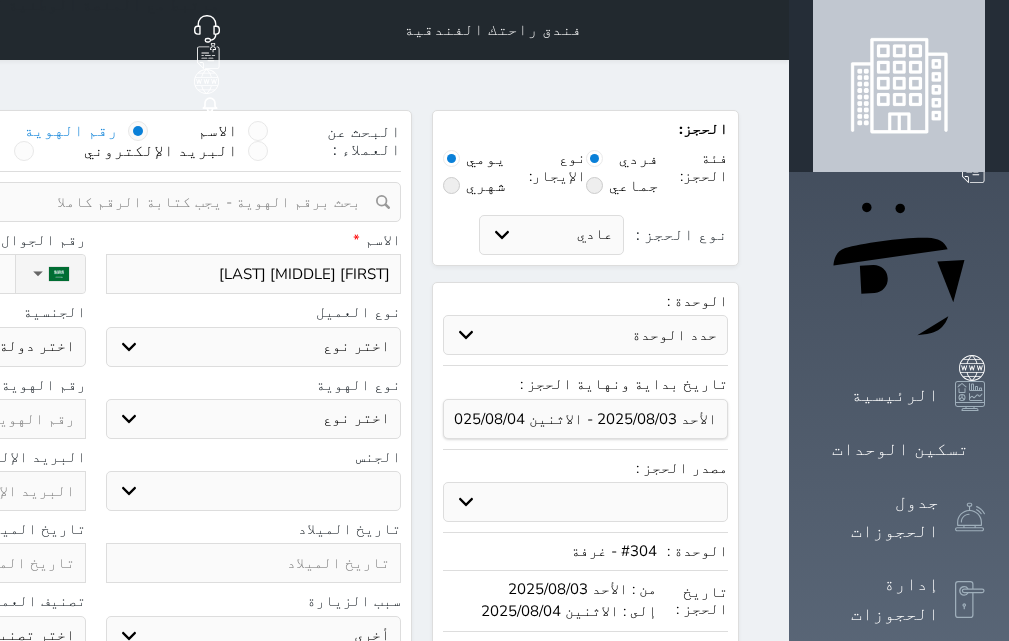 select 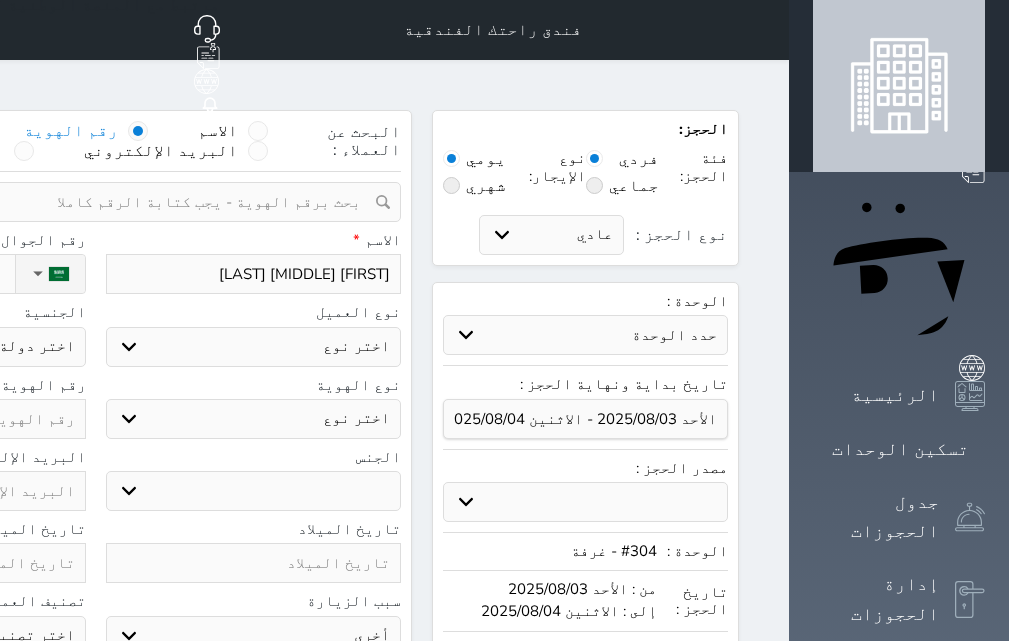 type on "[FIRST] [MIDDLE] [LAST]" 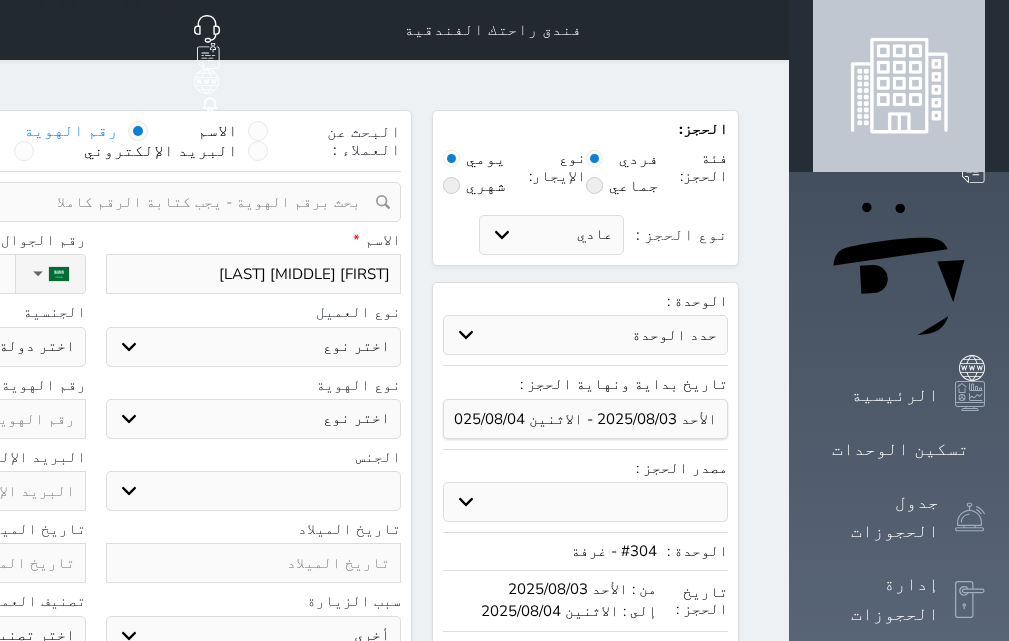 select 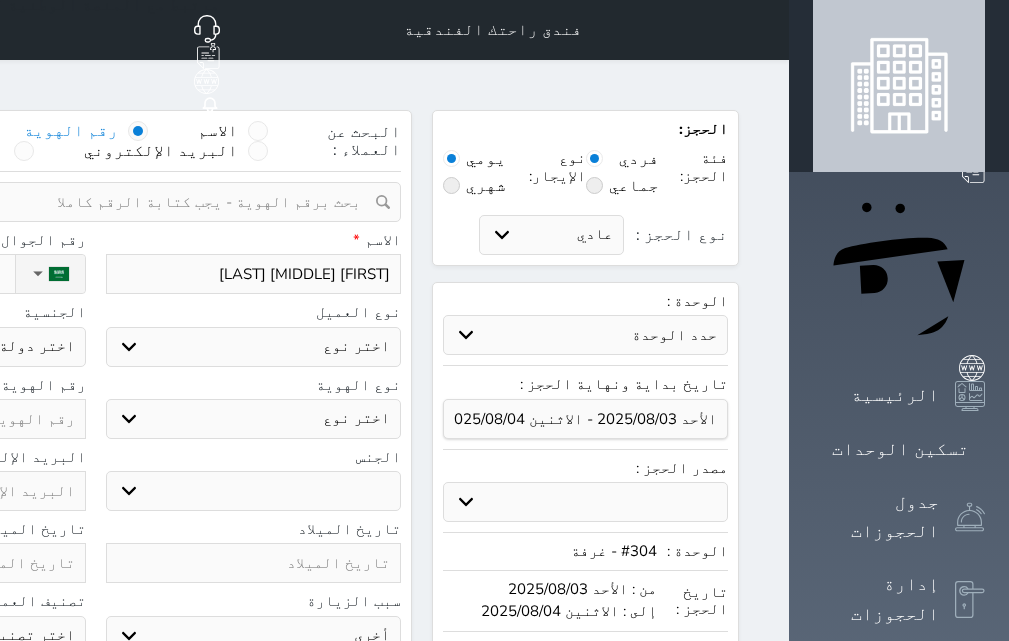 select 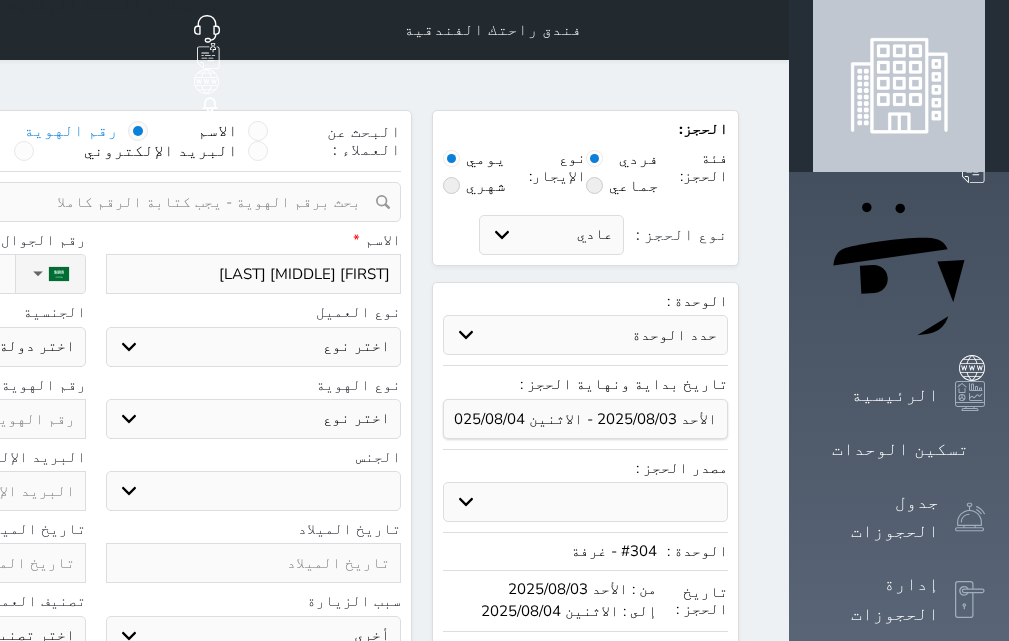 select 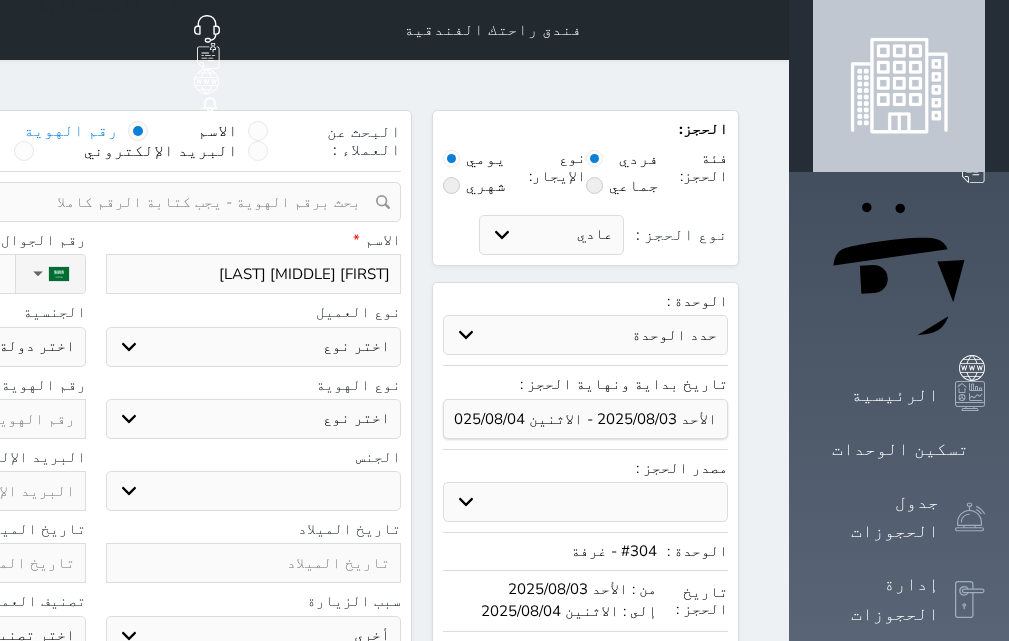 select 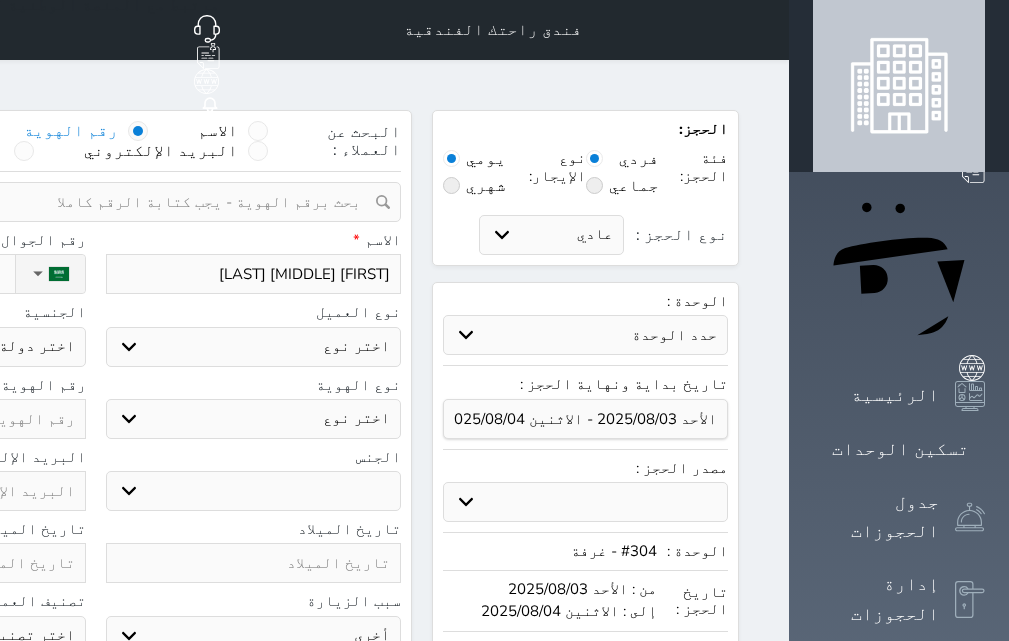 select 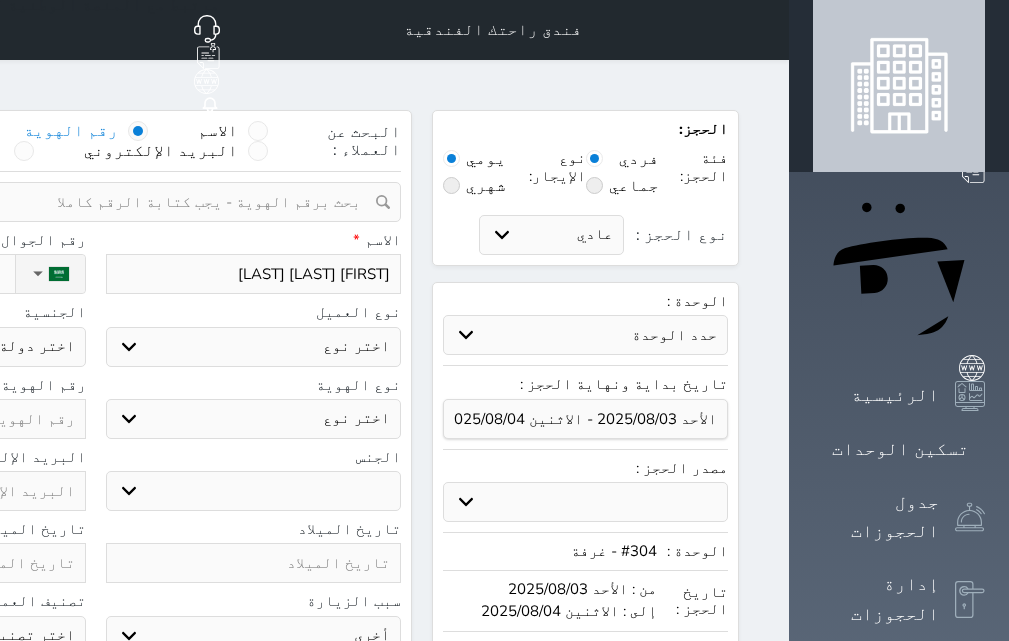 type on "[FIRST] [LAST] [LAST]" 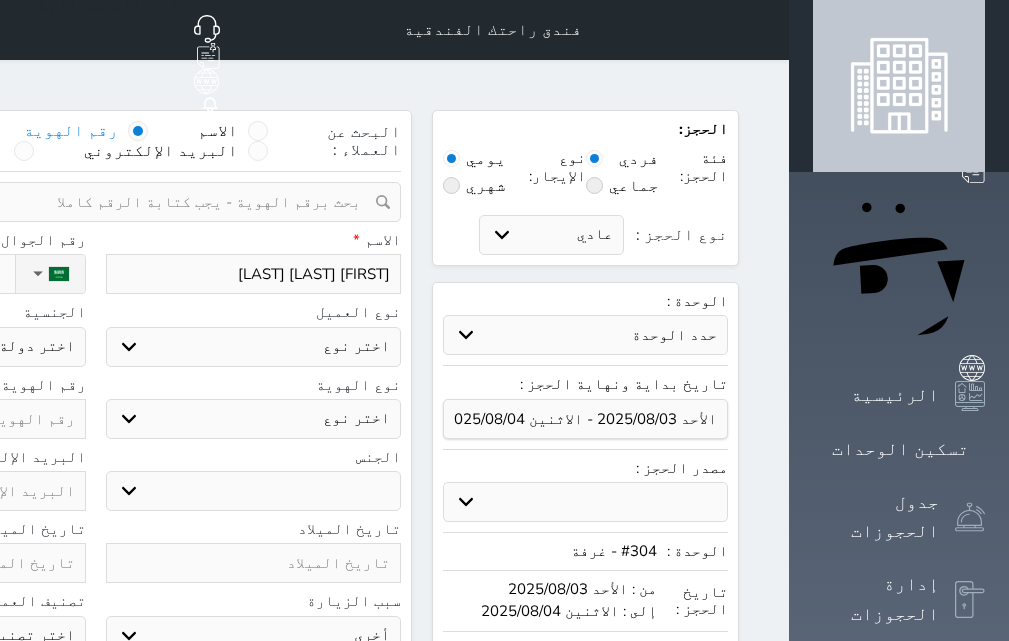 select 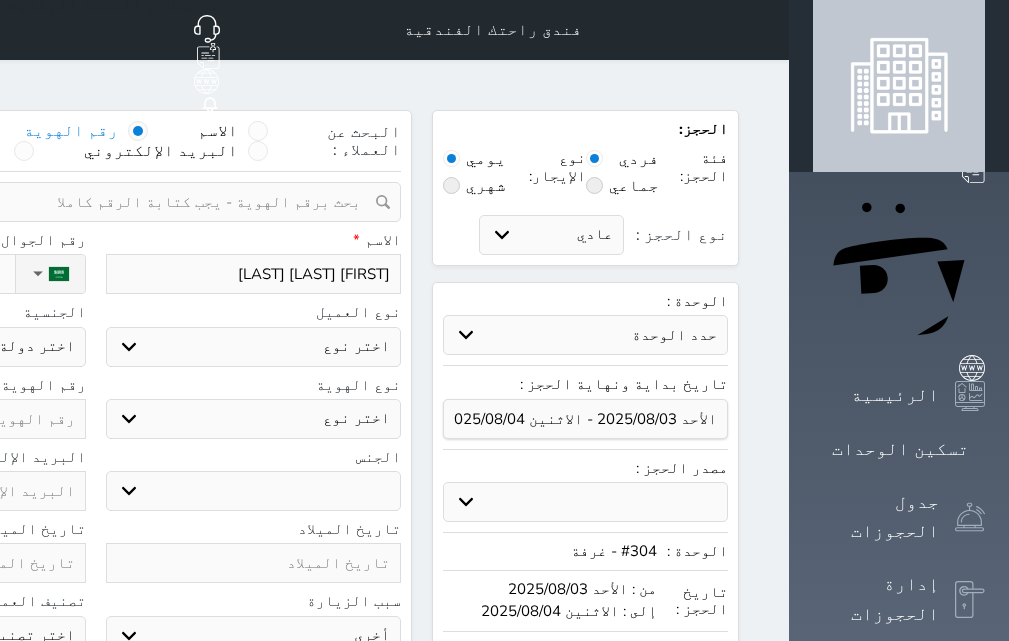 select 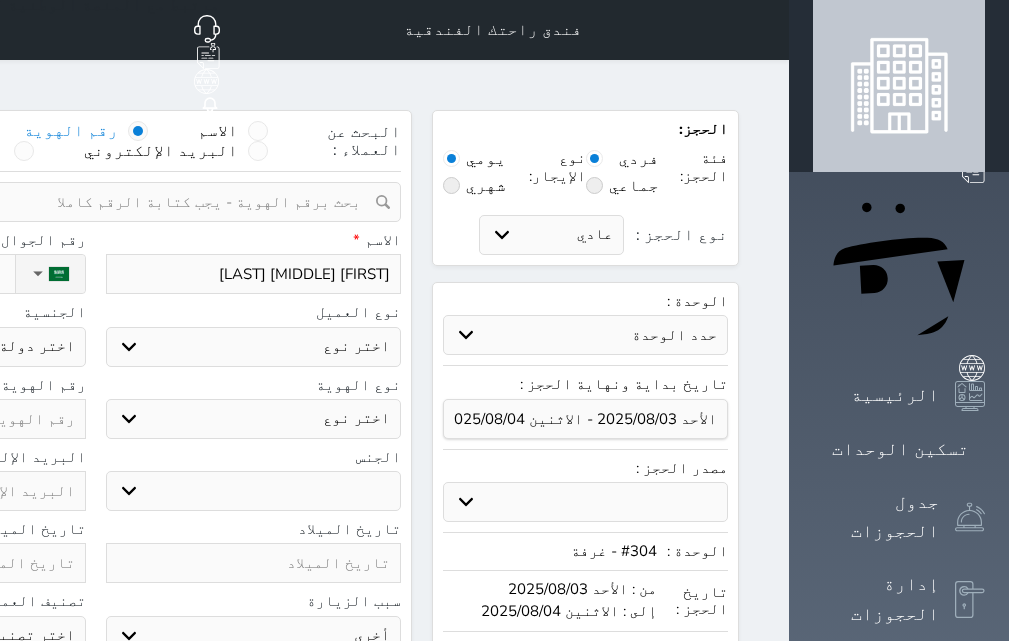 type on "[FIRST] [MIDDLE] [LAST]" 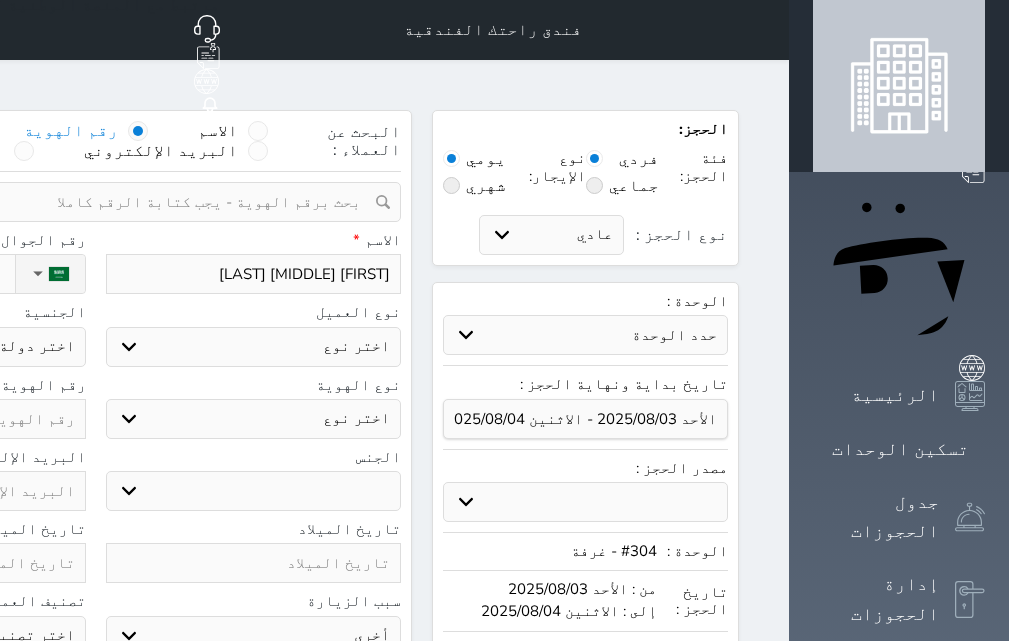 select 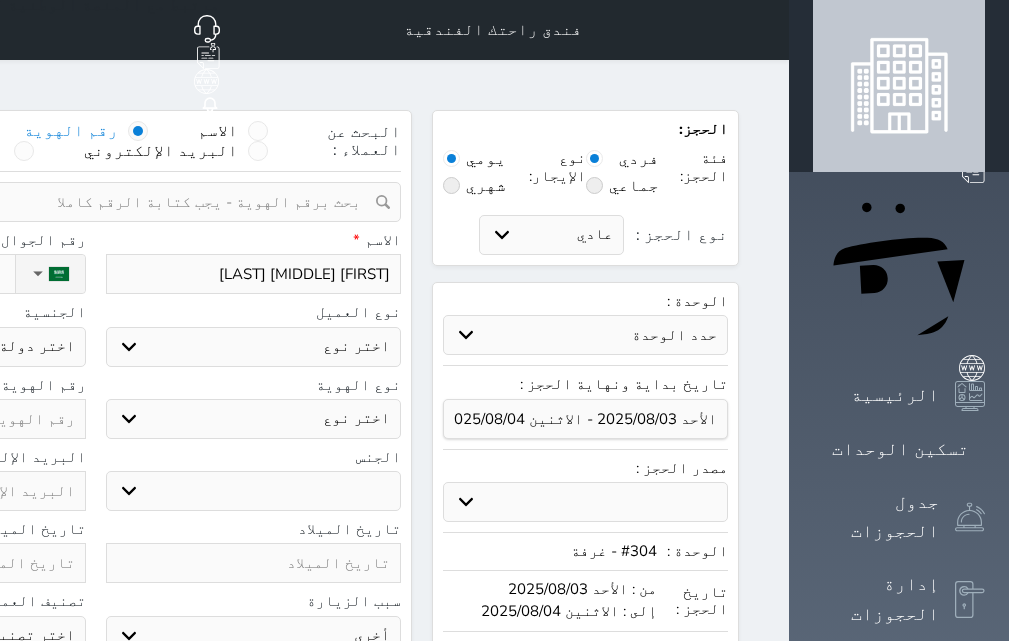 select 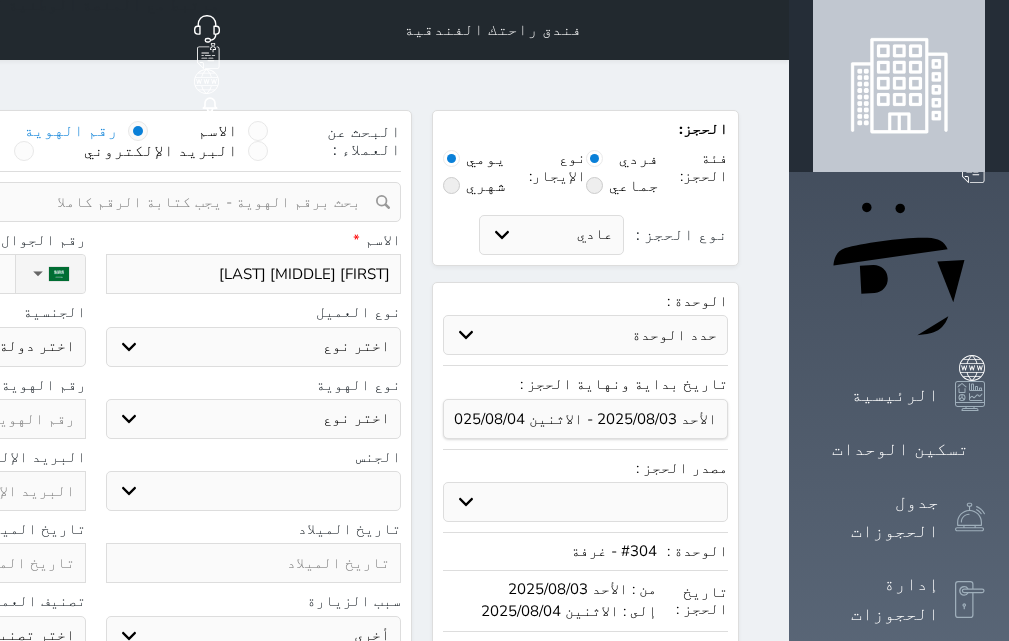 type on "[FIRST] [LAST] [LAST]" 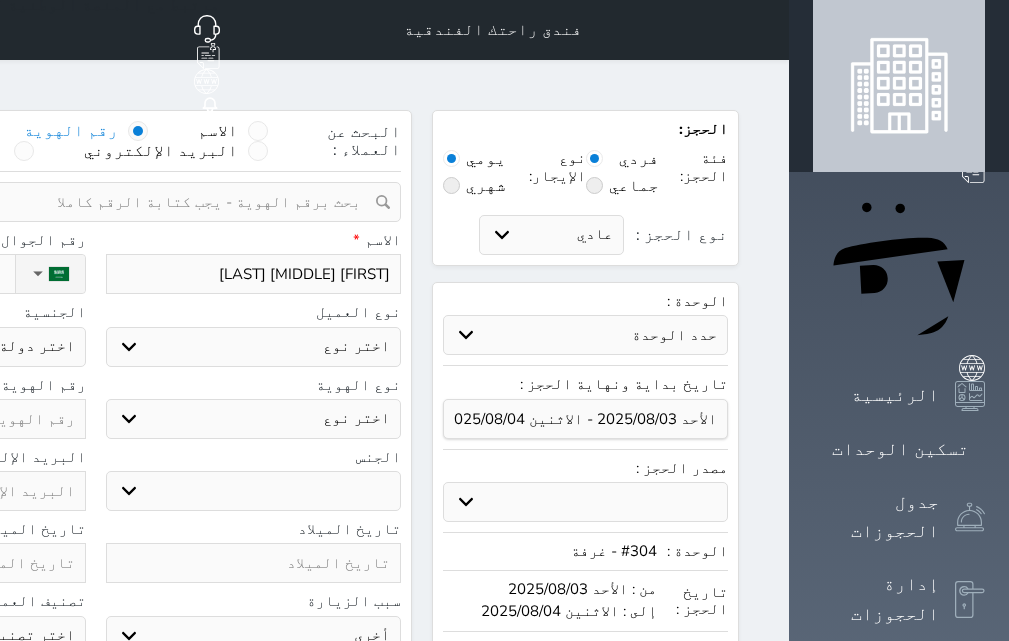 select 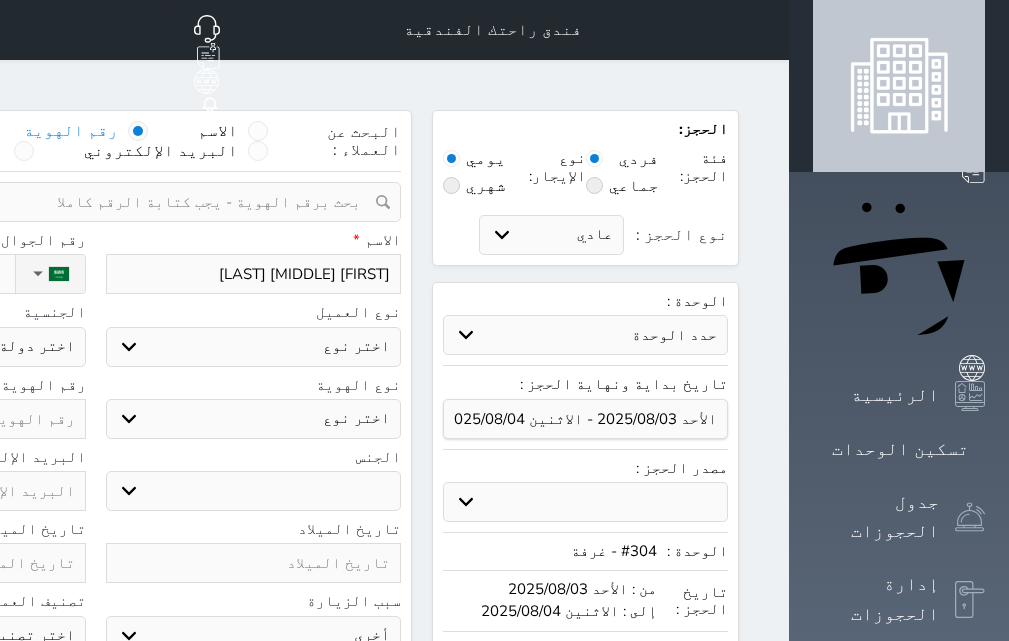 select 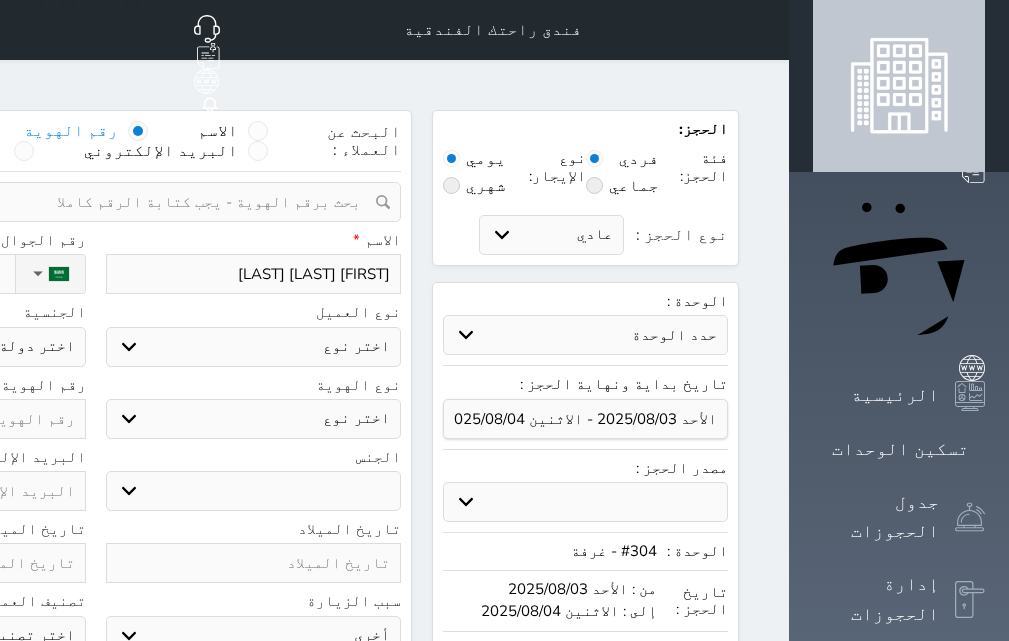 type on "[FIRST] [MIDDLE] [LAST]" 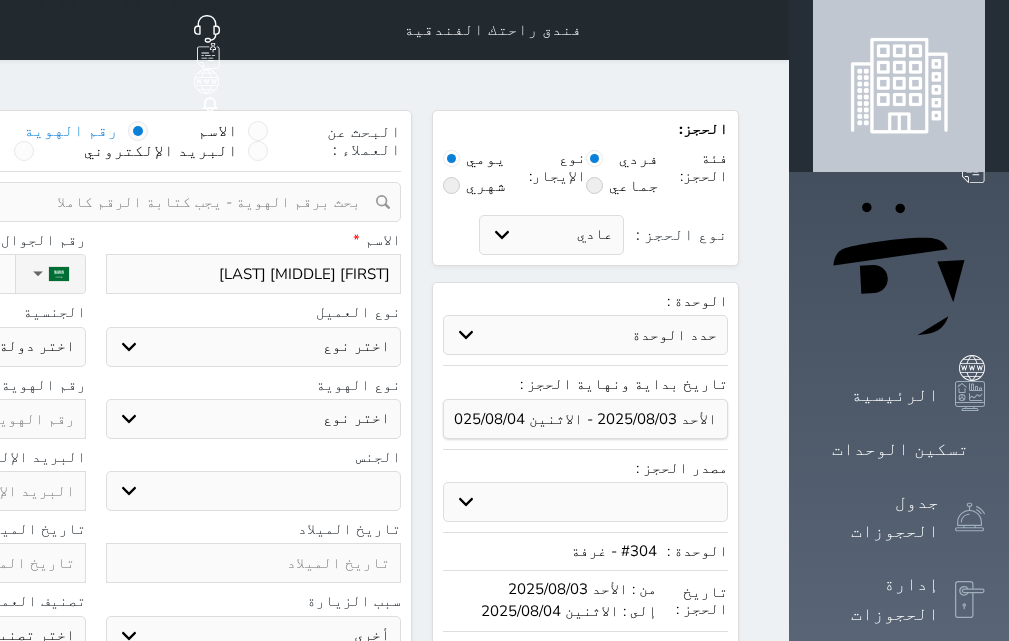 select 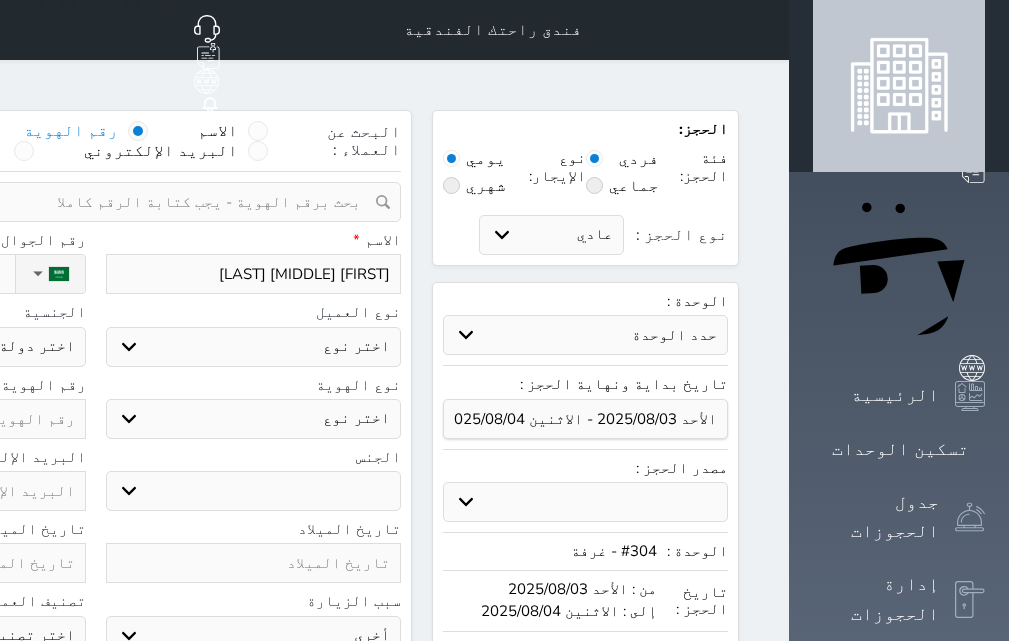 select 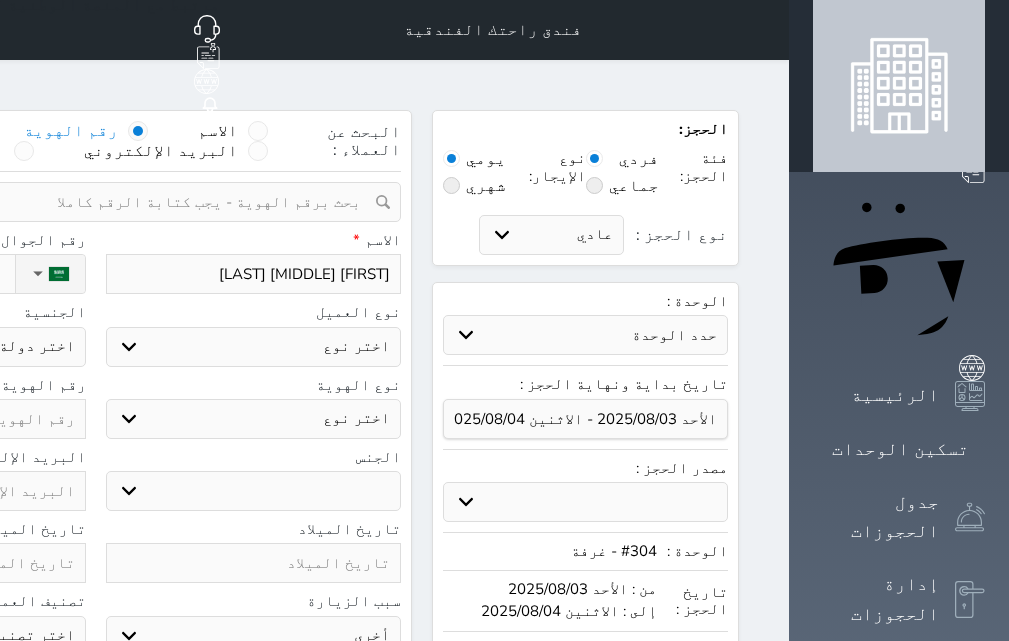 select 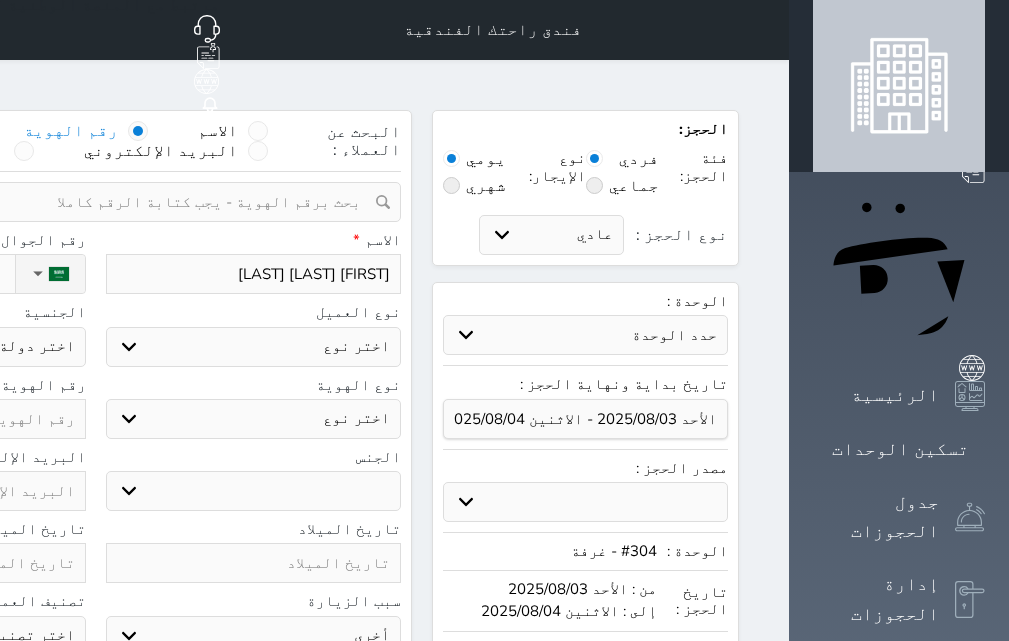 type on "[FIRST] [LAST] [LAST]" 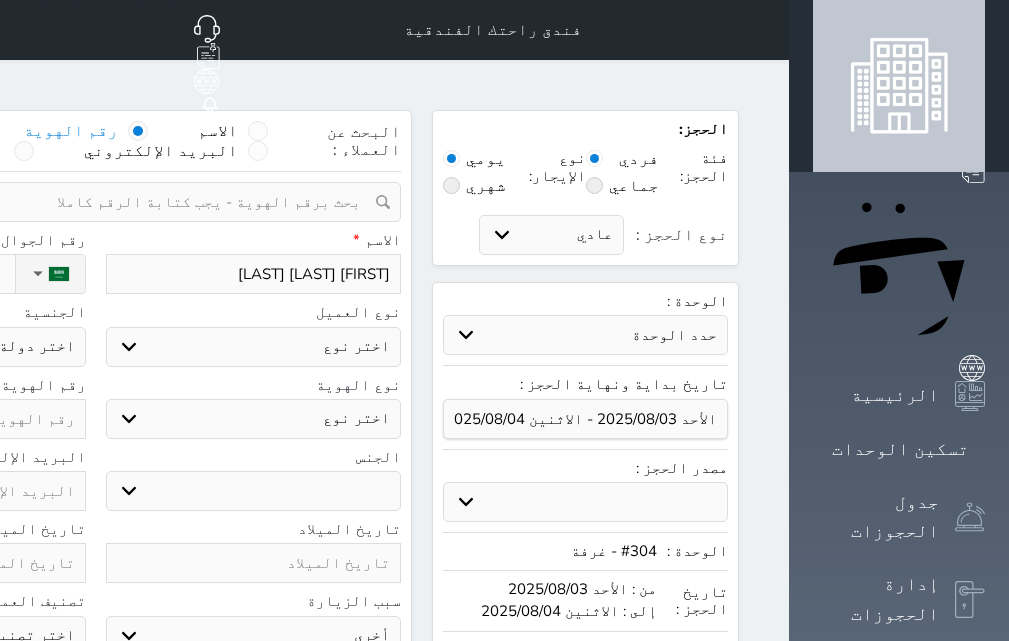 select 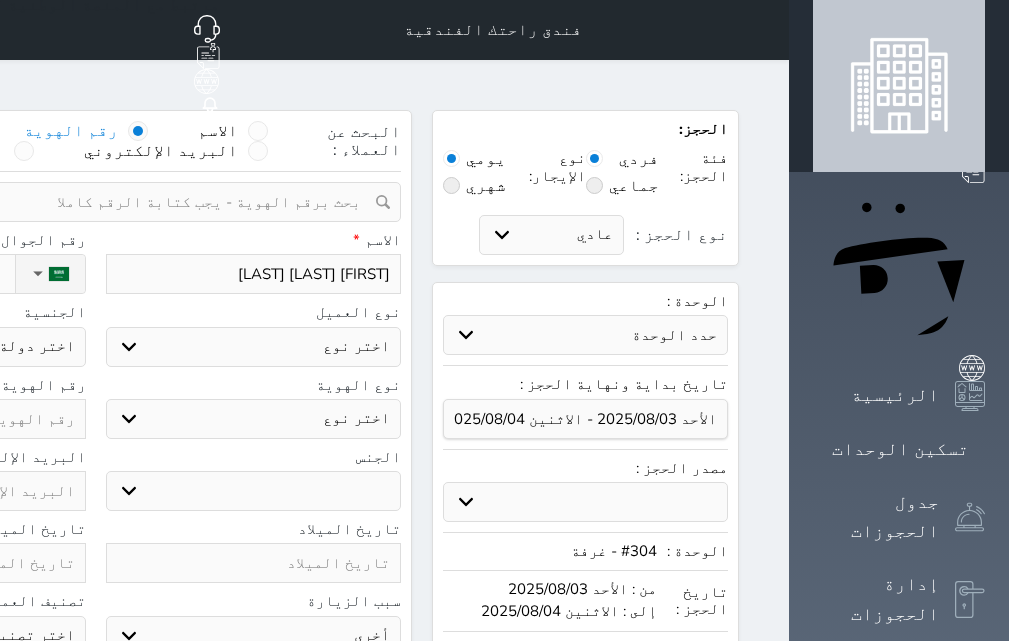 select 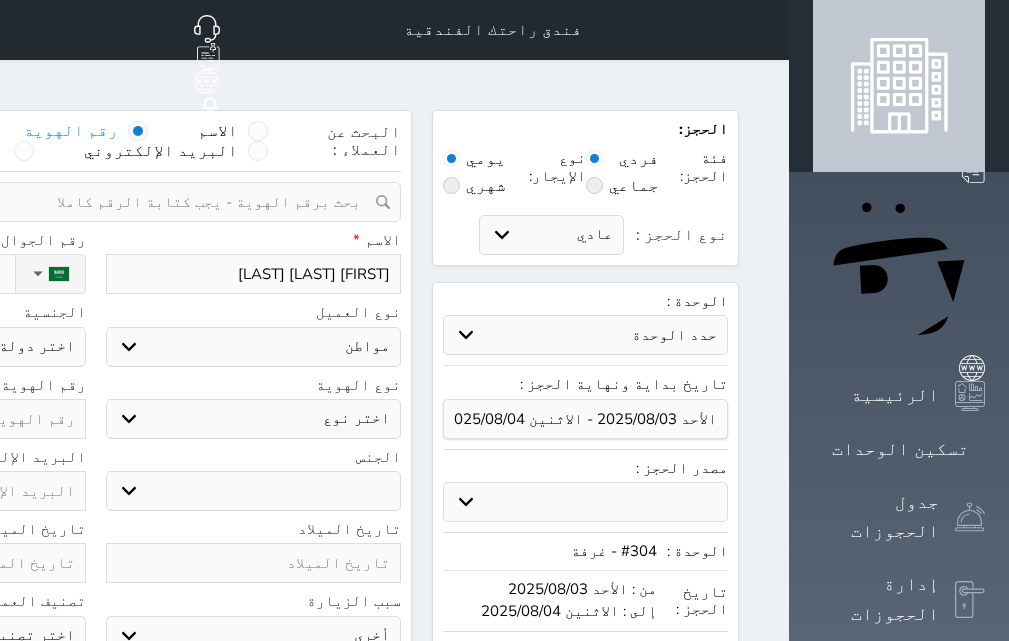 click on "اختر نوع   مواطن مواطن خليجي زائر مقيم" at bounding box center [254, 347] 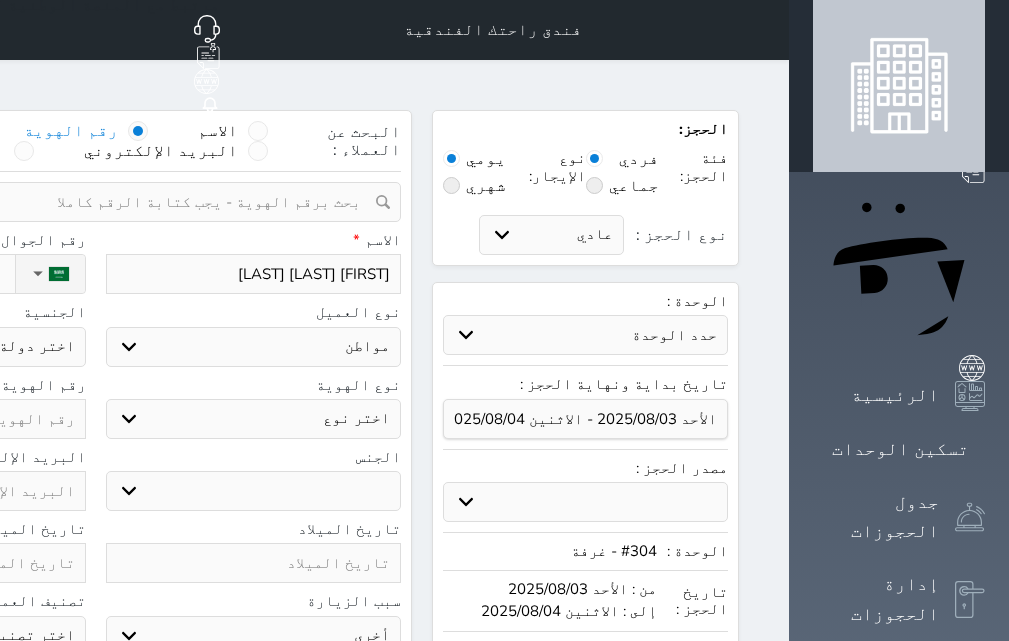 select on "113" 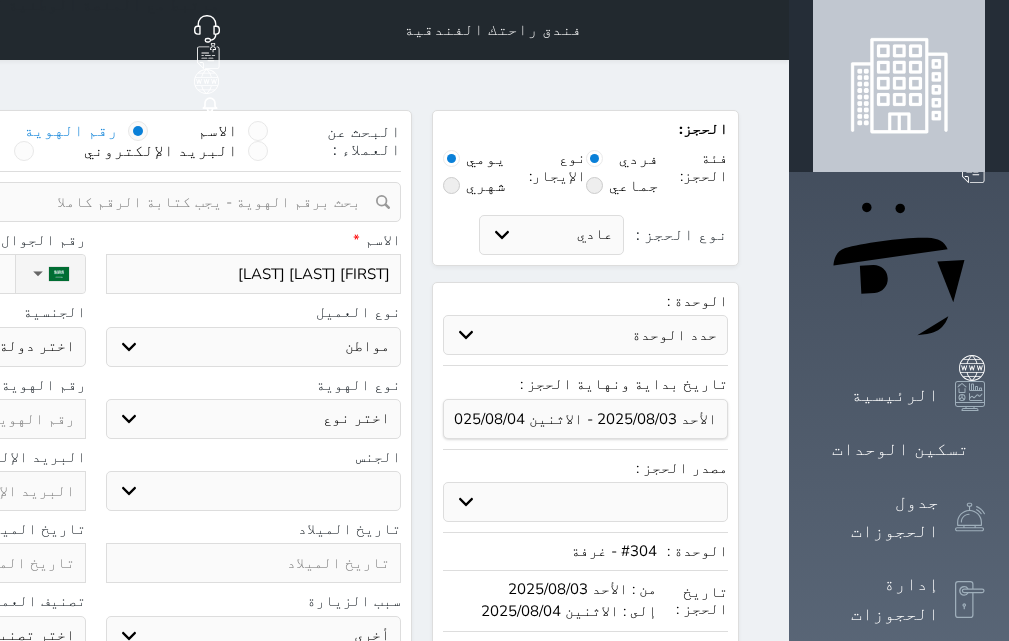 select 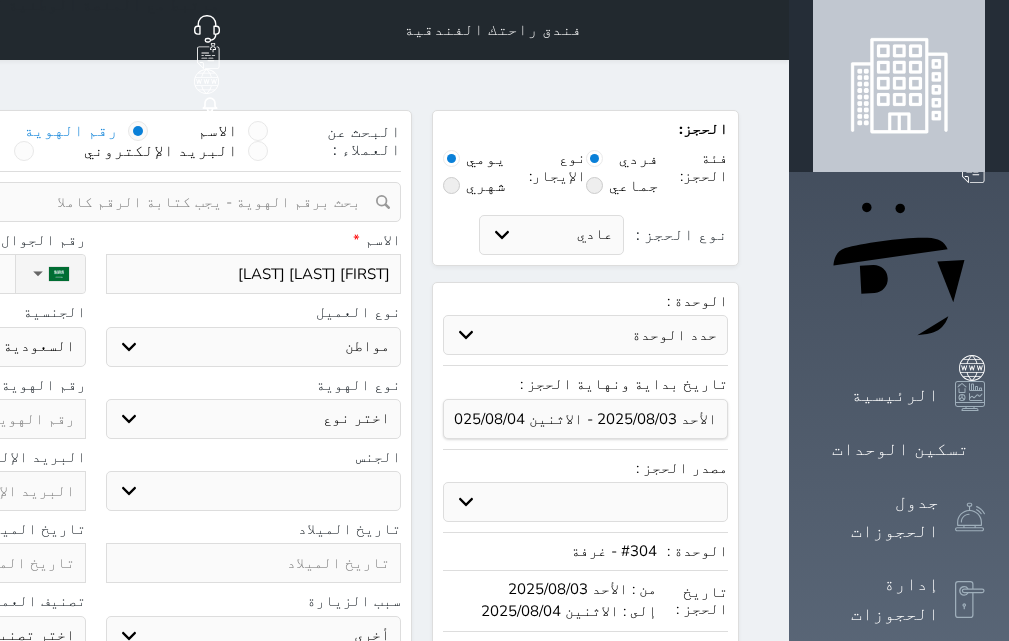 click on "اختر نوع   هوية وطنية هوية عائلية جواز السفر" at bounding box center (254, 419) 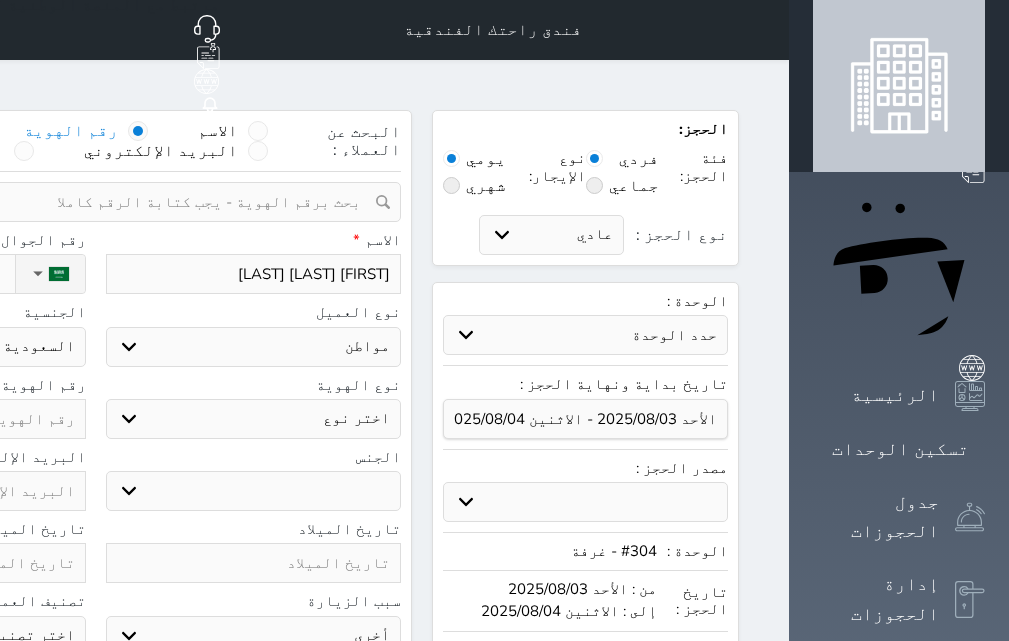 select on "1" 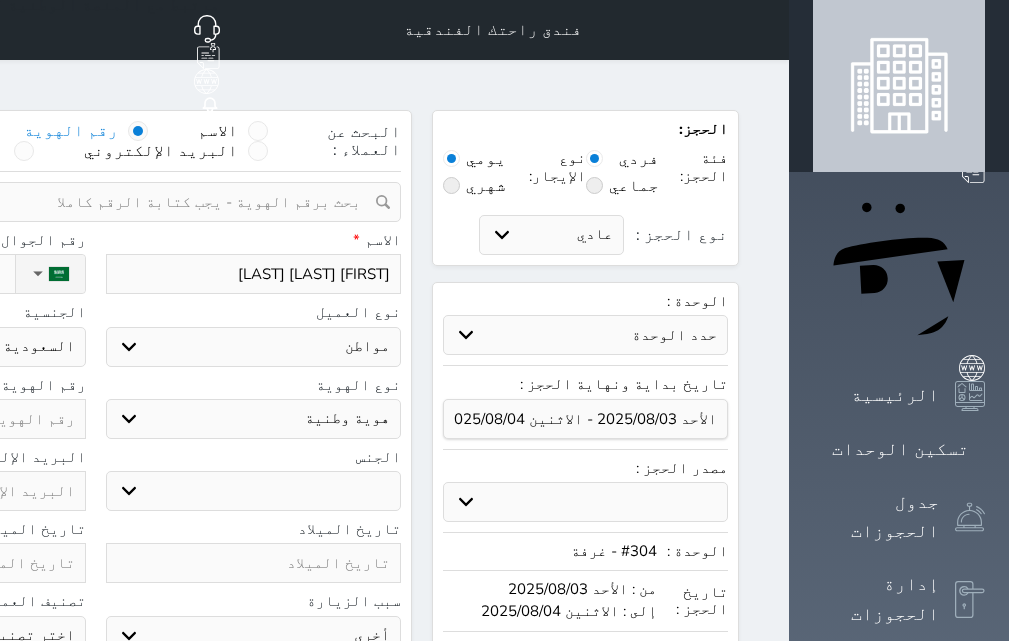 click on "اختر نوع   هوية وطنية هوية عائلية جواز السفر" at bounding box center (254, 419) 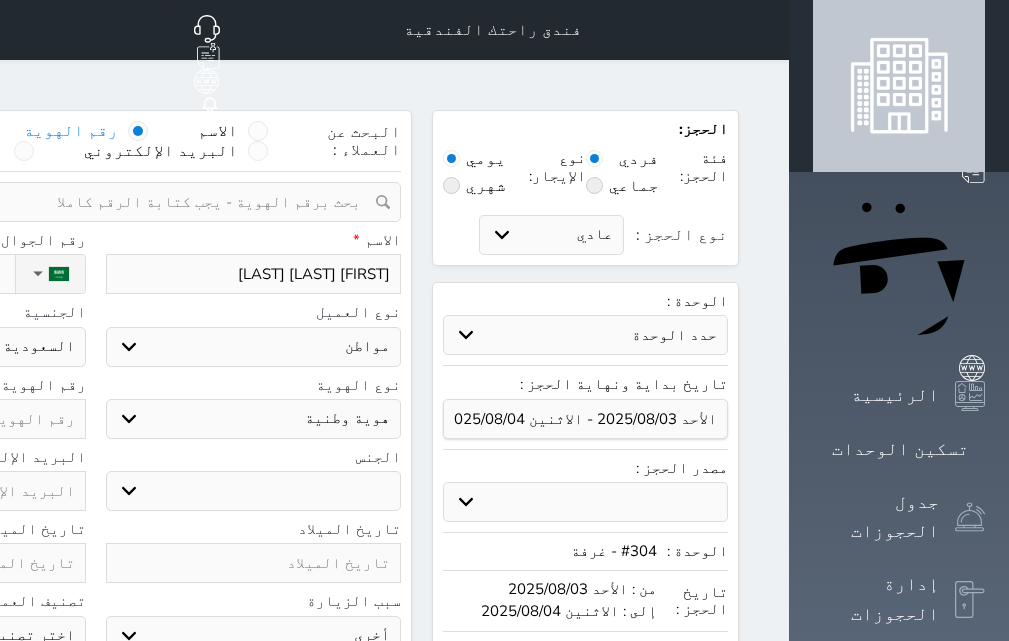 click on "ذكر   انثى" at bounding box center [254, 491] 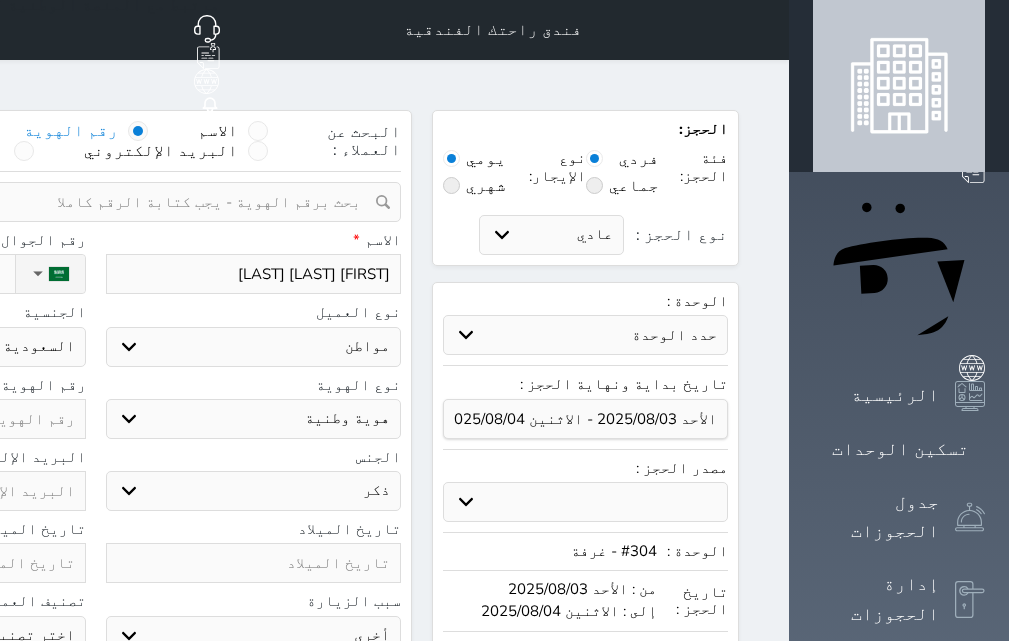 click on "ذكر   انثى" at bounding box center (254, 491) 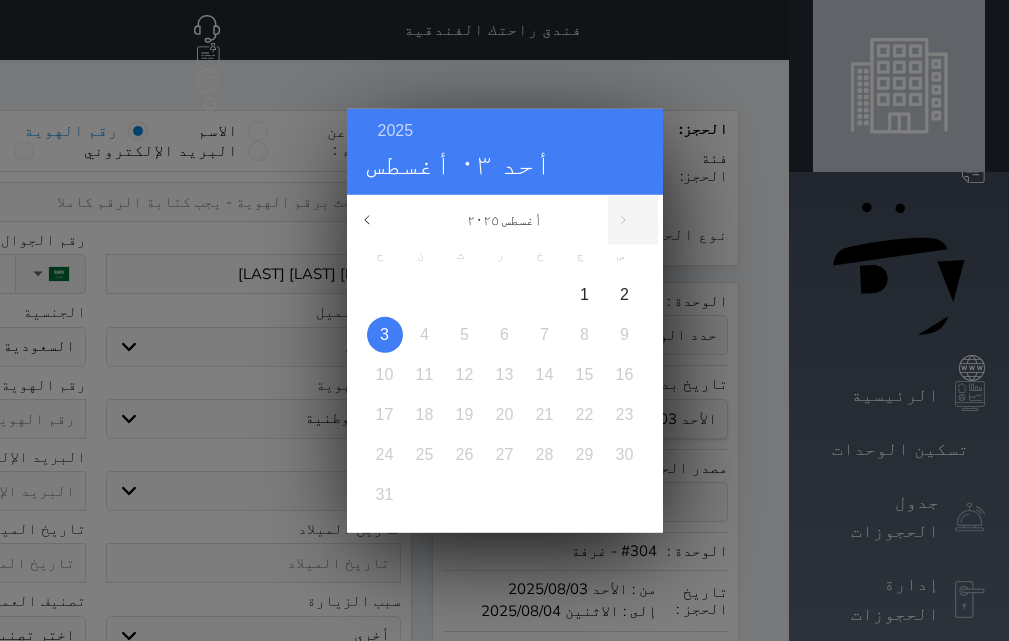 click on "2025   أحد ٠٣ أغسطس         أغسطس ٢٠٢٥
ح
ن
ث
ر
خ
ج
س
1   2   3   4   5   6   7   8   9   10   11   12   13   14   15   16   17   18   19   20   21   22   23   24   25   26   27   28   29   30   31
يناير
فبراير
مارس
أبريل
مايو
يونيو
يوليو
أغسطس
سبتمبر
أكتوبر" at bounding box center (504, 320) 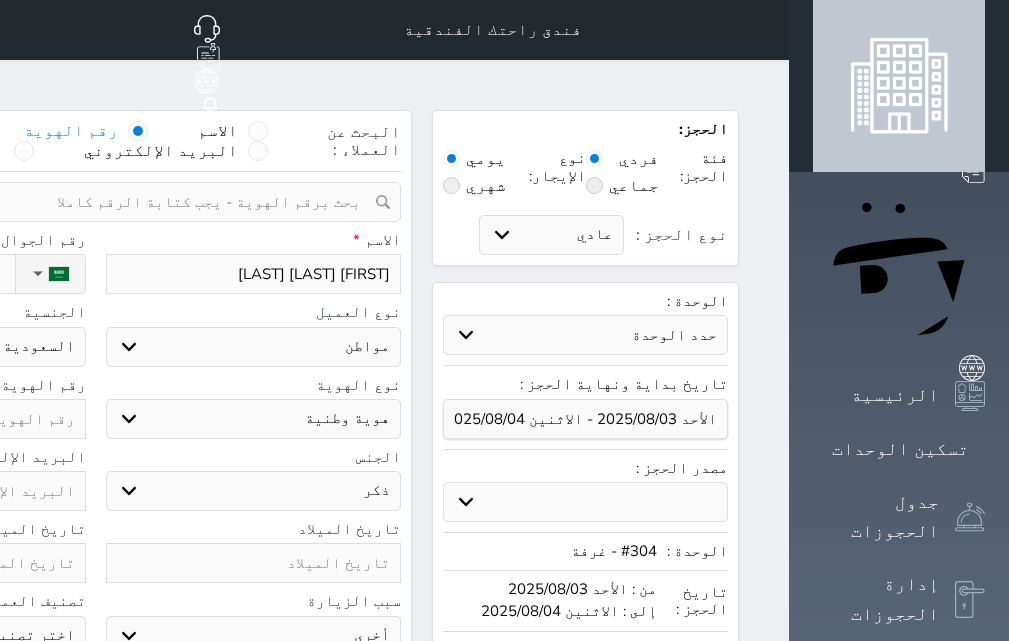 click at bounding box center (-62, 419) 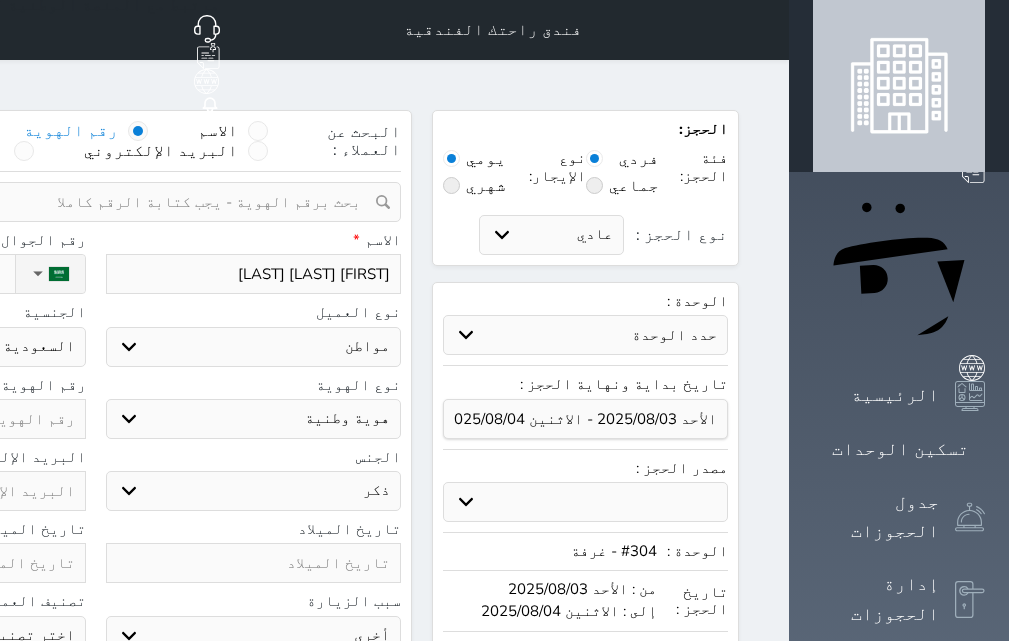 paste on "[PHONE]" 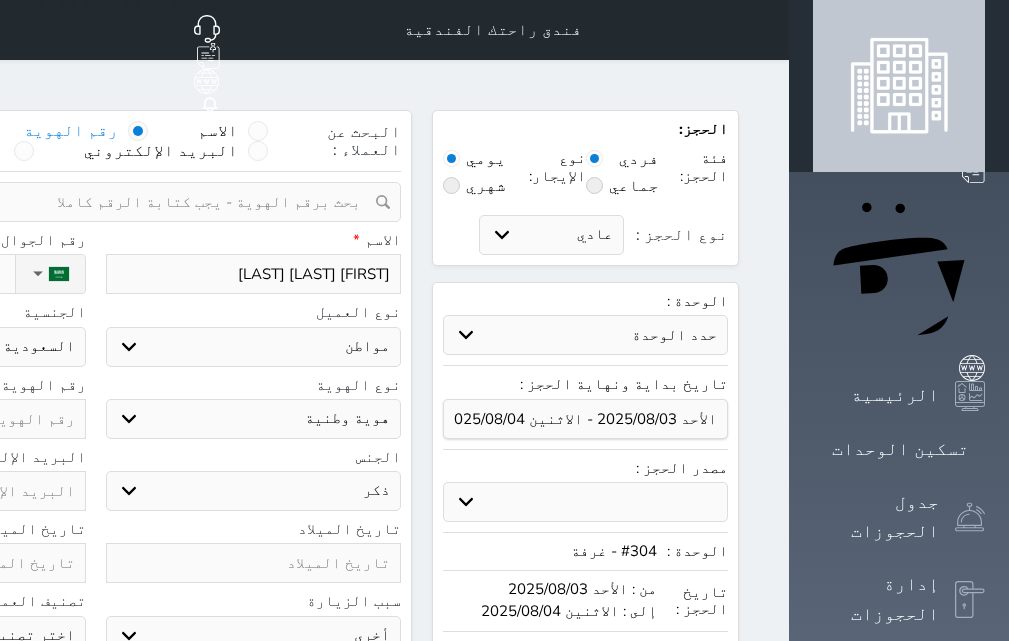 type on "[PHONE]" 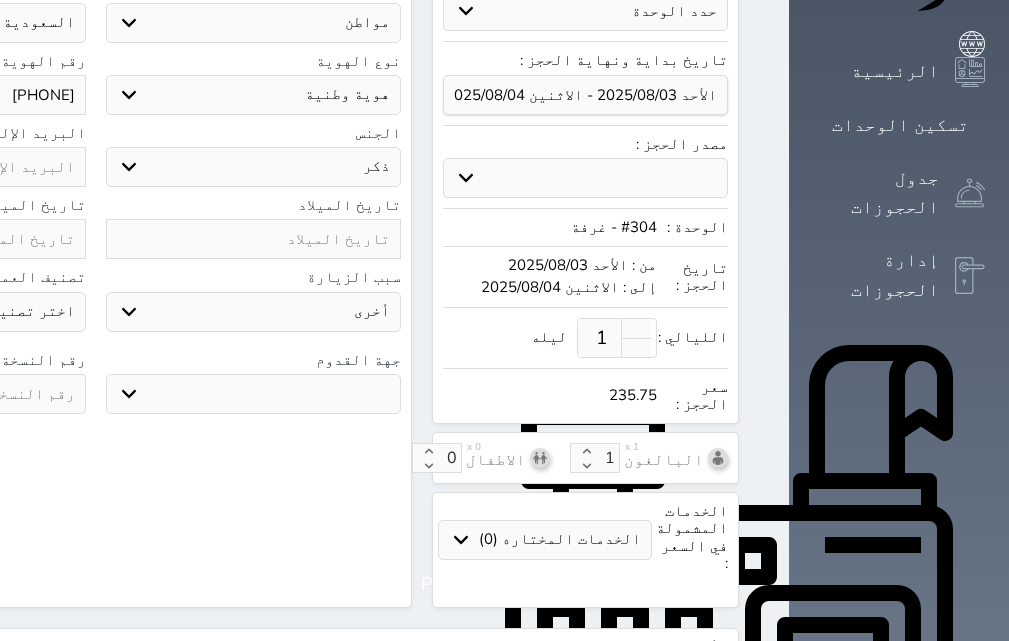 scroll, scrollTop: 400, scrollLeft: 0, axis: vertical 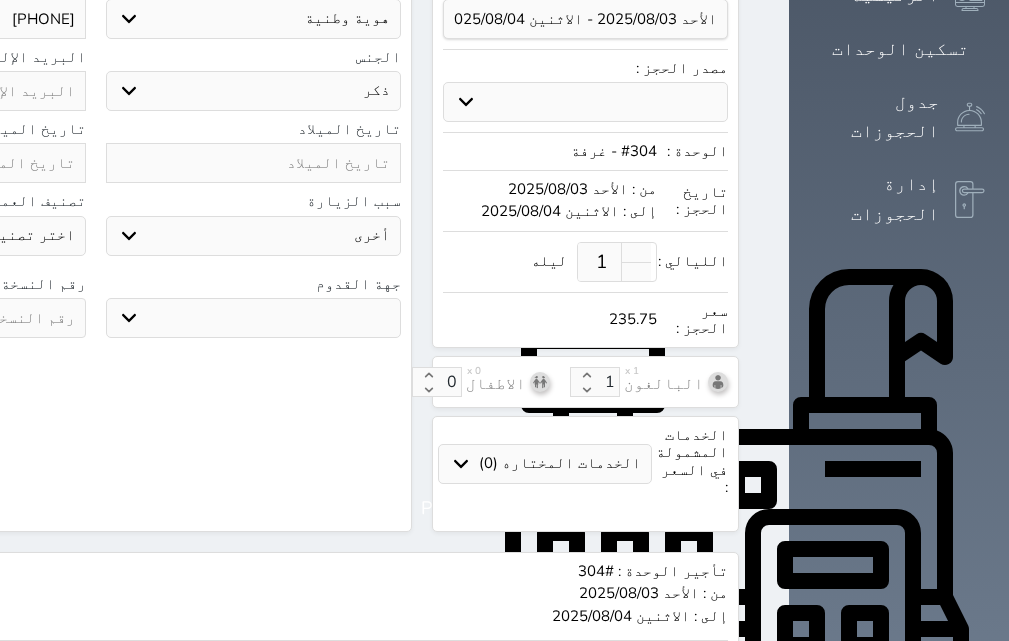 type on "[PHONE]" 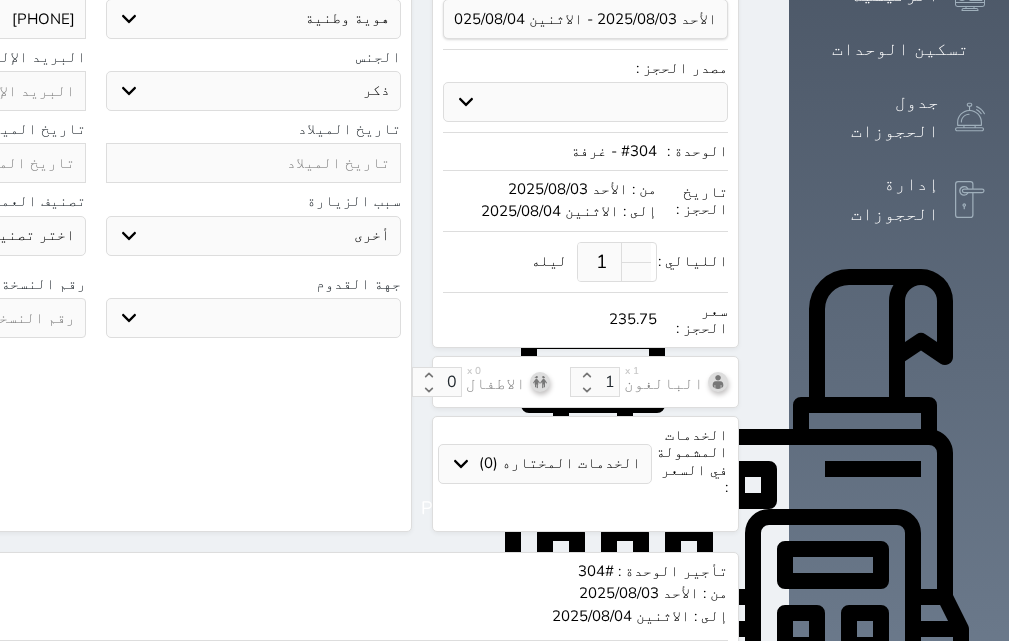 select 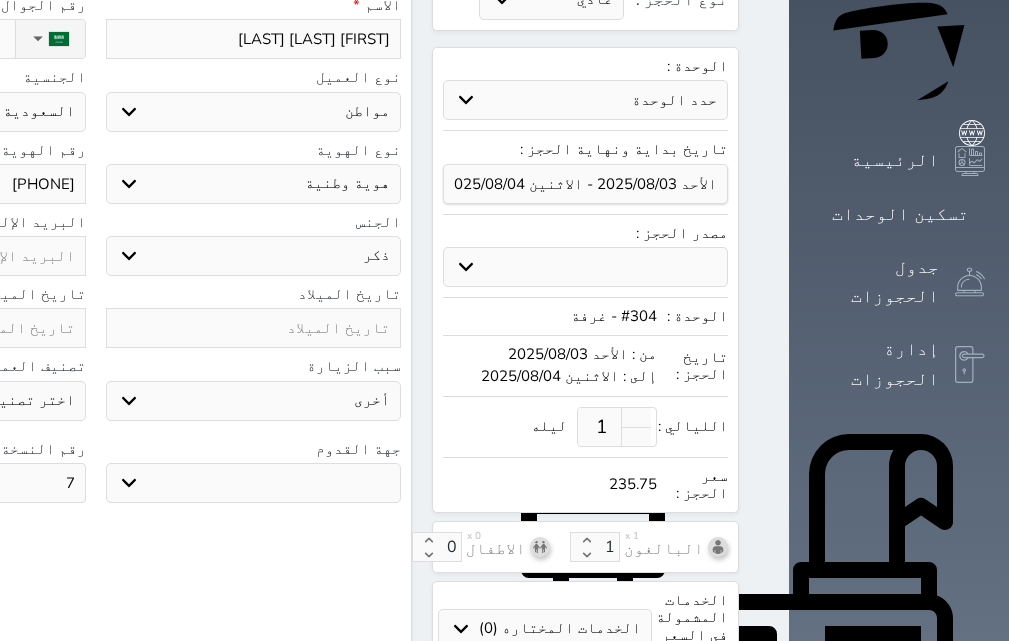 scroll, scrollTop: 200, scrollLeft: 0, axis: vertical 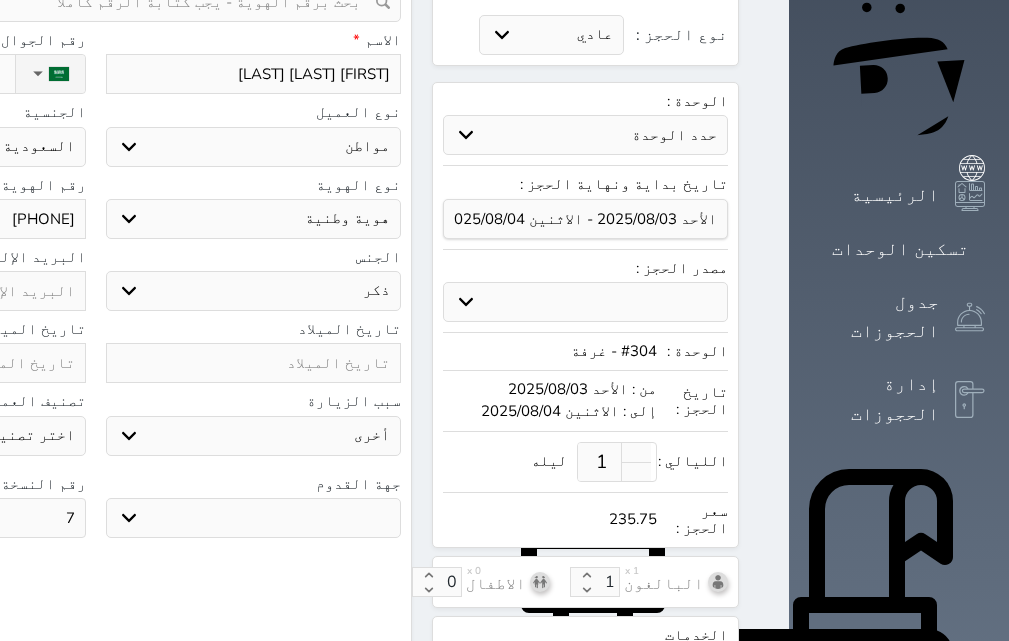 type on "7" 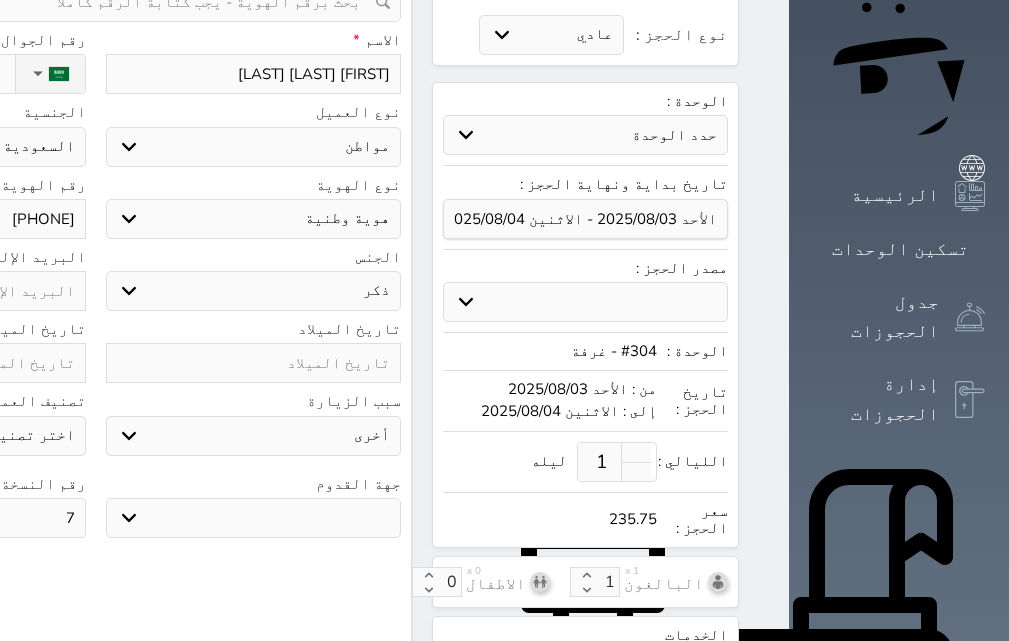 click at bounding box center [-62, 363] 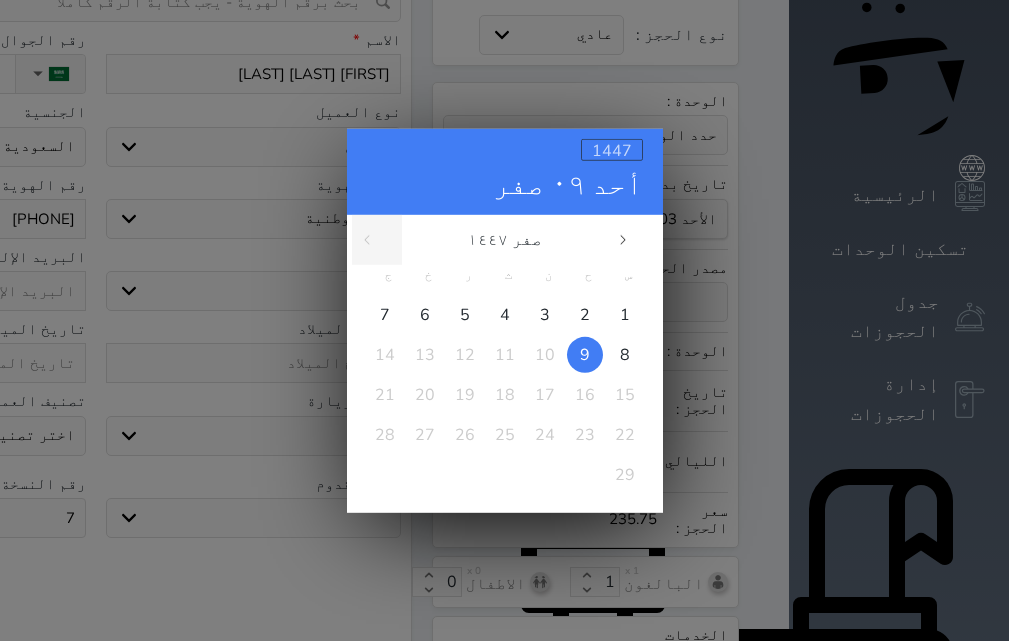 click on "1447" at bounding box center [612, 150] 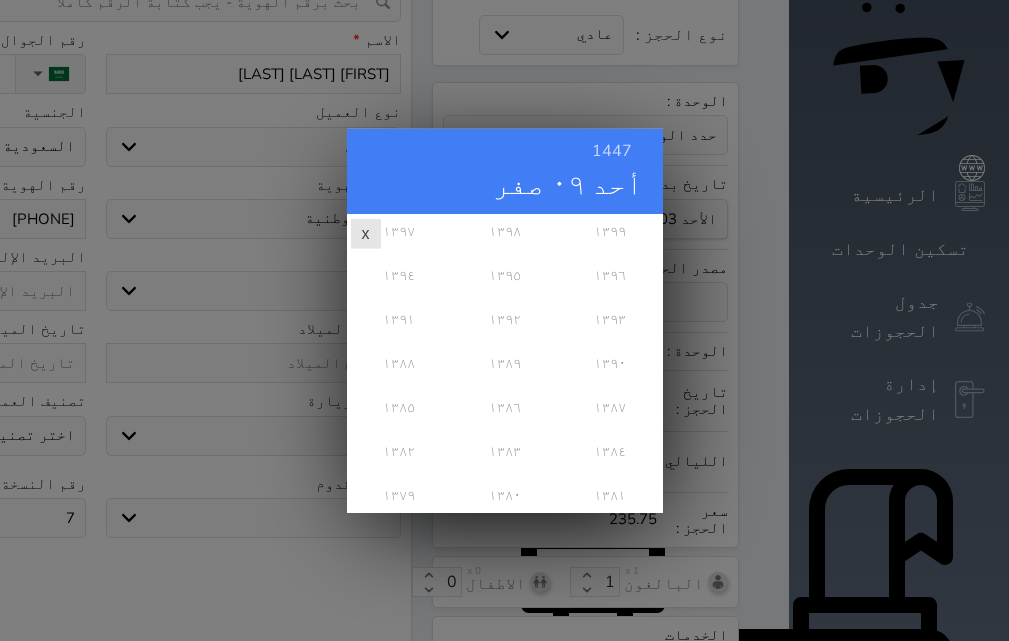 scroll, scrollTop: 800, scrollLeft: 0, axis: vertical 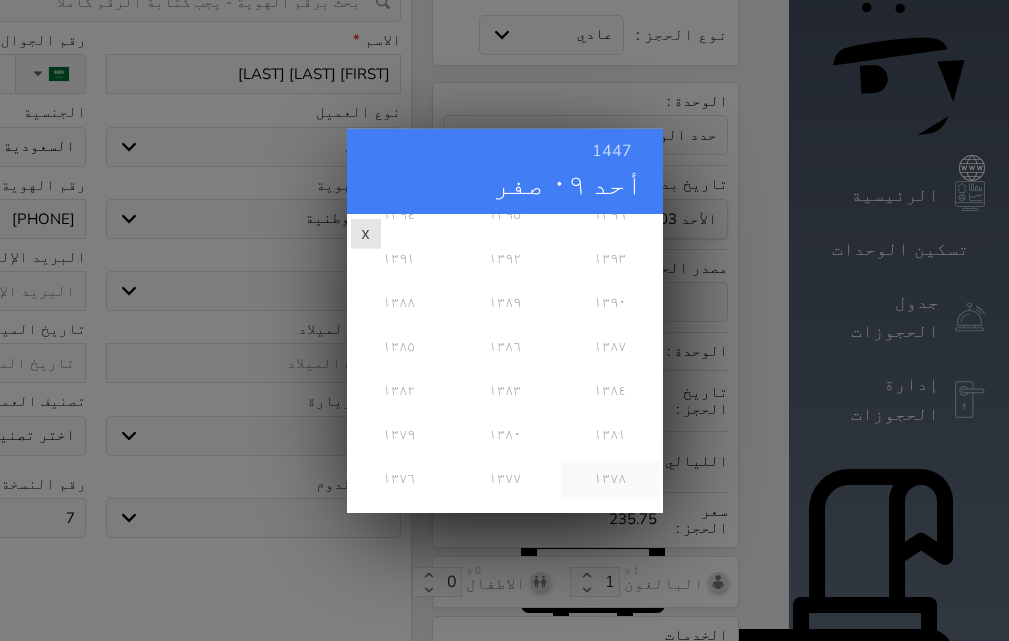 click on "١٣٧٨" at bounding box center (609, 478) 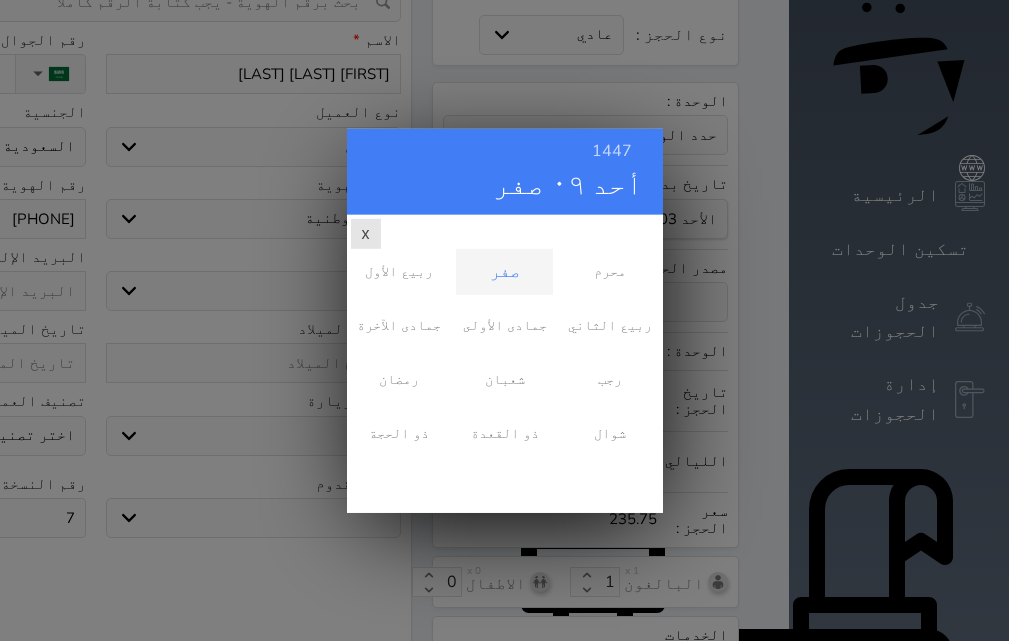 scroll, scrollTop: 0, scrollLeft: 0, axis: both 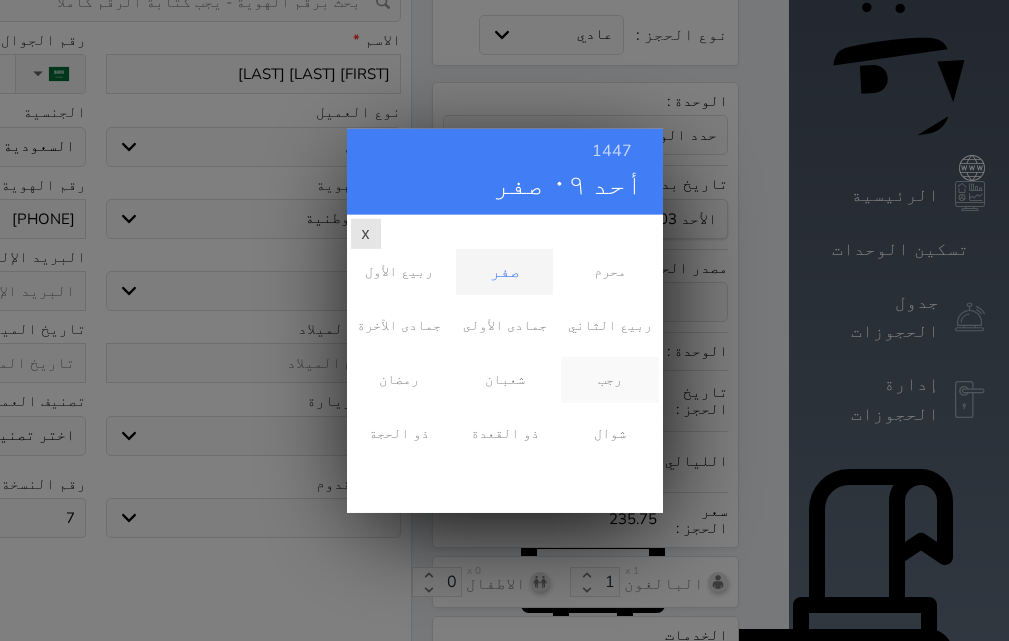 click on "رجب" at bounding box center [609, 379] 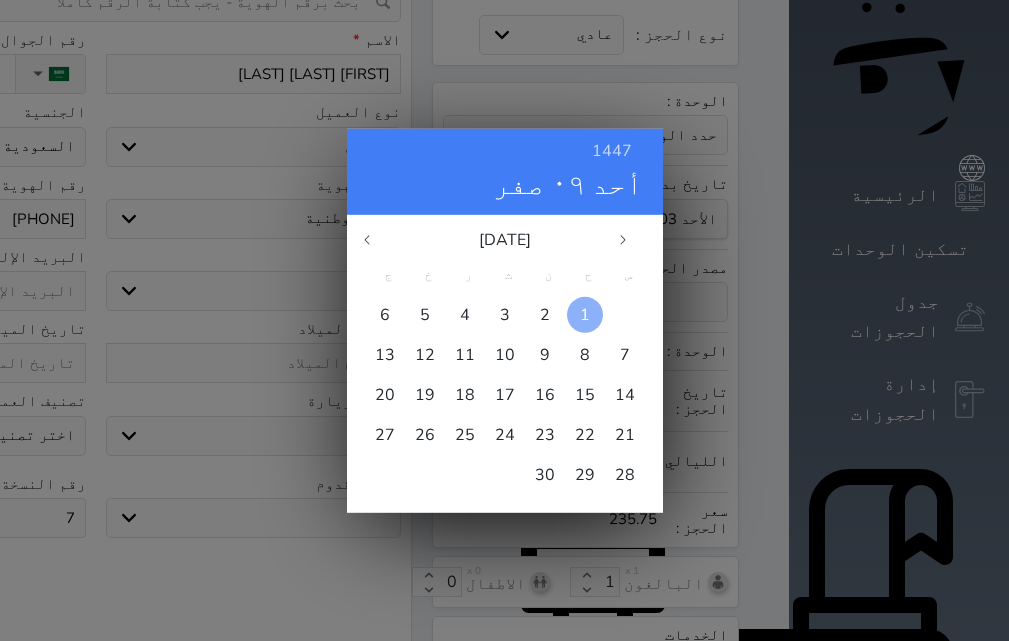 click on "1" at bounding box center (585, 314) 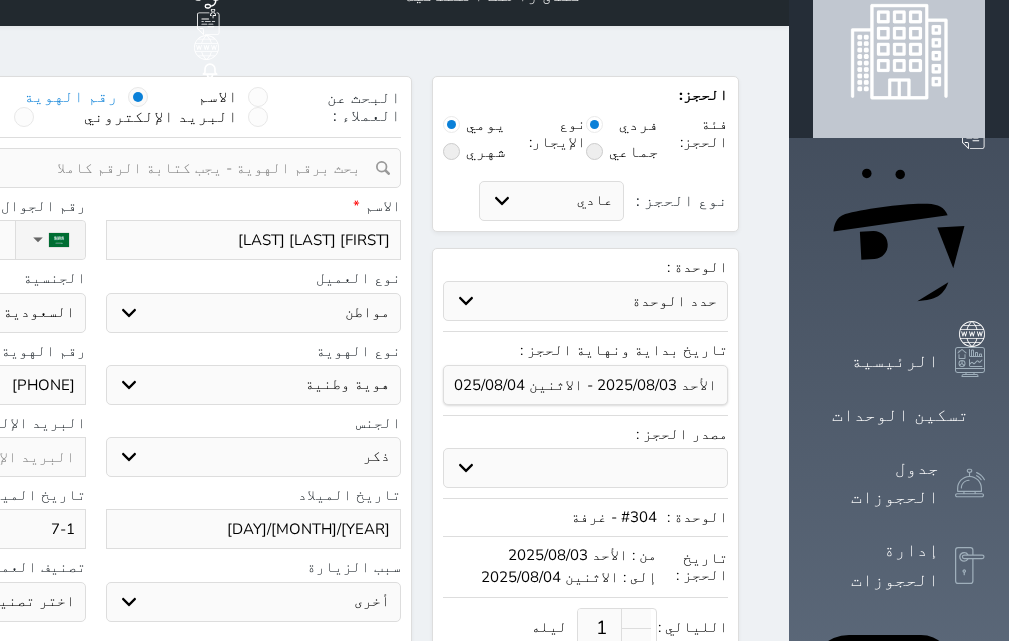 scroll, scrollTop: 0, scrollLeft: 0, axis: both 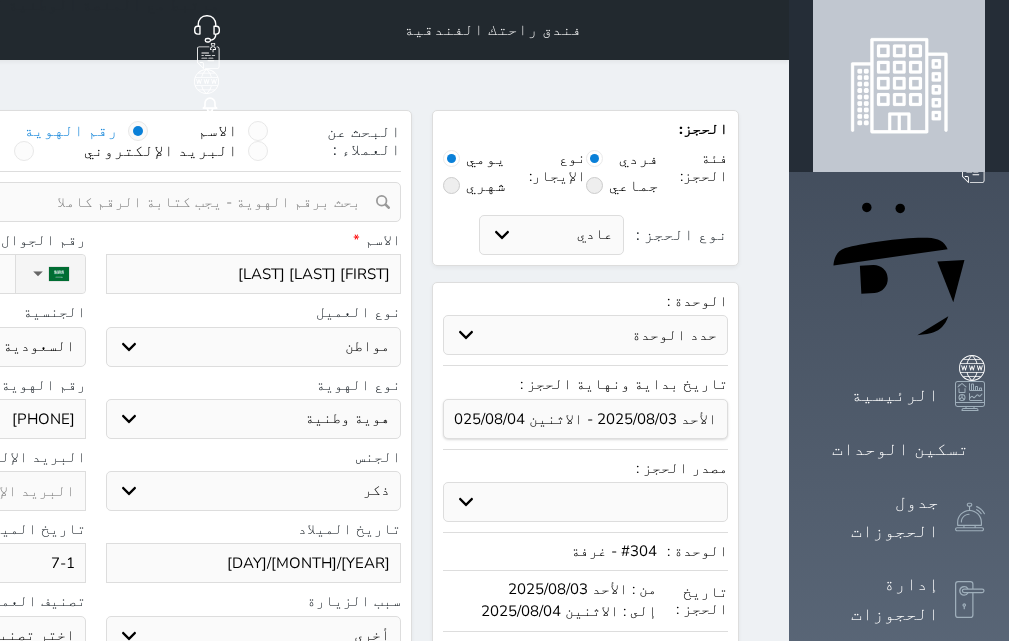 click on "نوع الحجز :" at bounding box center [-98, 274] 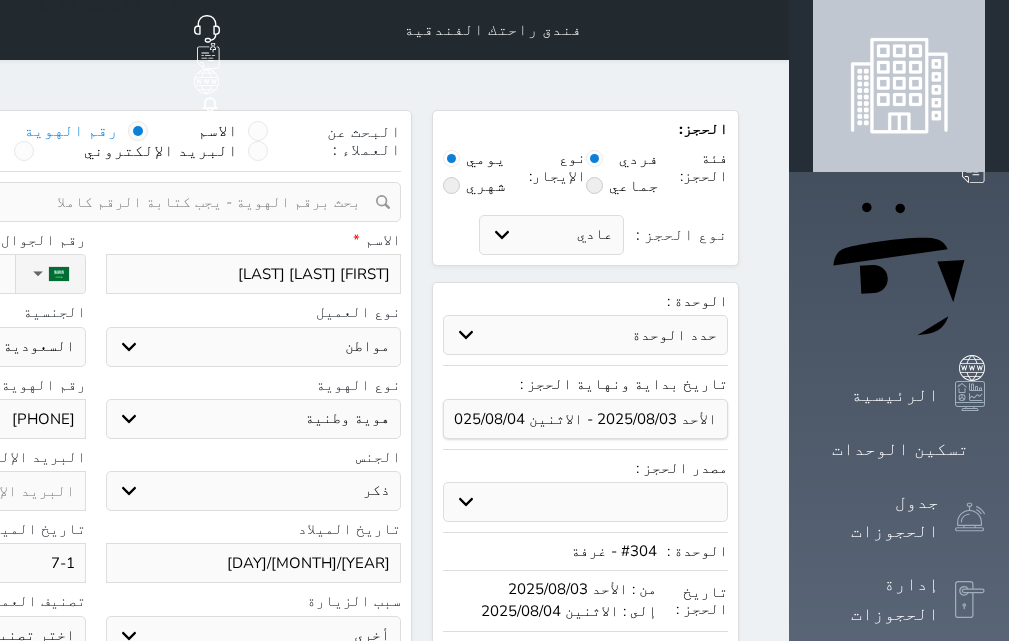 type on "0" 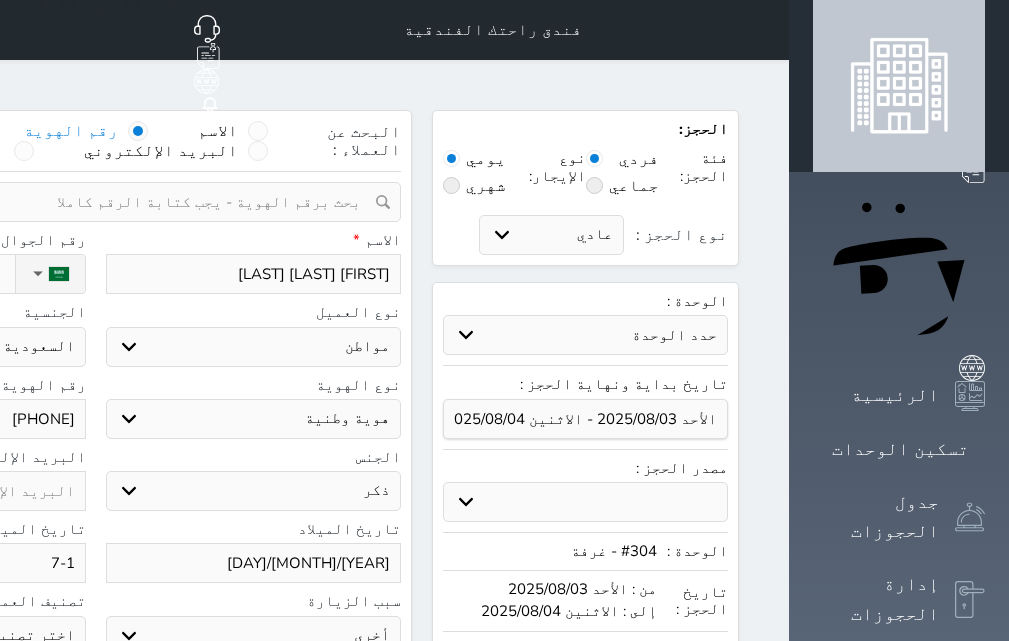 select 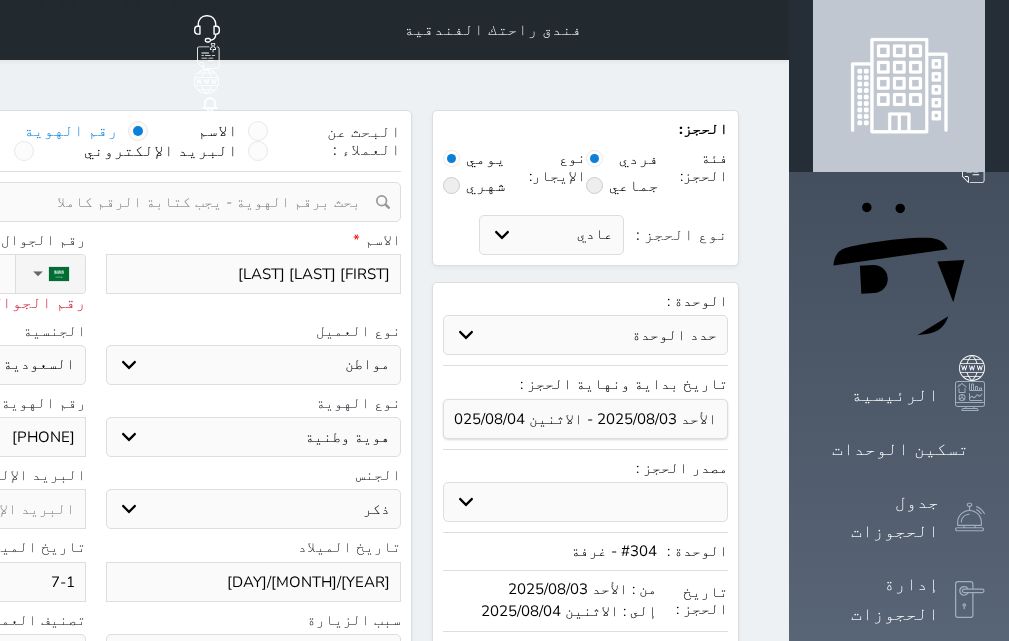 type on "05" 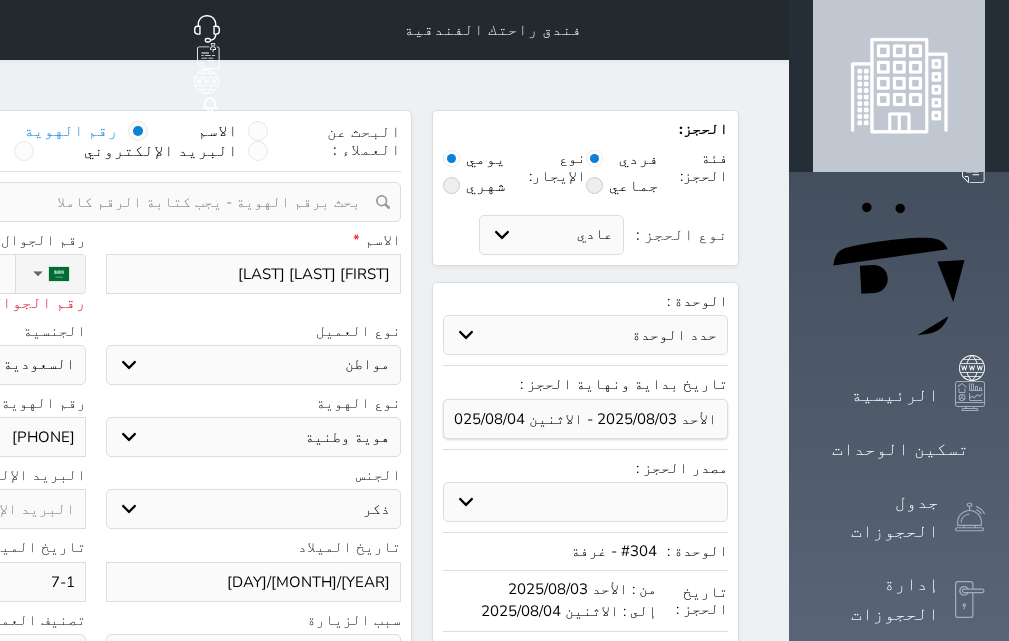 type on "053" 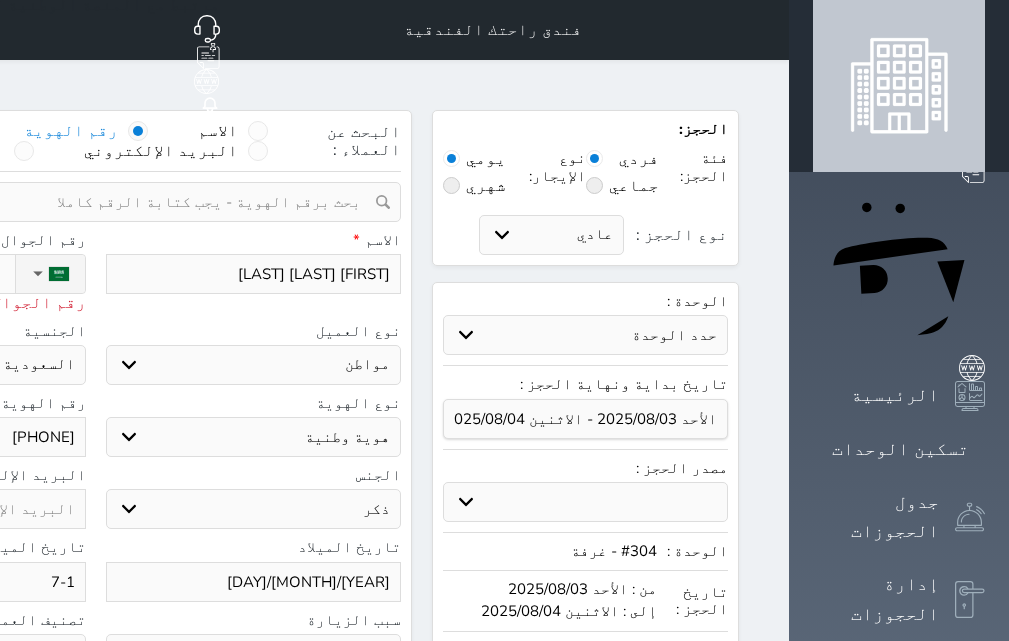 select 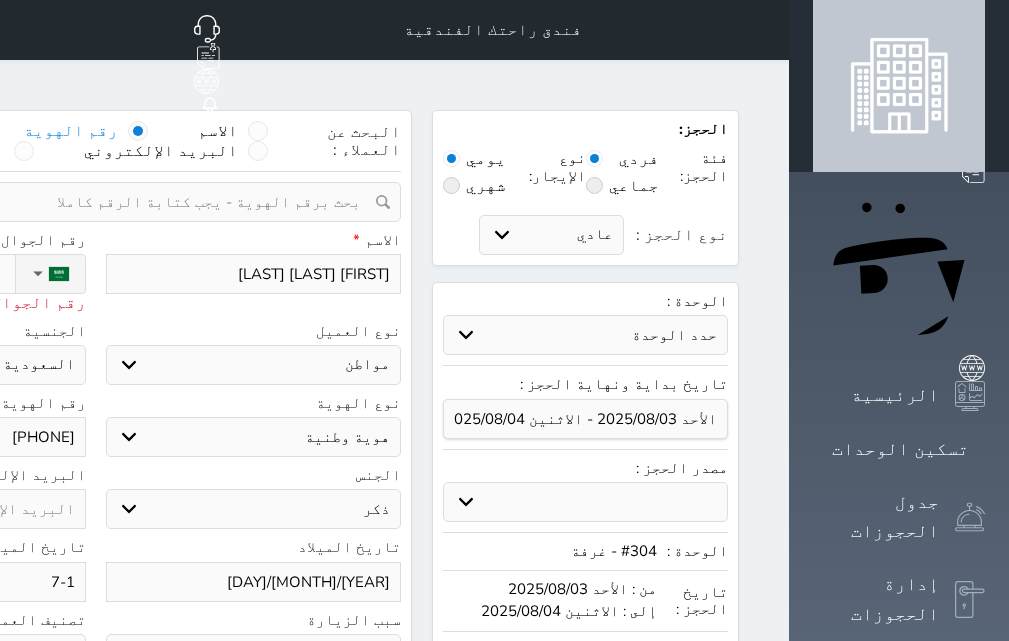 type on "05336" 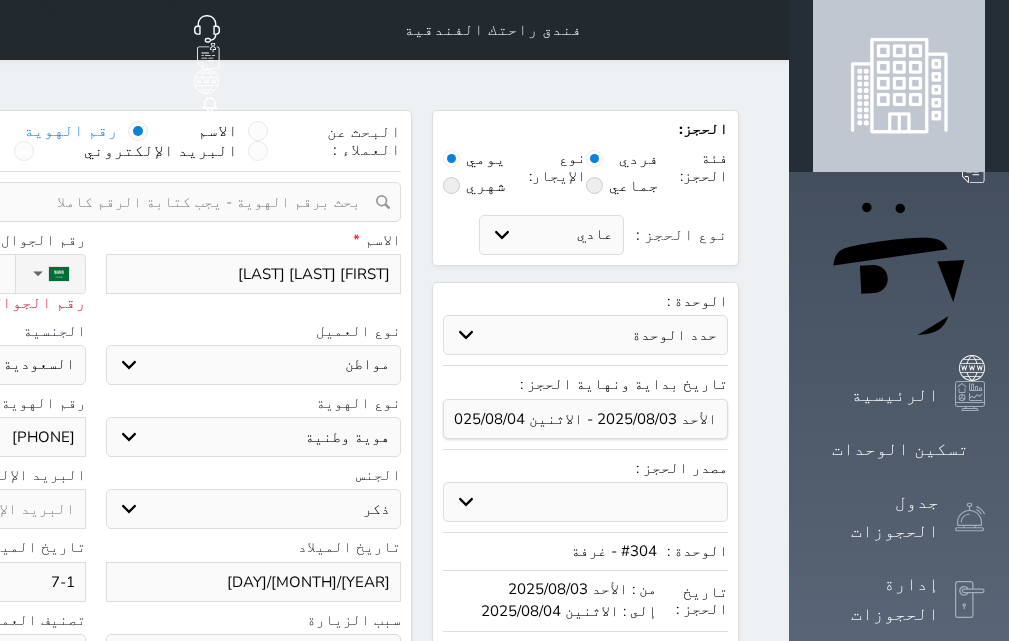 type 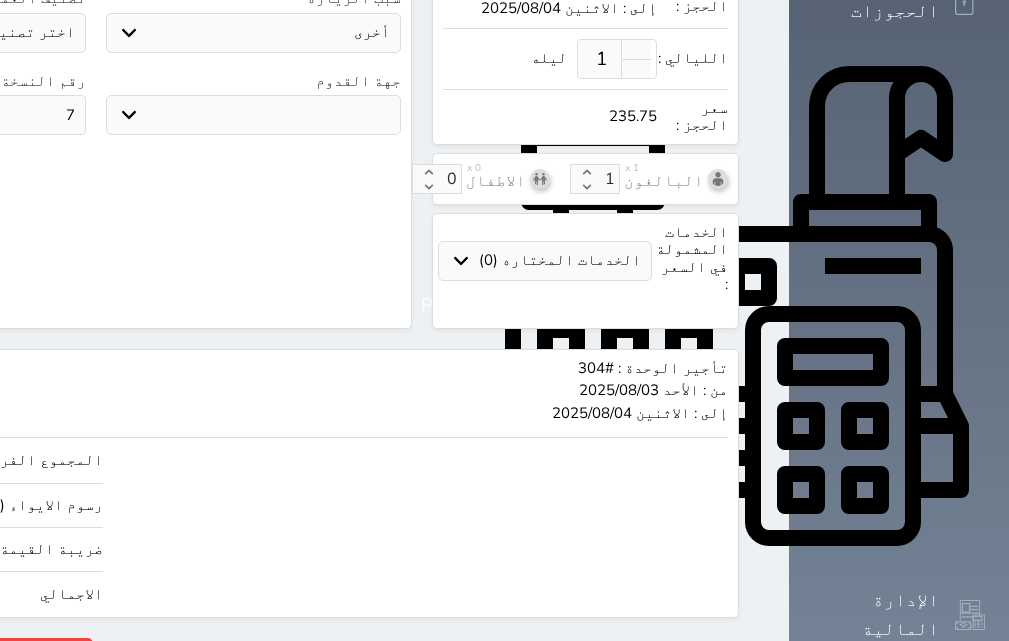 scroll, scrollTop: 604, scrollLeft: 0, axis: vertical 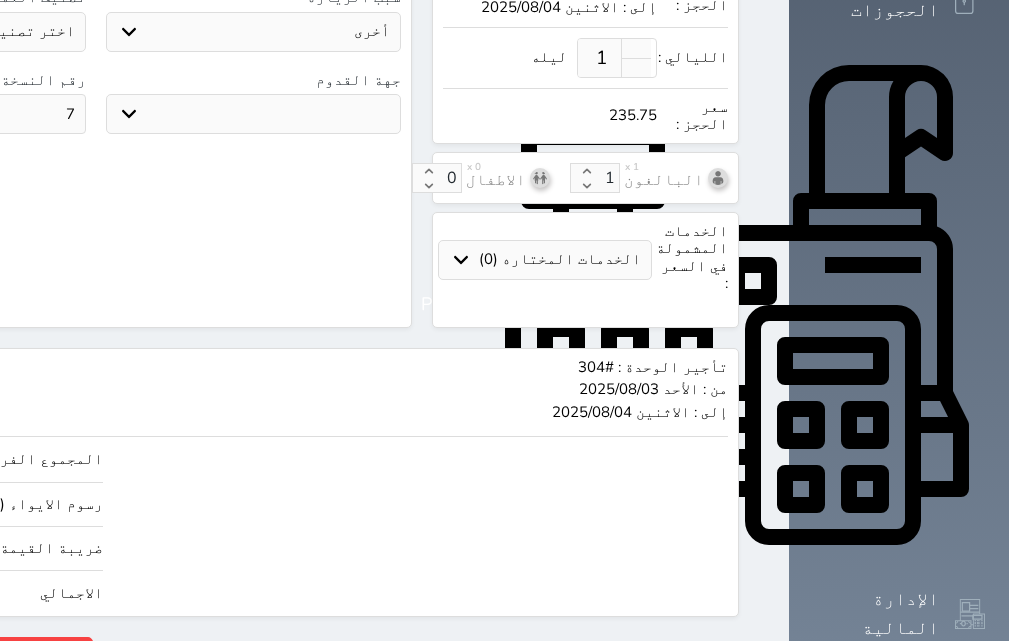 click on "235.75" at bounding box center (-145, 593) 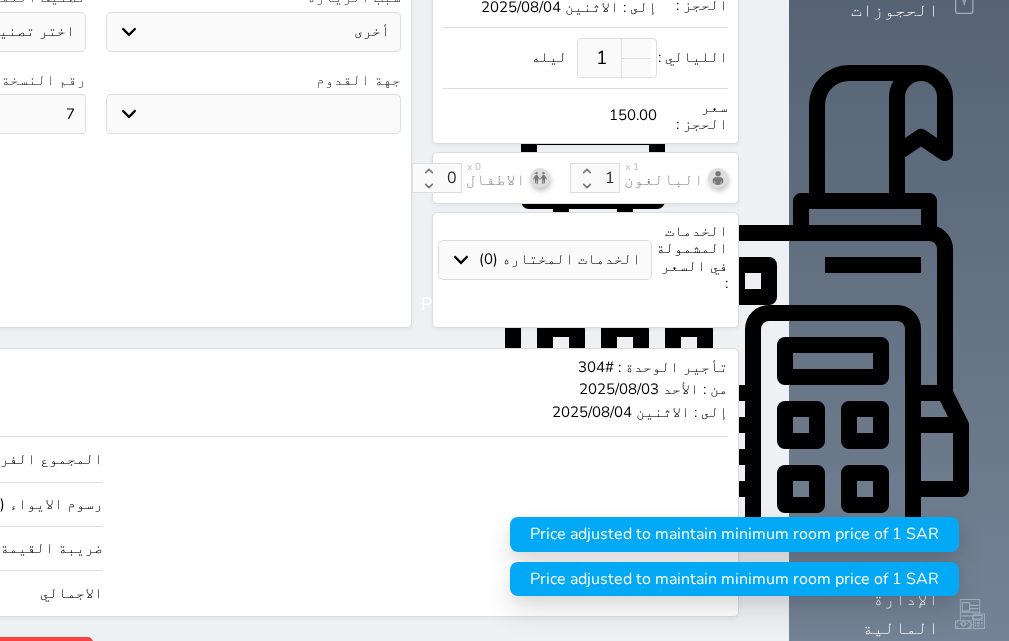 click on "حجز" at bounding box center (-128, 654) 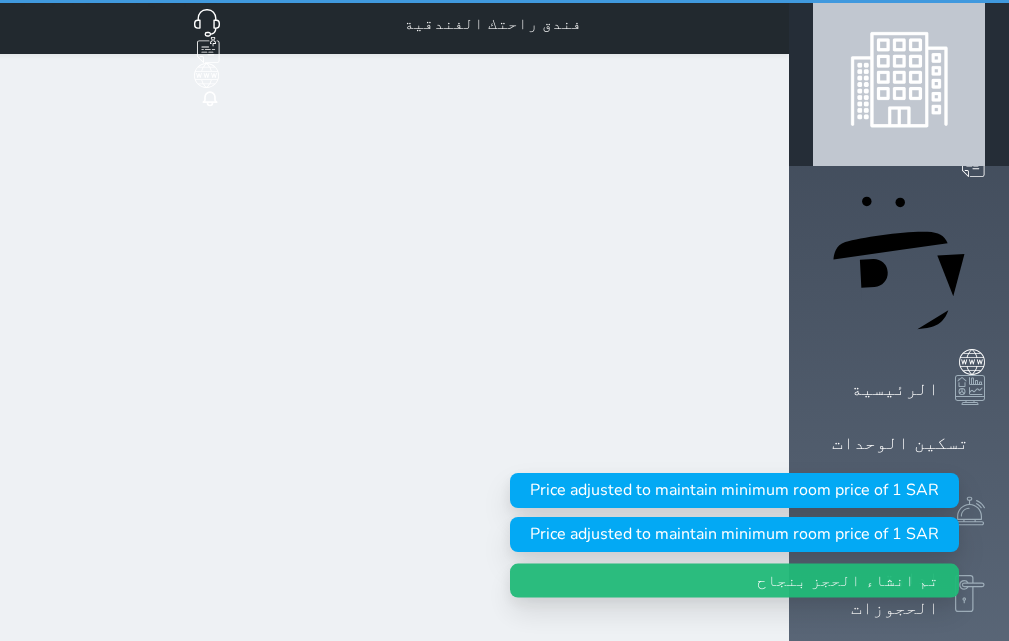 scroll, scrollTop: 0, scrollLeft: 0, axis: both 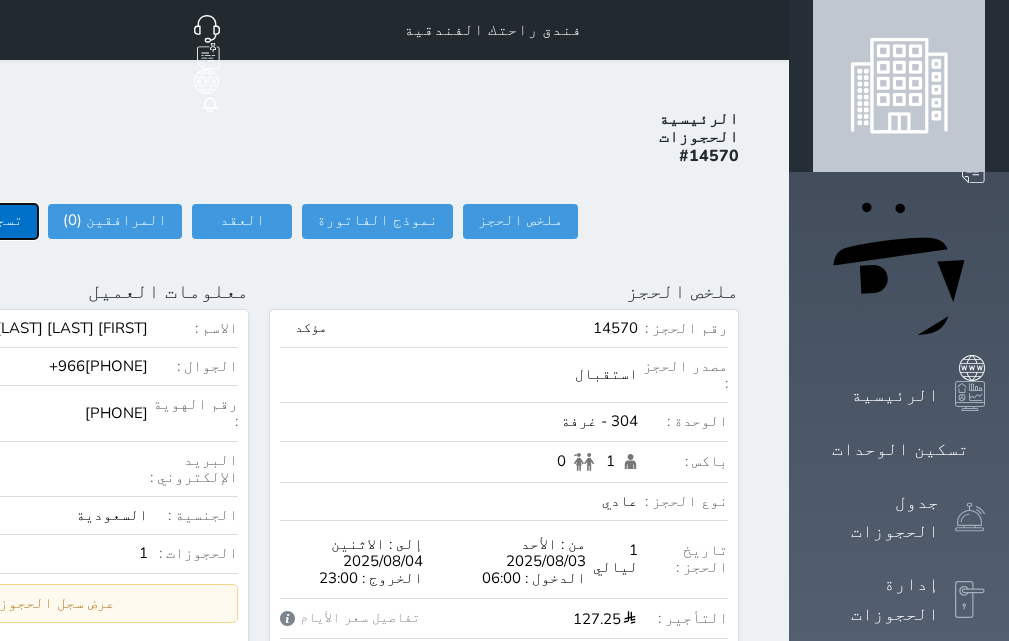 click on "تسجيل دخول" at bounding box center [-20, 221] 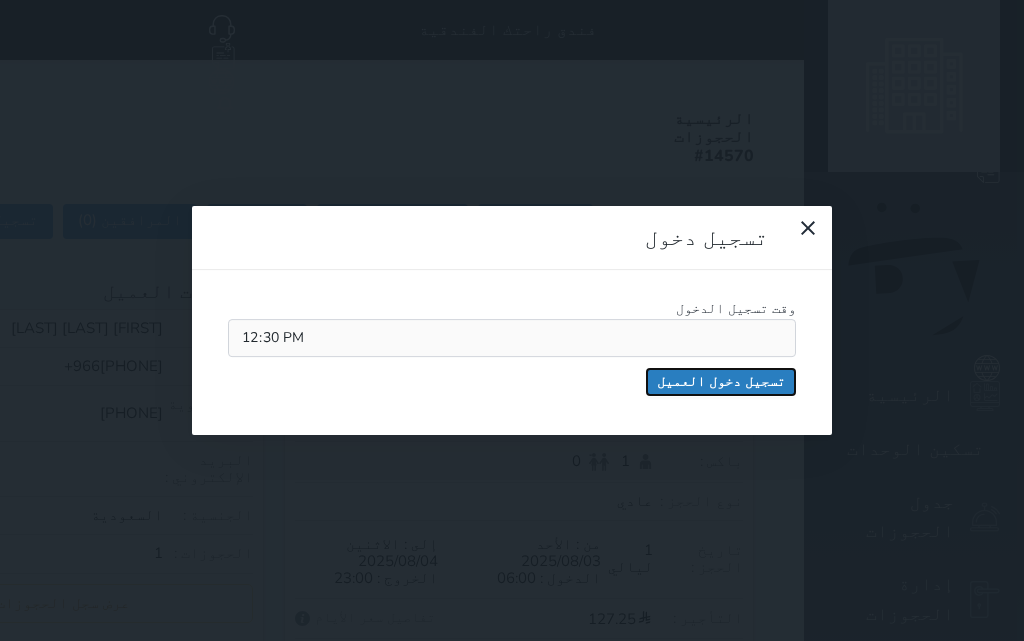 click on "تسجيل دخول العميل" at bounding box center [721, 382] 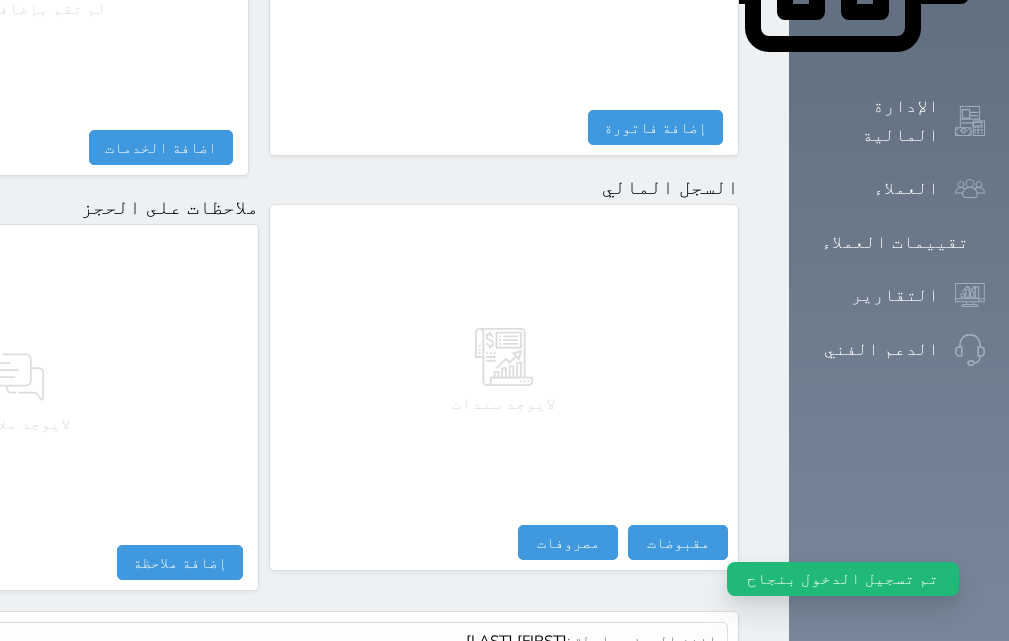 scroll, scrollTop: 1174, scrollLeft: 0, axis: vertical 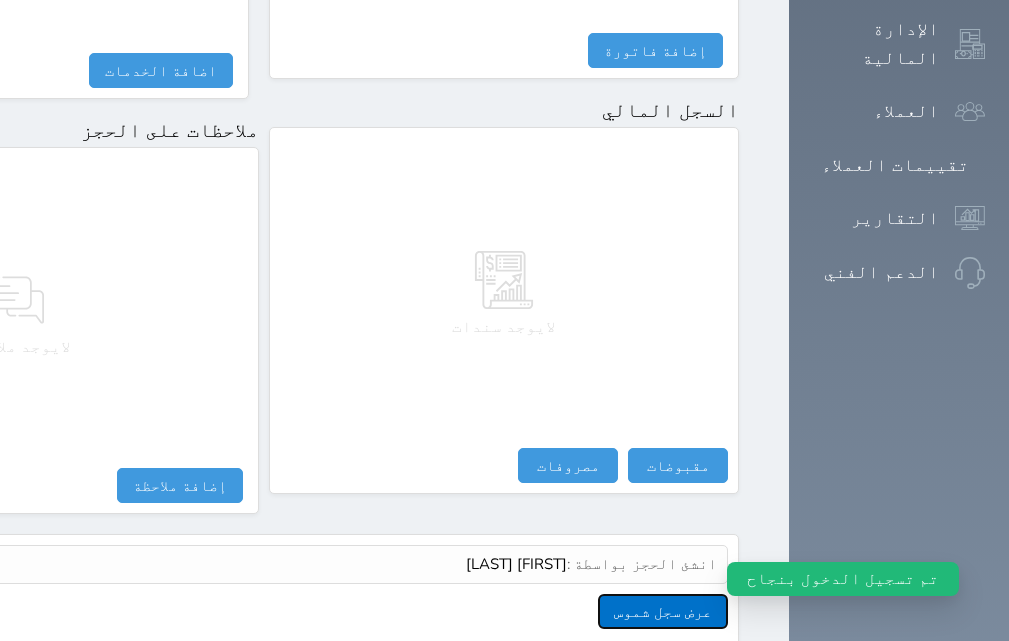 click on "عرض سجل شموس" at bounding box center [663, 611] 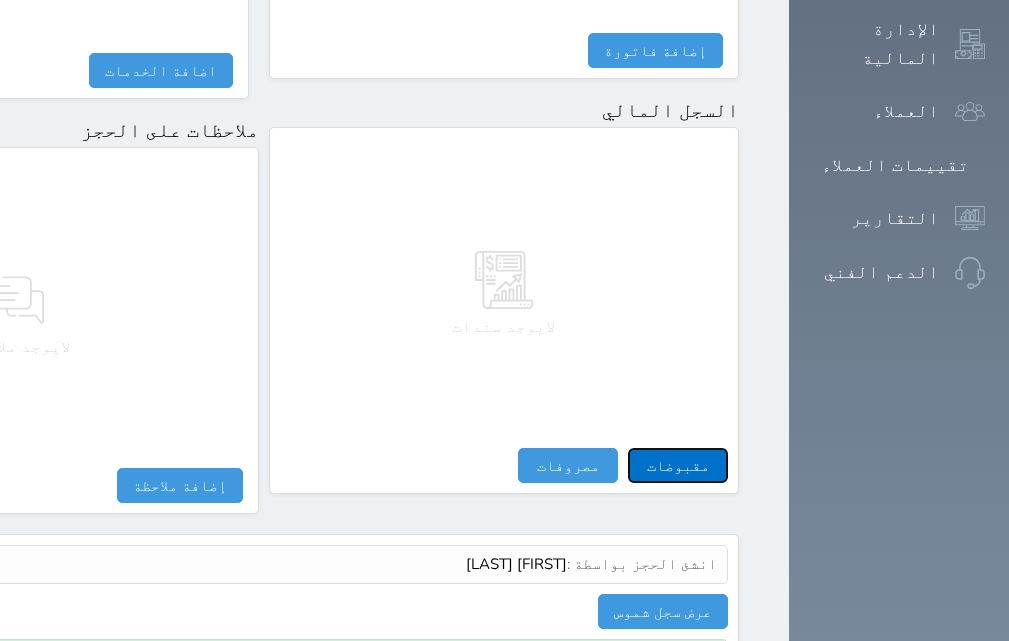 click on "مقبوضات" at bounding box center (678, 465) 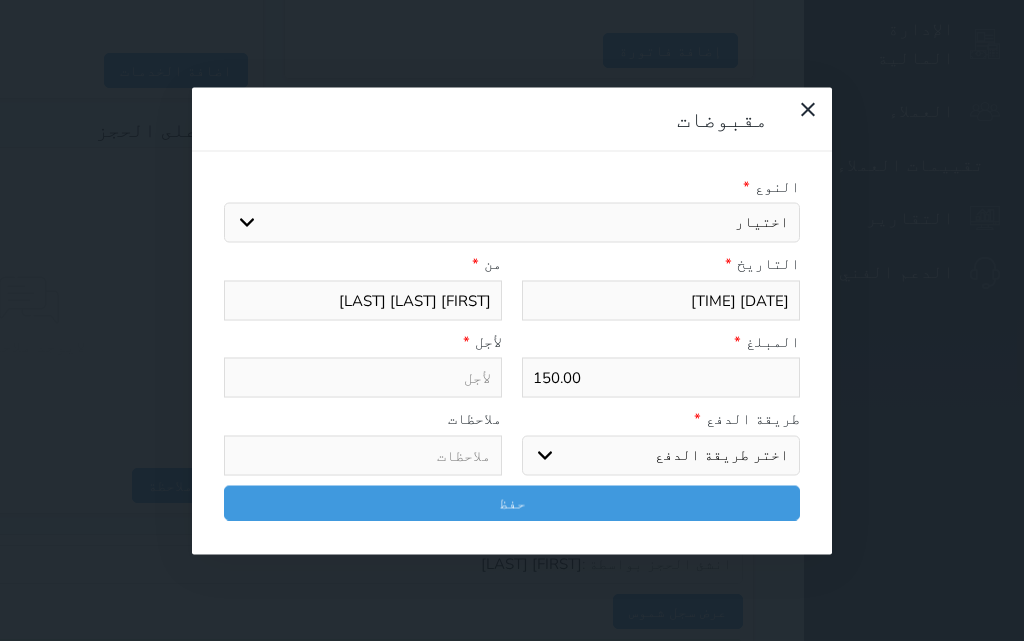 click on "اختيار   مقبوضات عامة قيمة إيجار فواتير تامين عربون لا ينطبق آخر مغسلة واي فاي - الإنترنت مواقف السيارات طعام الأغذية والمشروبات مشروبات المشروبات الباردة المشروبات الساخنة الإفطار غداء عشاء مخبز و كعك حمام سباحة الصالة الرياضية سبا و خدمات الجمال اختيار وإسقاط (خدمات النقل) ميني بار كابل - تلفزيون سرير إضافي تصفيف الشعر التسوق خدمات الجولات السياحية المنظمة خدمات الدليل السياحي فواتير البوفية" at bounding box center [512, 223] 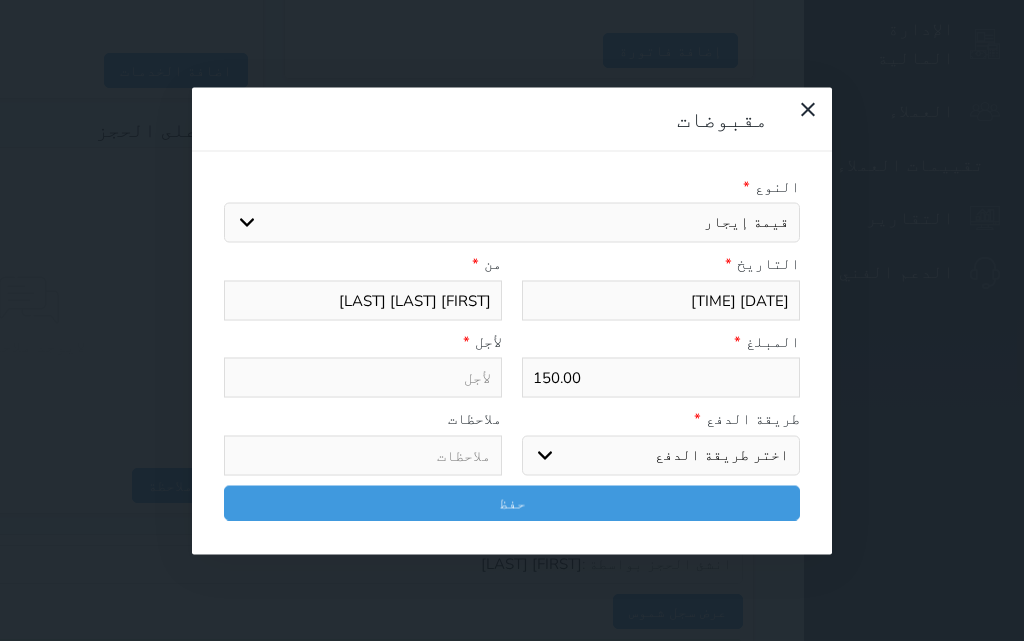 click on "اختيار   مقبوضات عامة قيمة إيجار فواتير تامين عربون لا ينطبق آخر مغسلة واي فاي - الإنترنت مواقف السيارات طعام الأغذية والمشروبات مشروبات المشروبات الباردة المشروبات الساخنة الإفطار غداء عشاء مخبز و كعك حمام سباحة الصالة الرياضية سبا و خدمات الجمال اختيار وإسقاط (خدمات النقل) ميني بار كابل - تلفزيون سرير إضافي تصفيف الشعر التسوق خدمات الجولات السياحية المنظمة خدمات الدليل السياحي فواتير البوفية" at bounding box center (512, 223) 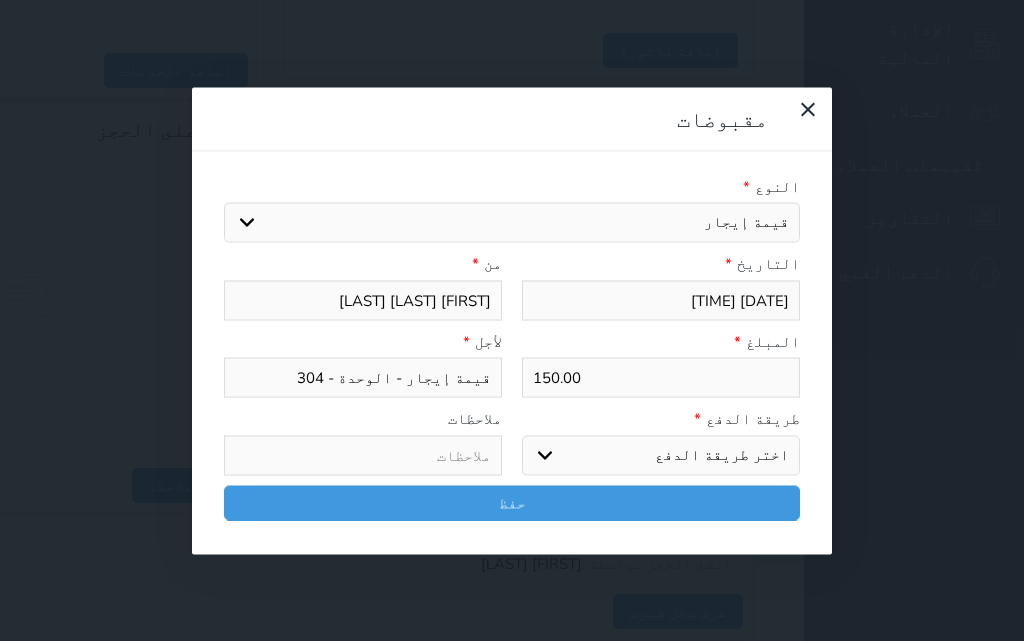 click on "اختر طريقة الدفع   دفع نقدى   تحويل بنكى   مدى   بطاقة ائتمان   آجل" at bounding box center (661, 455) 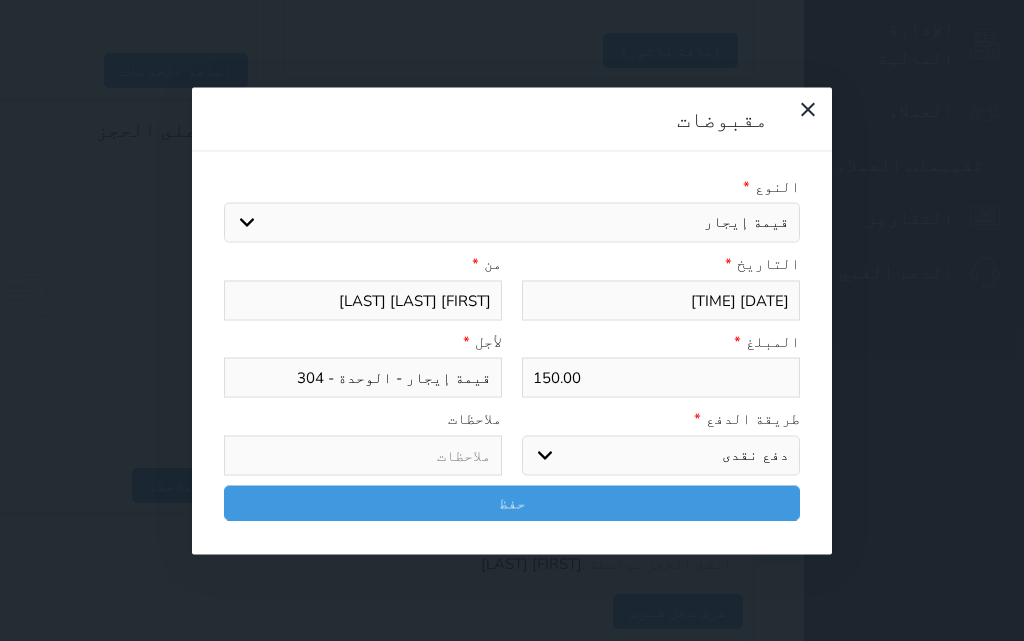 click on "اختر طريقة الدفع   دفع نقدى   تحويل بنكى   مدى   بطاقة ائتمان   آجل" at bounding box center [661, 455] 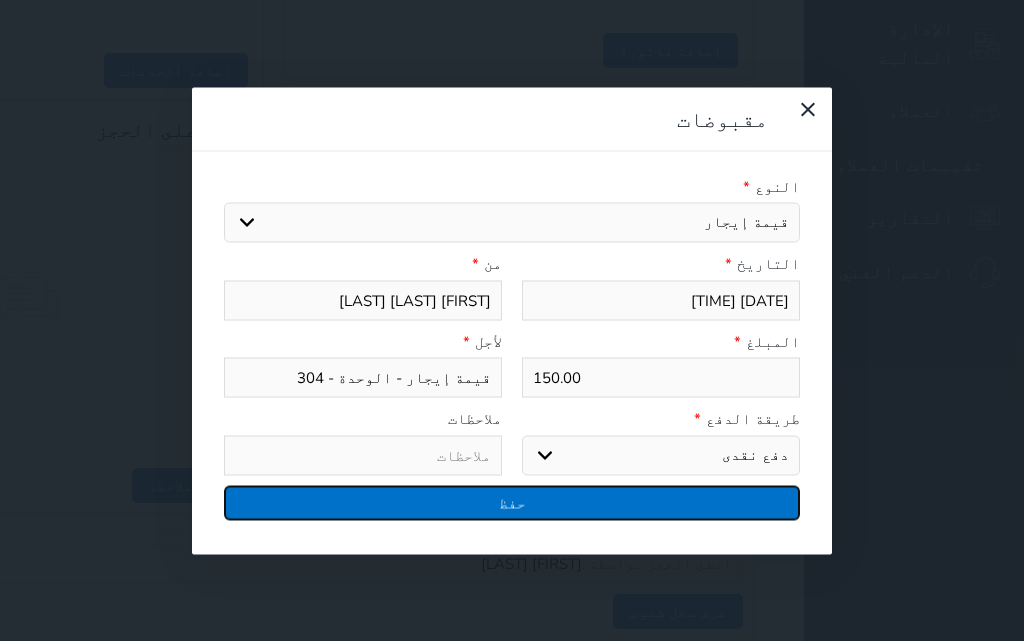 click on "حفظ" at bounding box center (512, 502) 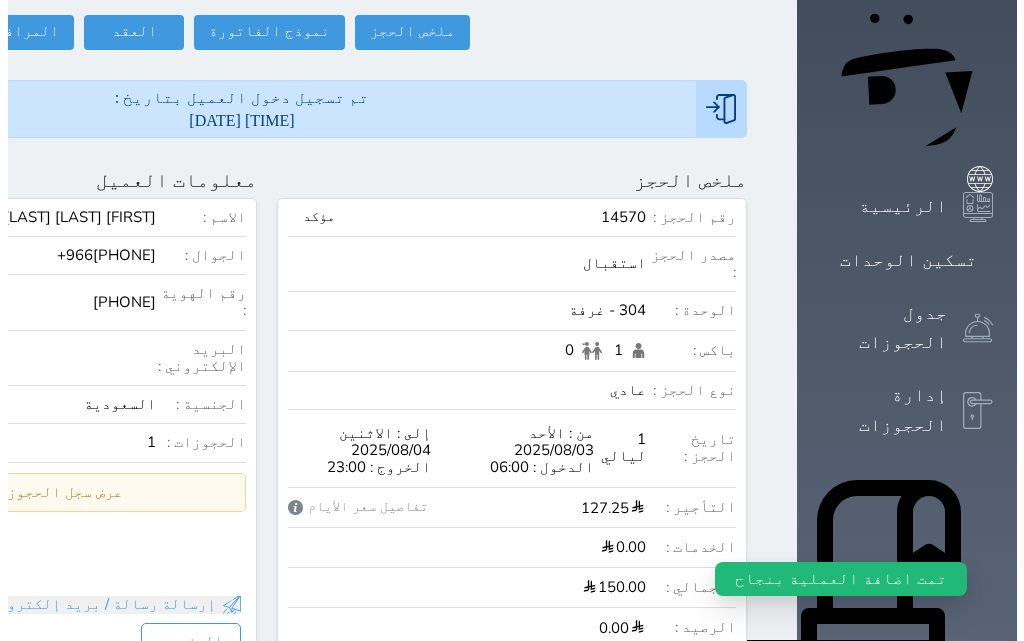 scroll, scrollTop: 0, scrollLeft: 0, axis: both 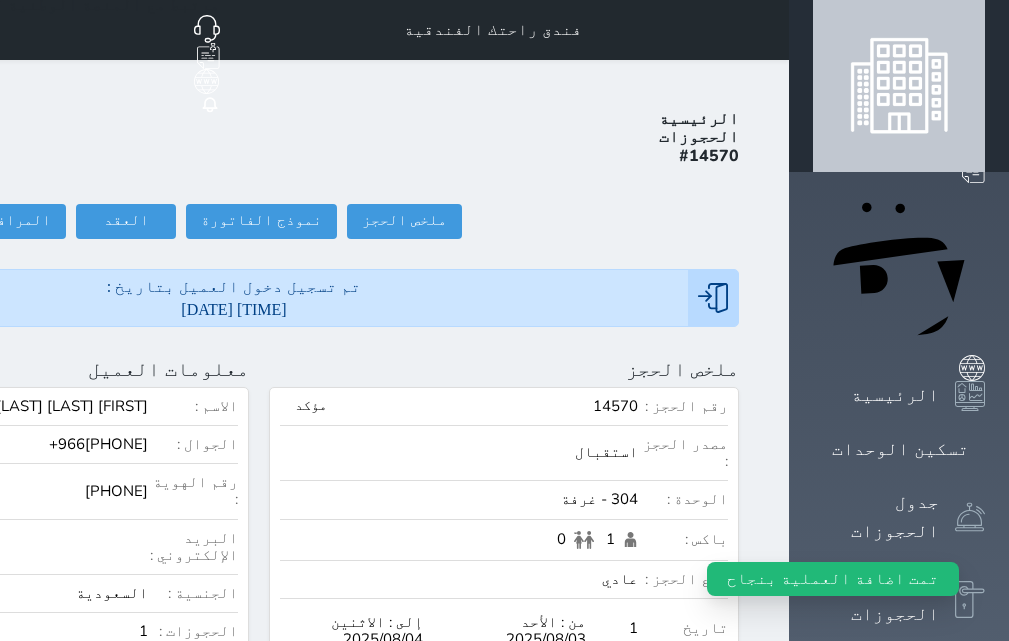 click on "الرئيسية   الحجوزات   #14570         ملخص الحجز         ملخص الحجز #14570                           نموذج الفاتورة           العقد         العقد #14570                       SMS             العقود الموقعه #14570
العقود الموقعه (0)
#   تاريخ التوقيع   الاجرائات       المرافقين (0)         المرافقين                 البحث عن المرافقين :        الاسم       رقم الهوية       البريد الإلكتروني       الجوال           تغيير العميل              الاسم *     الجنس    اختر الجنس   ذكر انثى   تاريخ الميلاد *         تاريخ الميلاد الهجرى         صلة القرابة
اختر صلة القرابة   ابن ابنه زوجة اخ اخت اب ام زوج أخرى   نوع العميل *   اختر نوع   مواطن زائر مقيم" at bounding box center [259, 1002] 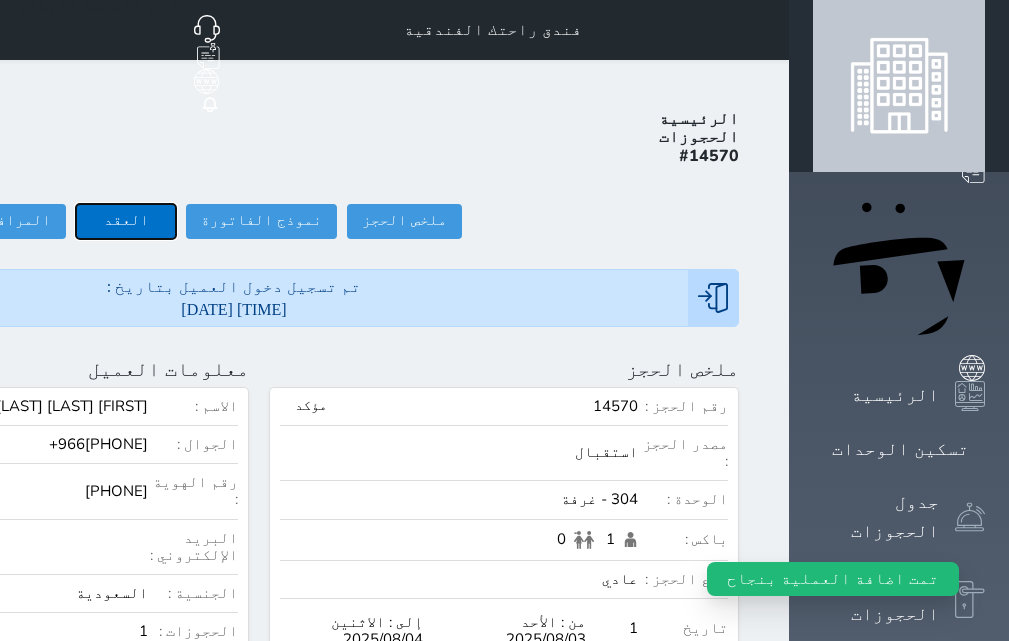 click on "العقد" at bounding box center (126, 221) 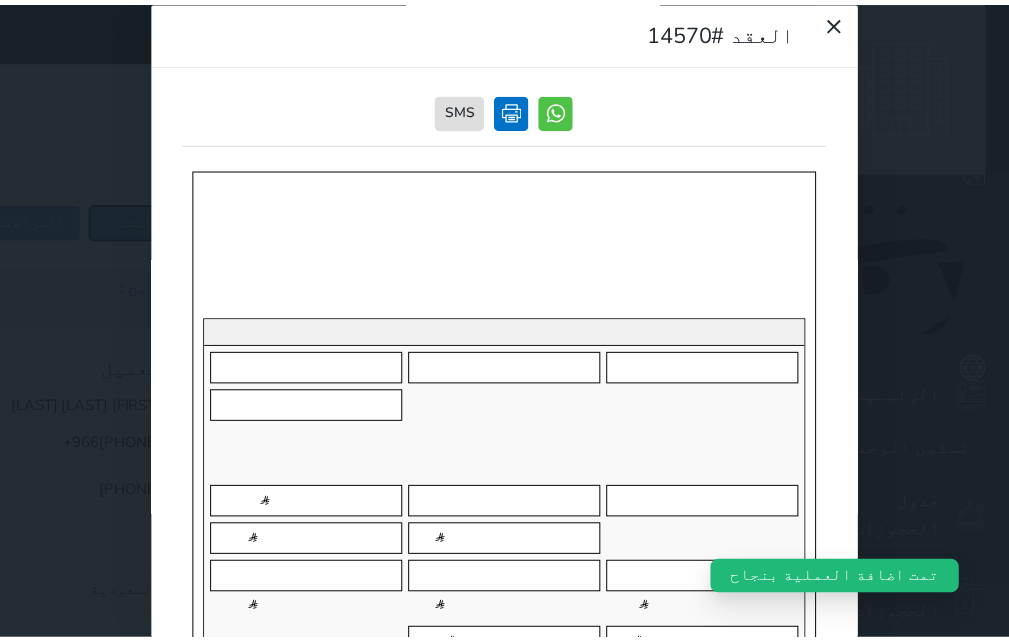 scroll, scrollTop: 0, scrollLeft: 0, axis: both 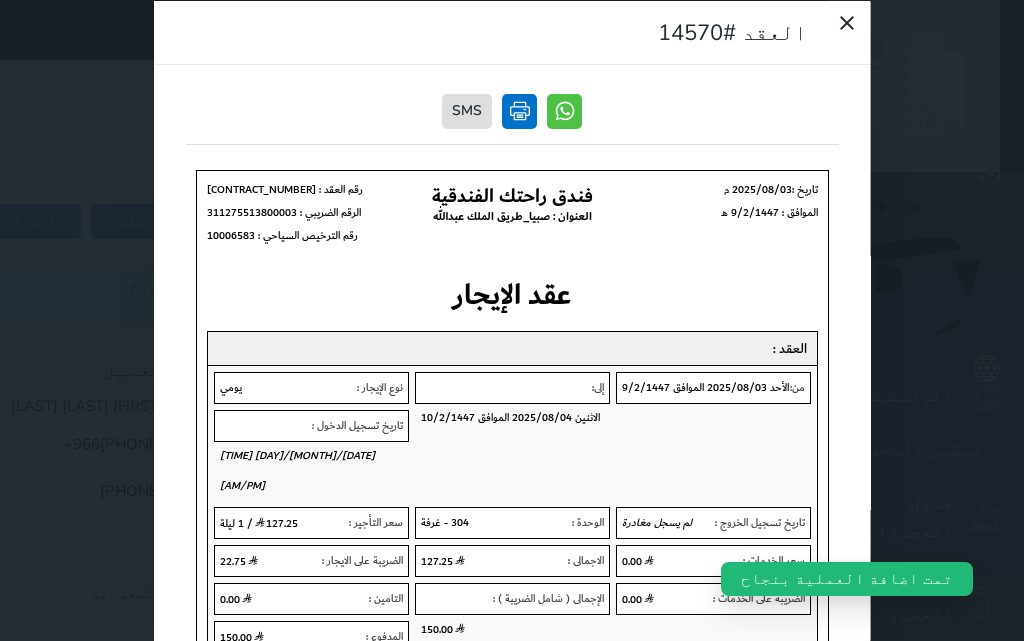 click at bounding box center (519, 110) 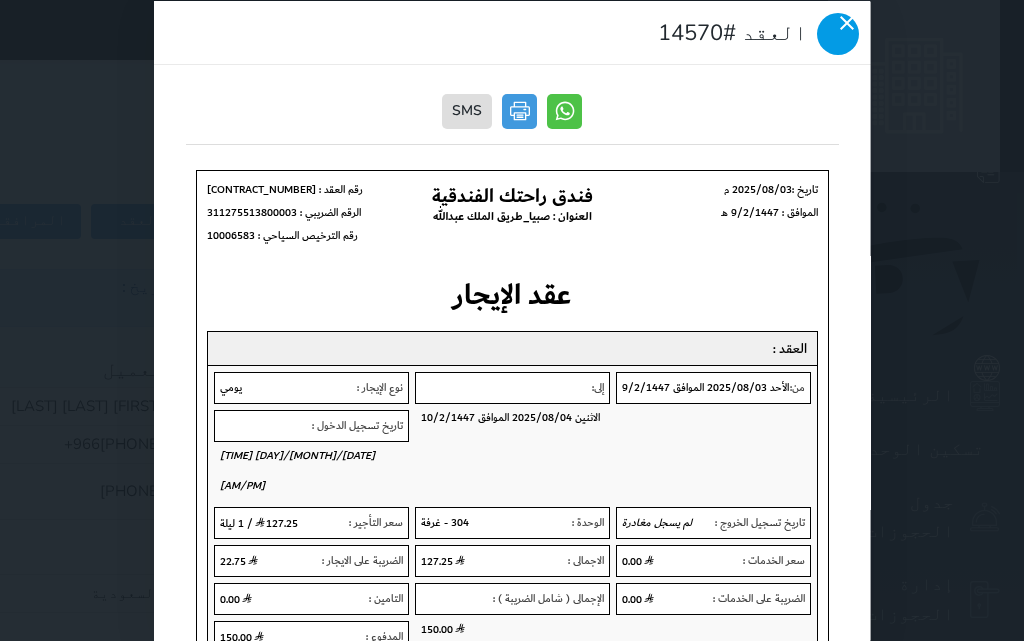 click 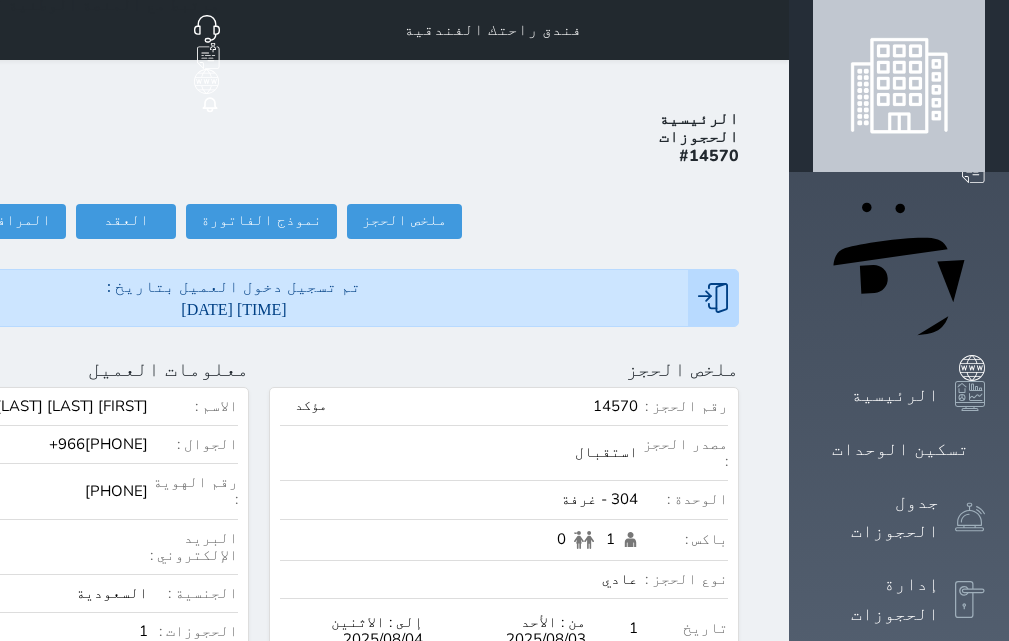 click on "حجز جماعي جديد   حجز جديد               الرئيسية     تسكين الوحدات     جدول الحجوزات     إدارة الحجوزات     POS       الإدارة المالية     العملاء     تقييمات العملاء         التقارير       الدعم الفني" at bounding box center [899, 982] 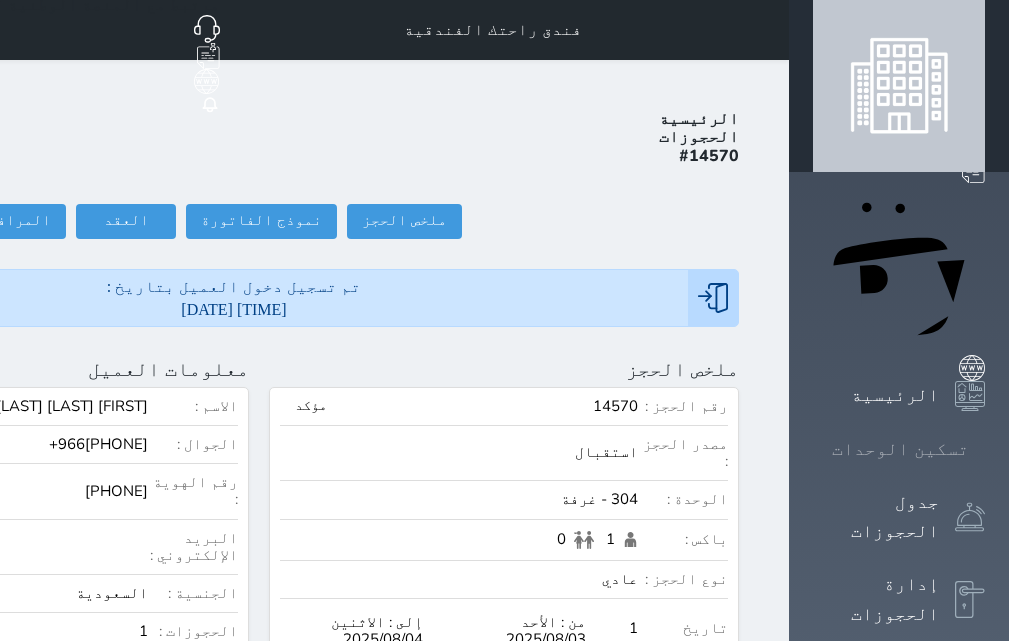 click on "تسكين الوحدات" at bounding box center [900, 449] 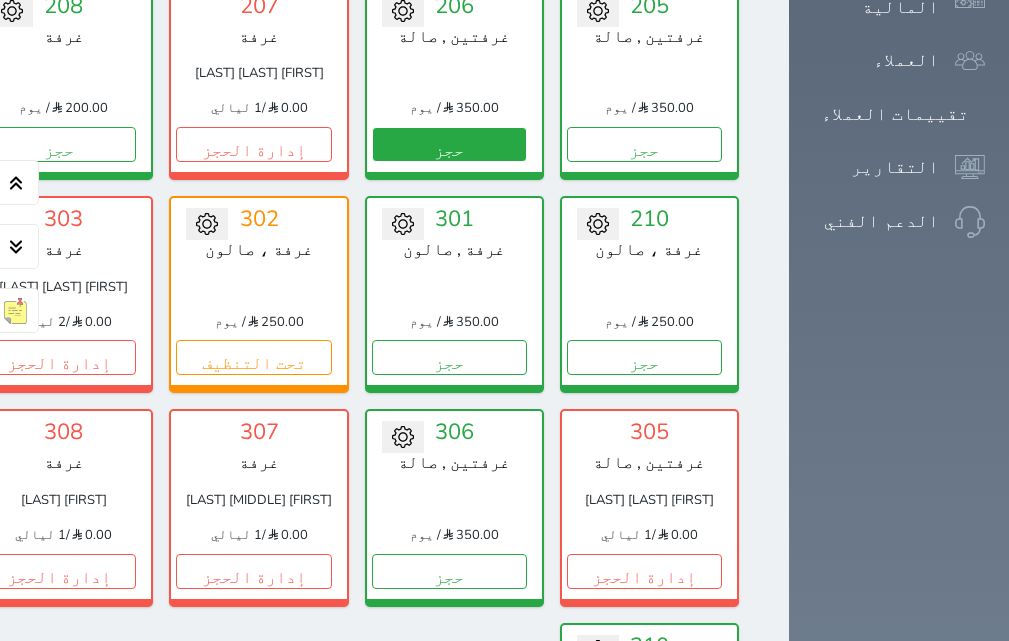 scroll, scrollTop: 1260, scrollLeft: 0, axis: vertical 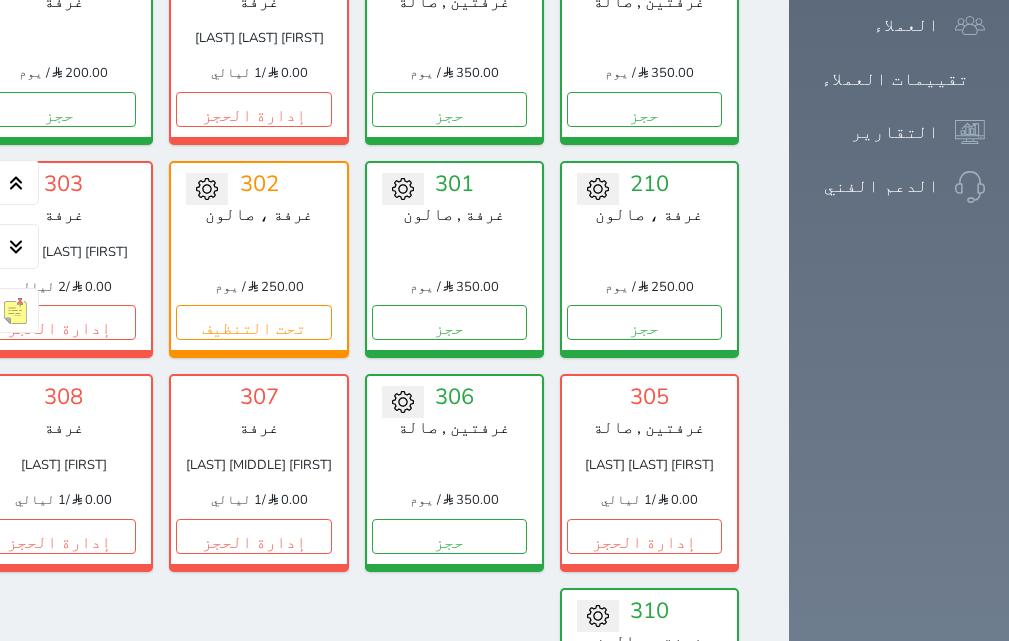 drag, startPoint x: 713, startPoint y: 480, endPoint x: 742, endPoint y: 458, distance: 36.40055 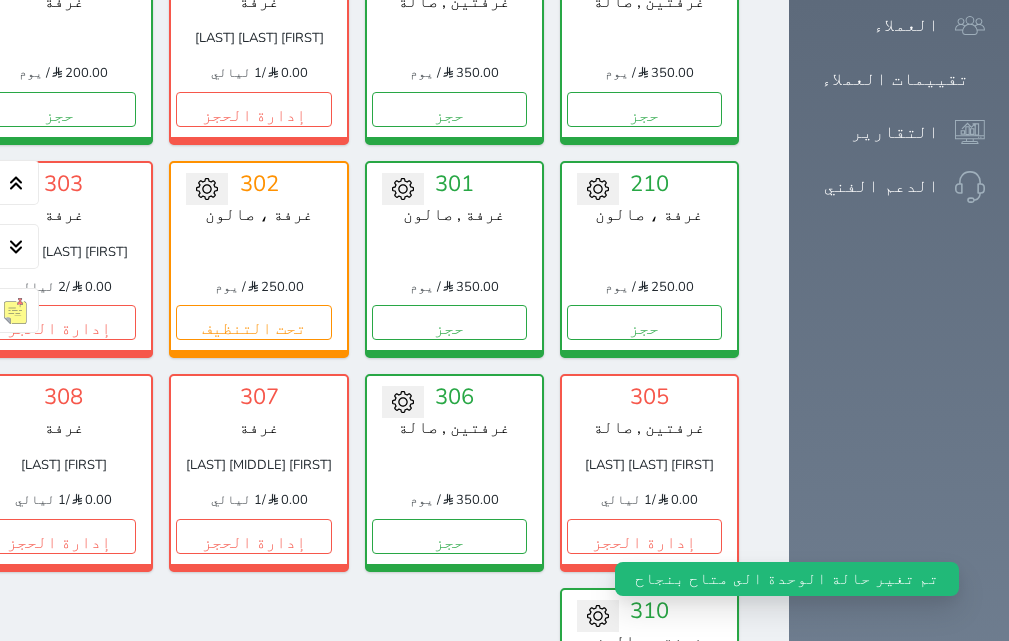 drag, startPoint x: 758, startPoint y: 475, endPoint x: 740, endPoint y: 468, distance: 19.313208 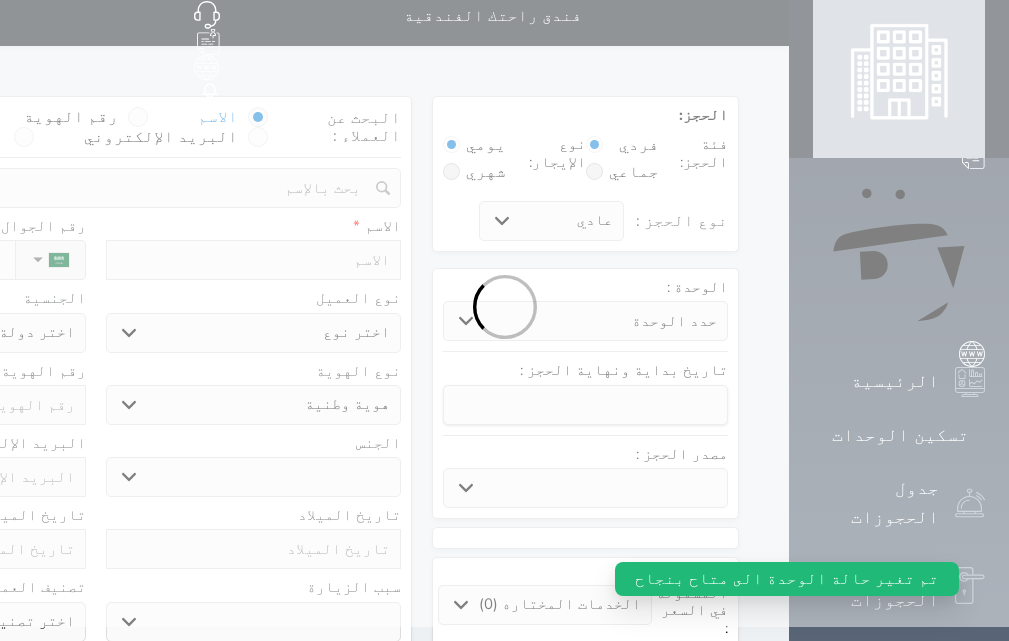 scroll, scrollTop: 0, scrollLeft: 0, axis: both 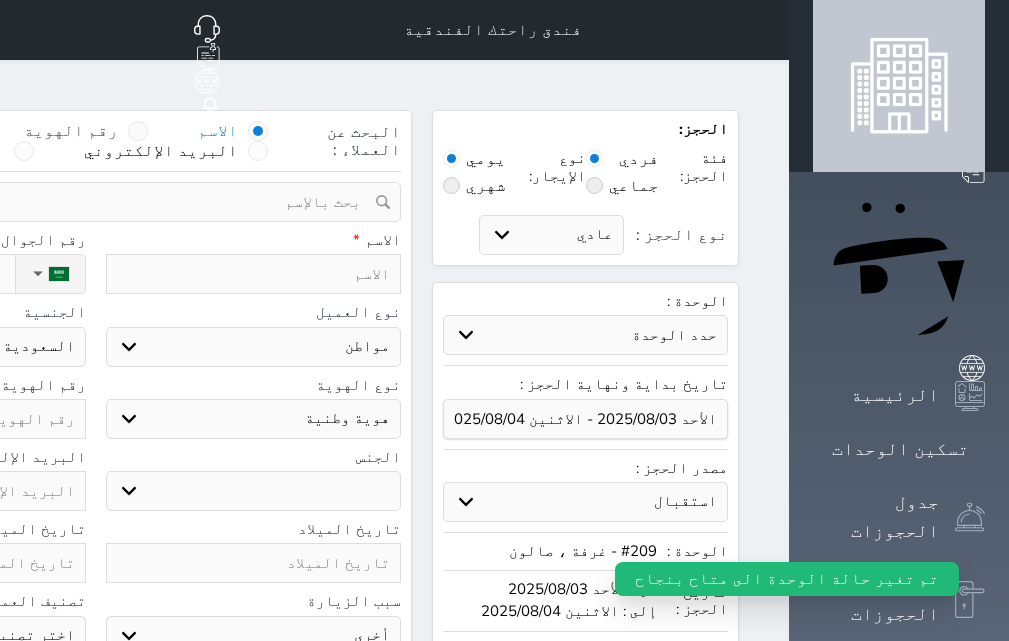 click at bounding box center (138, 131) 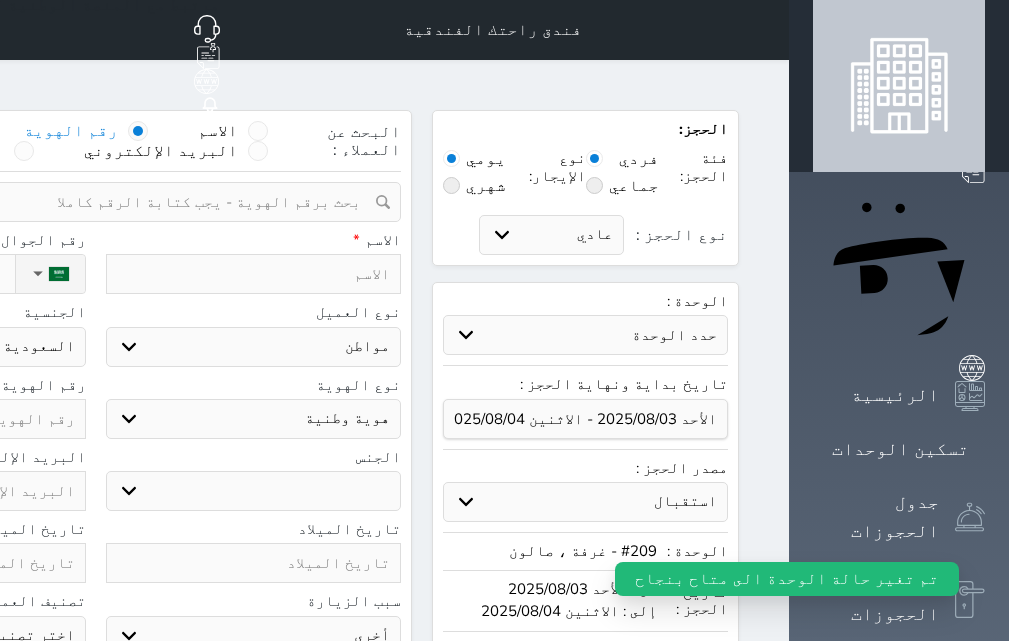 click at bounding box center [88, 202] 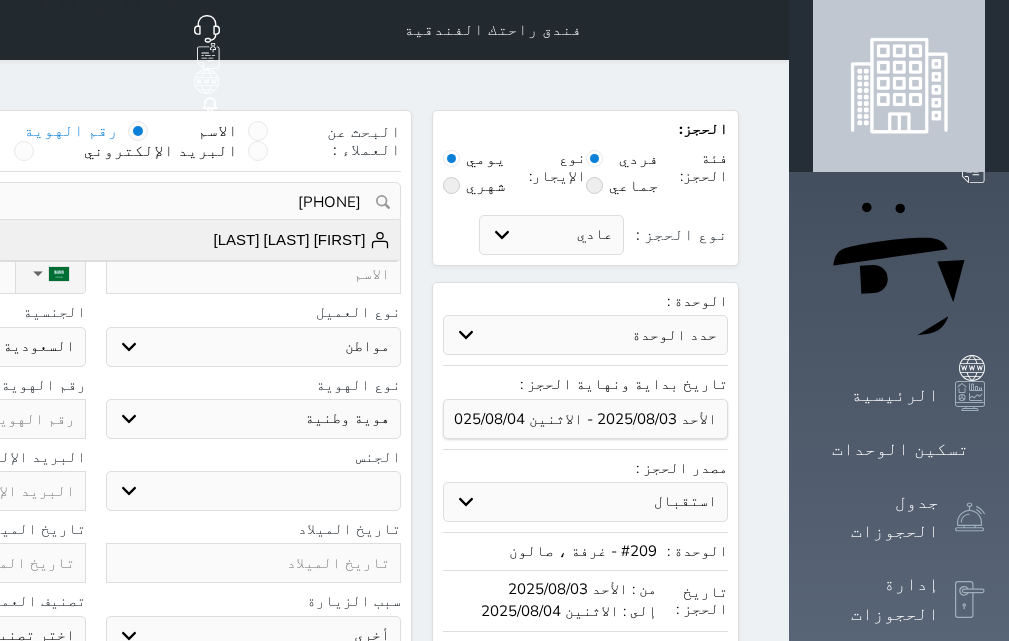 click on "[FIRST] [LAST] [LAST]   +966[PHONE]" at bounding box center (95, 240) 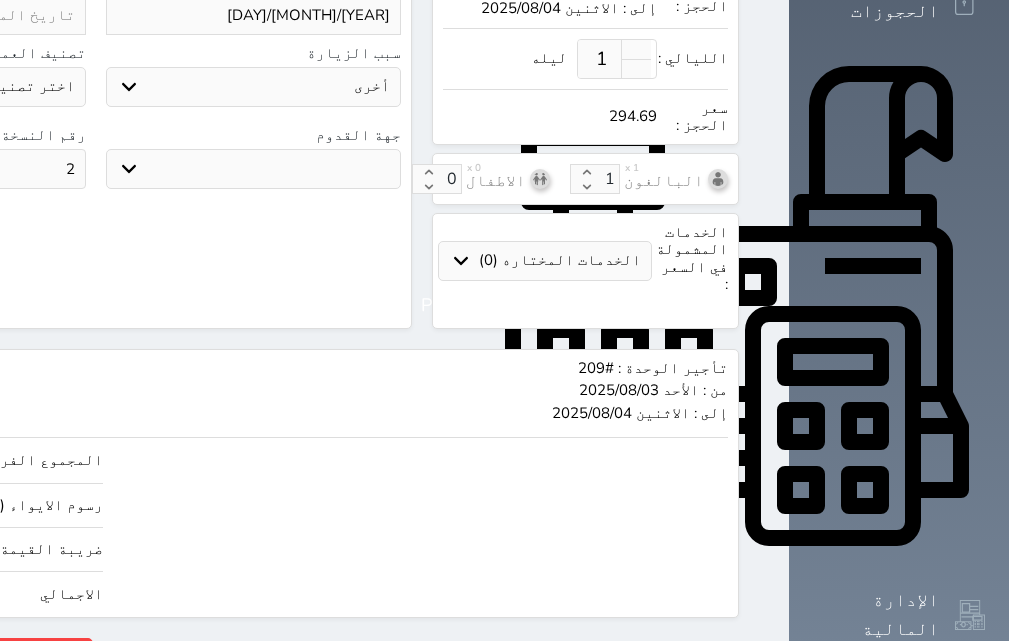 scroll, scrollTop: 604, scrollLeft: 0, axis: vertical 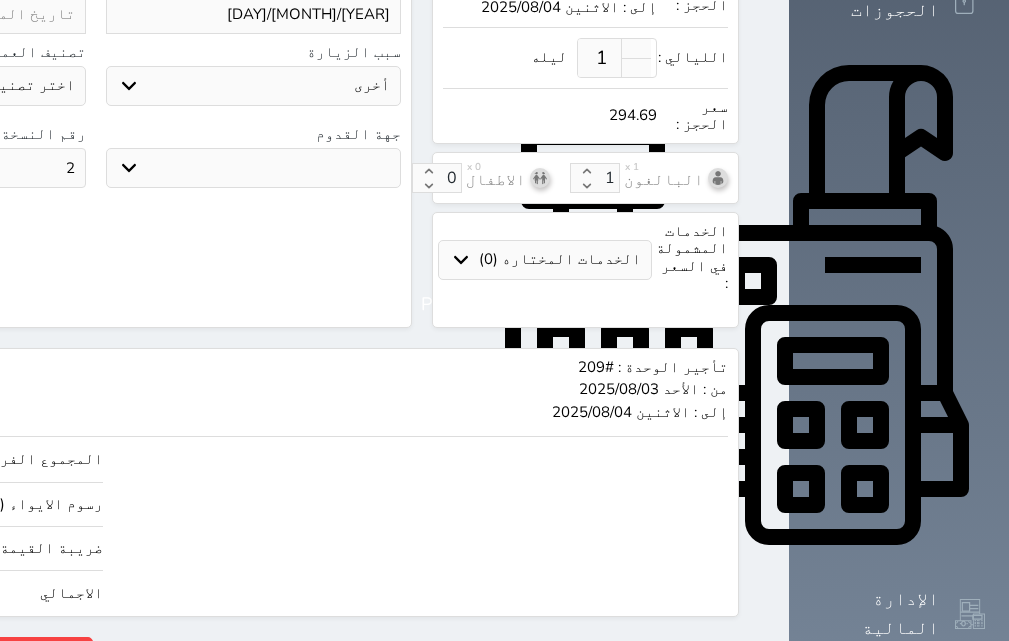 click on "294.69" at bounding box center [-145, 593] 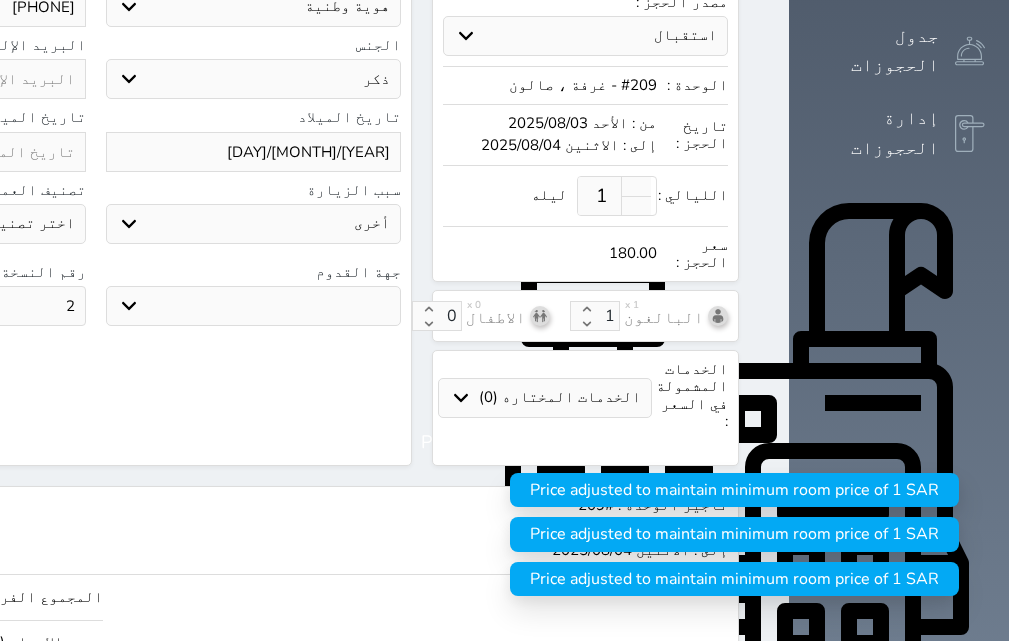 scroll, scrollTop: 604, scrollLeft: 0, axis: vertical 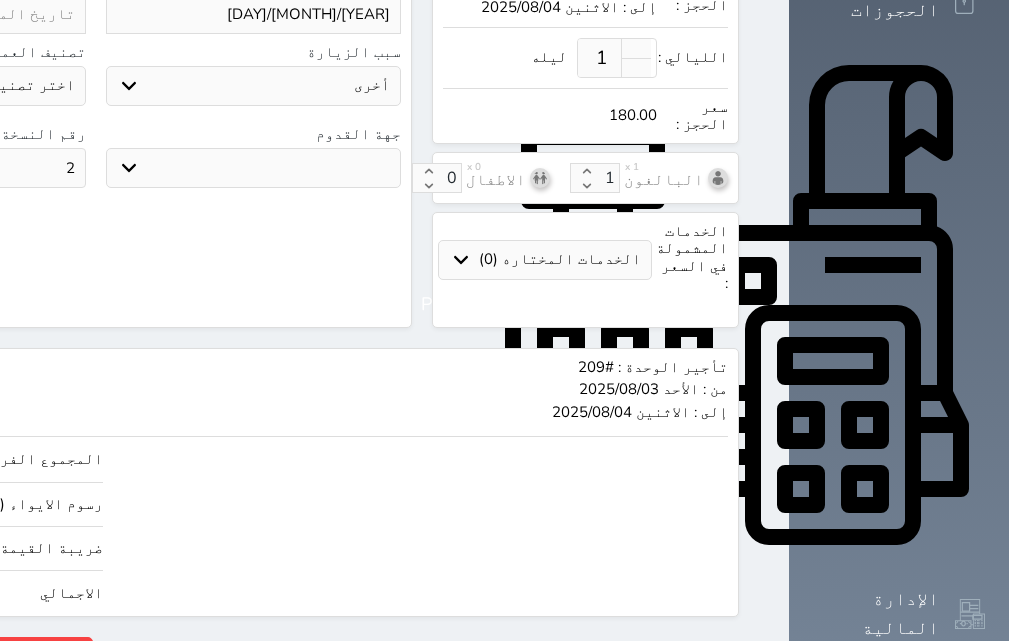 click on "حجز" at bounding box center [-128, 654] 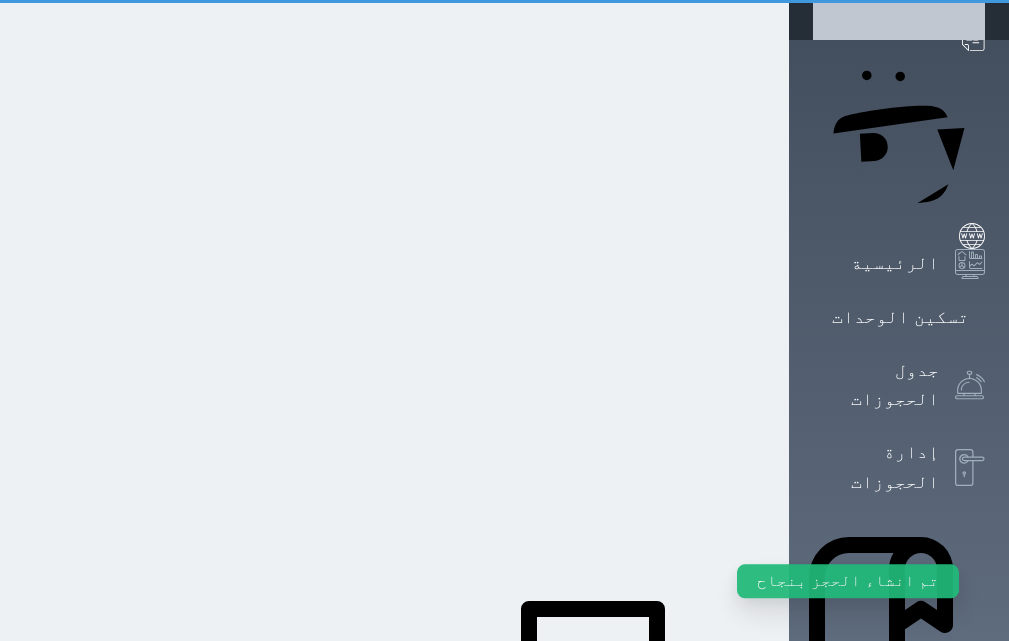scroll, scrollTop: 0, scrollLeft: 0, axis: both 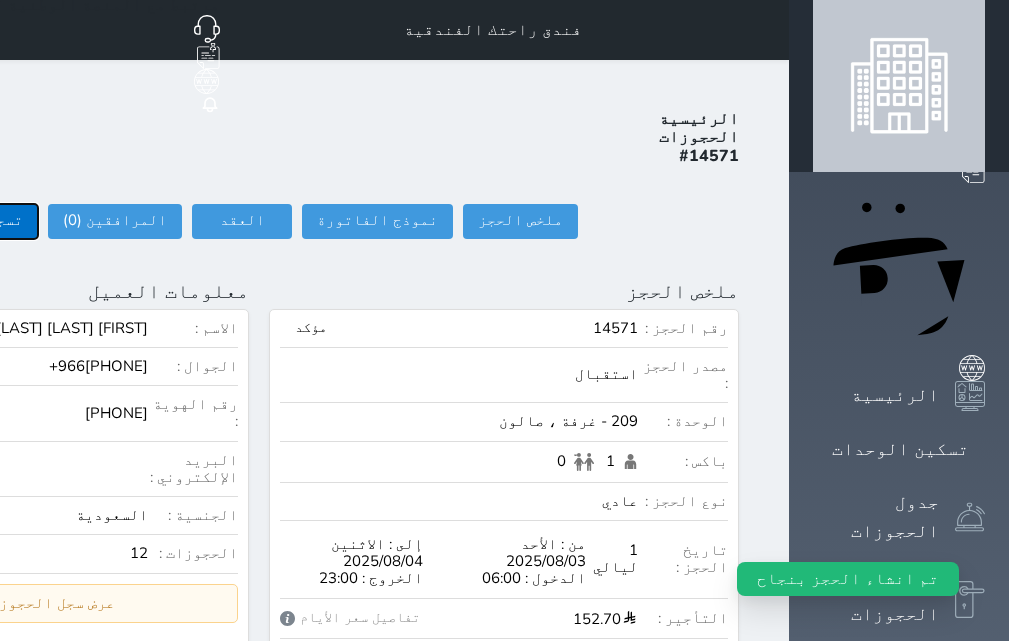 click on "تسجيل دخول" at bounding box center (-20, 221) 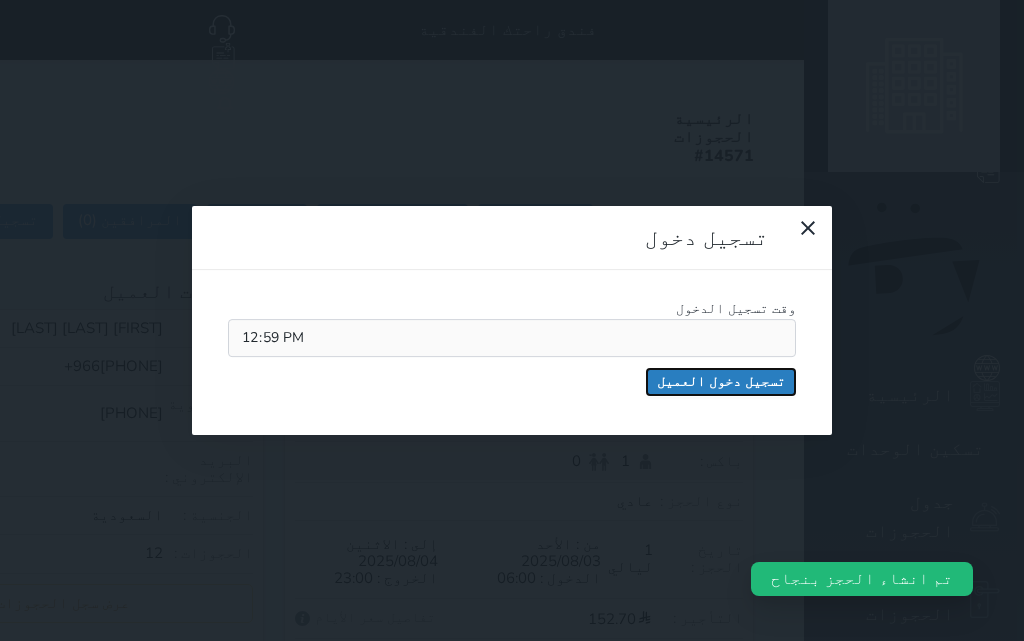 click on "تسجيل دخول العميل" at bounding box center [721, 382] 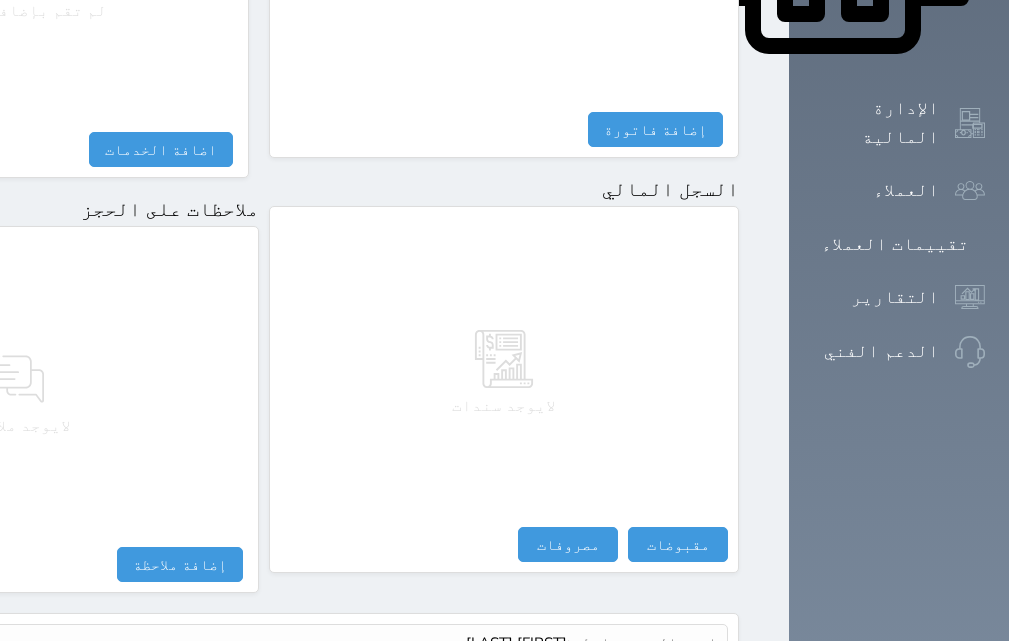 scroll, scrollTop: 1174, scrollLeft: 0, axis: vertical 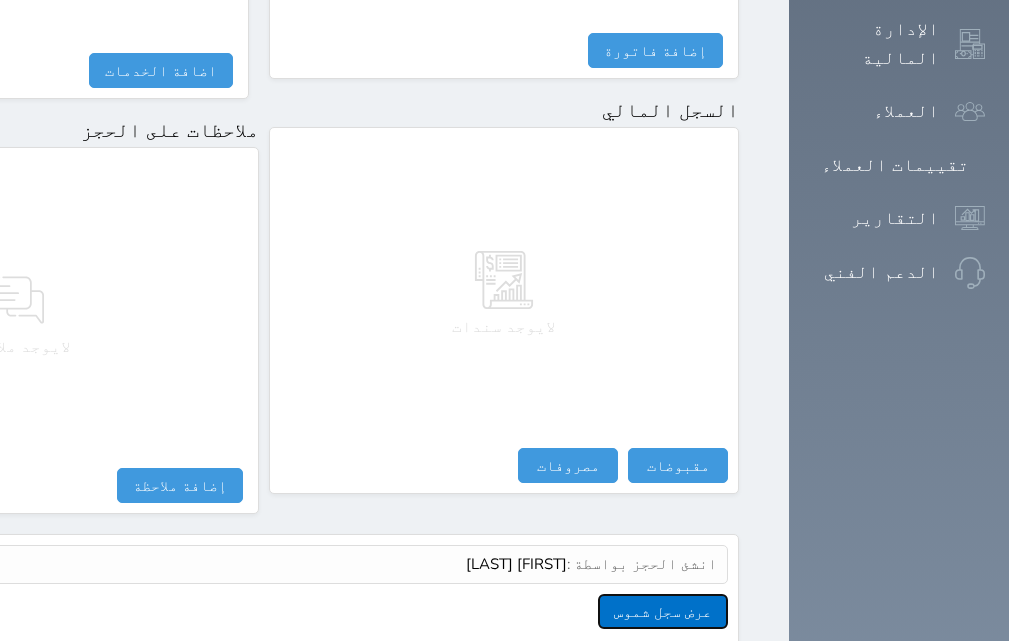 click on "عرض سجل شموس" at bounding box center (663, 611) 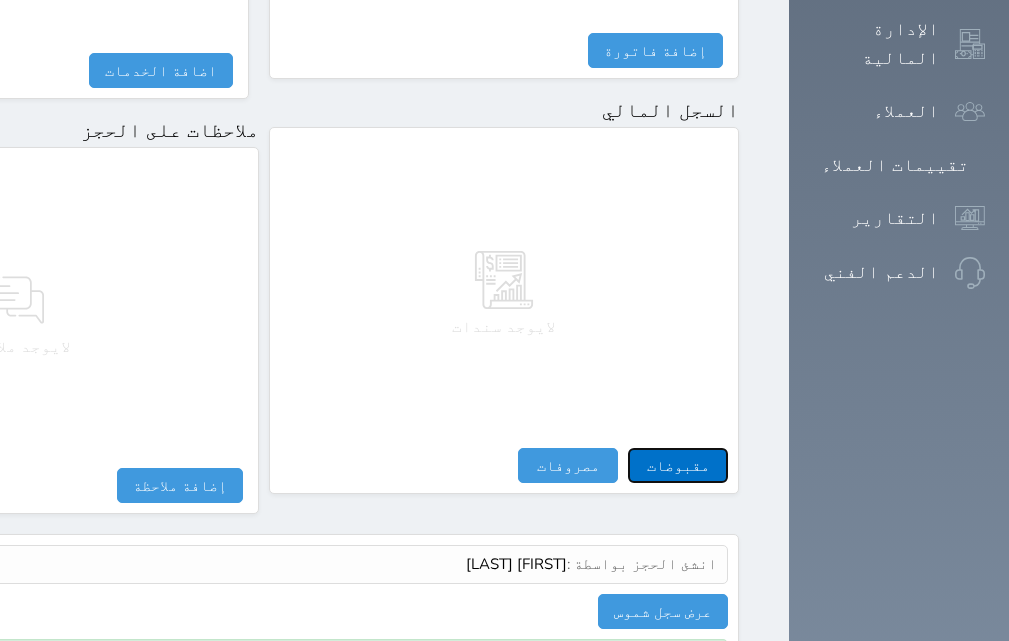 click on "مقبوضات" at bounding box center (678, 465) 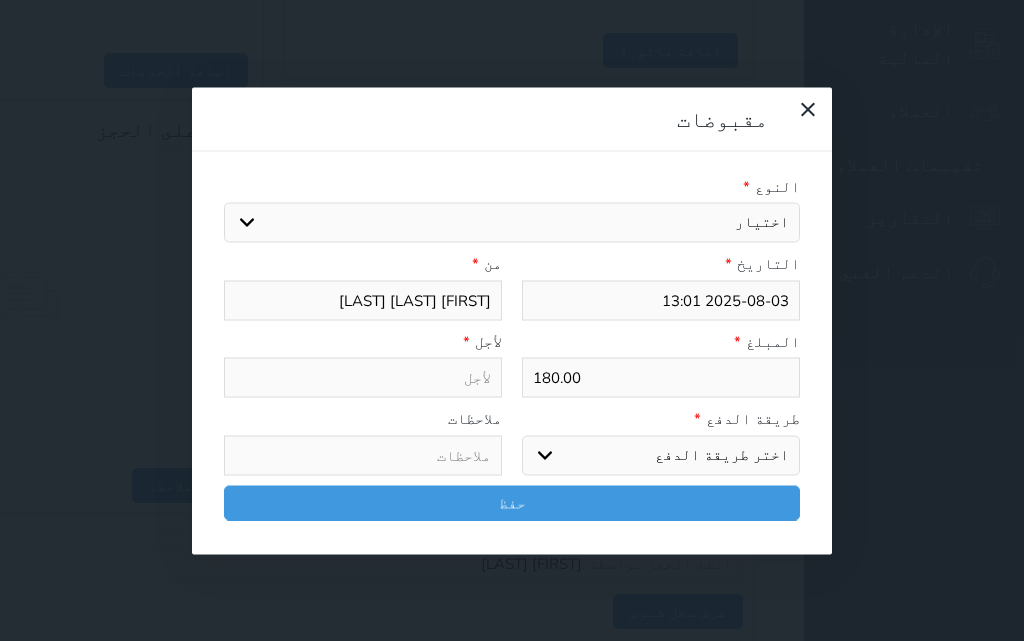 drag, startPoint x: 780, startPoint y: 147, endPoint x: 785, endPoint y: 156, distance: 10.29563 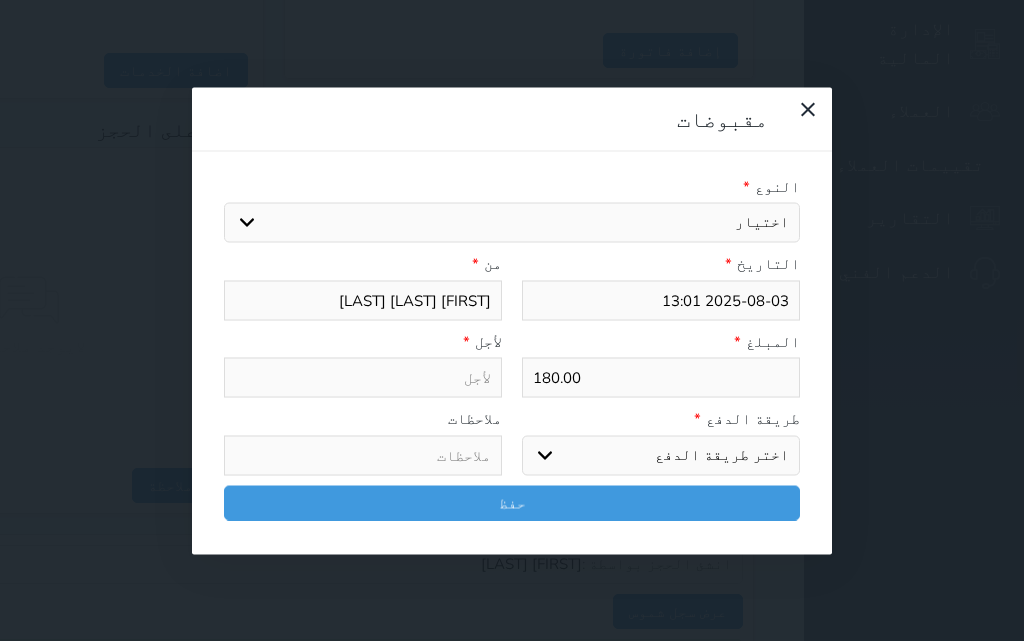click on "اختيار   مقبوضات عامة قيمة إيجار فواتير تامين عربون لا ينطبق آخر مغسلة واي فاي - الإنترنت مواقف السيارات طعام الأغذية والمشروبات مشروبات المشروبات الباردة المشروبات الساخنة الإفطار غداء عشاء مخبز و كعك حمام سباحة الصالة الرياضية سبا و خدمات الجمال اختيار وإسقاط (خدمات النقل) ميني بار كابل - تلفزيون سرير إضافي تصفيف الشعر التسوق خدمات الجولات السياحية المنظمة خدمات الدليل السياحي فواتير البوفية" at bounding box center [512, 223] 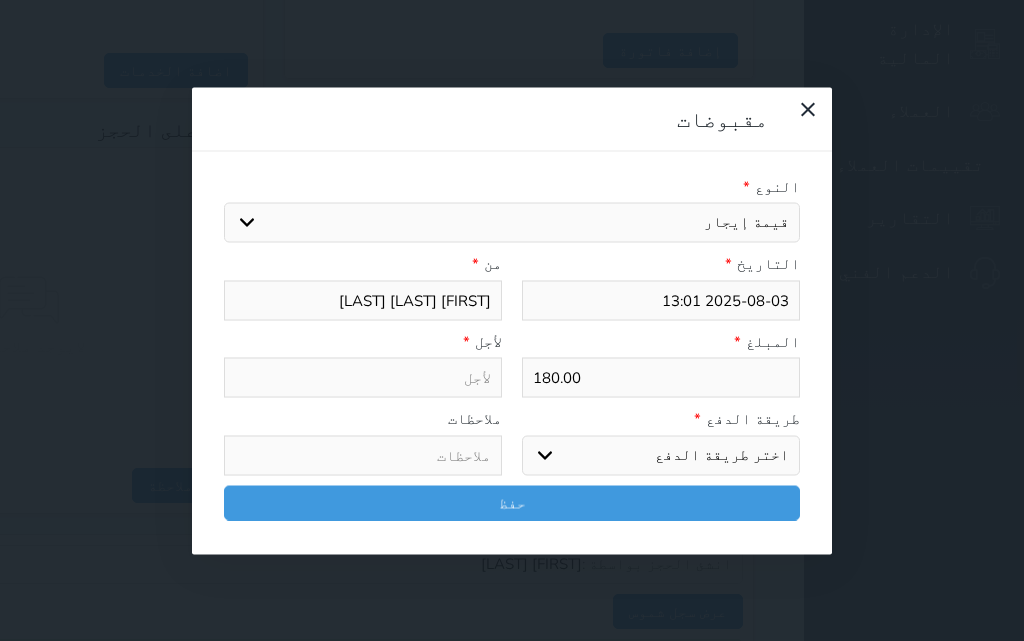 click on "اختيار   مقبوضات عامة قيمة إيجار فواتير تامين عربون لا ينطبق آخر مغسلة واي فاي - الإنترنت مواقف السيارات طعام الأغذية والمشروبات مشروبات المشروبات الباردة المشروبات الساخنة الإفطار غداء عشاء مخبز و كعك حمام سباحة الصالة الرياضية سبا و خدمات الجمال اختيار وإسقاط (خدمات النقل) ميني بار كابل - تلفزيون سرير إضافي تصفيف الشعر التسوق خدمات الجولات السياحية المنظمة خدمات الدليل السياحي فواتير البوفية" at bounding box center (512, 223) 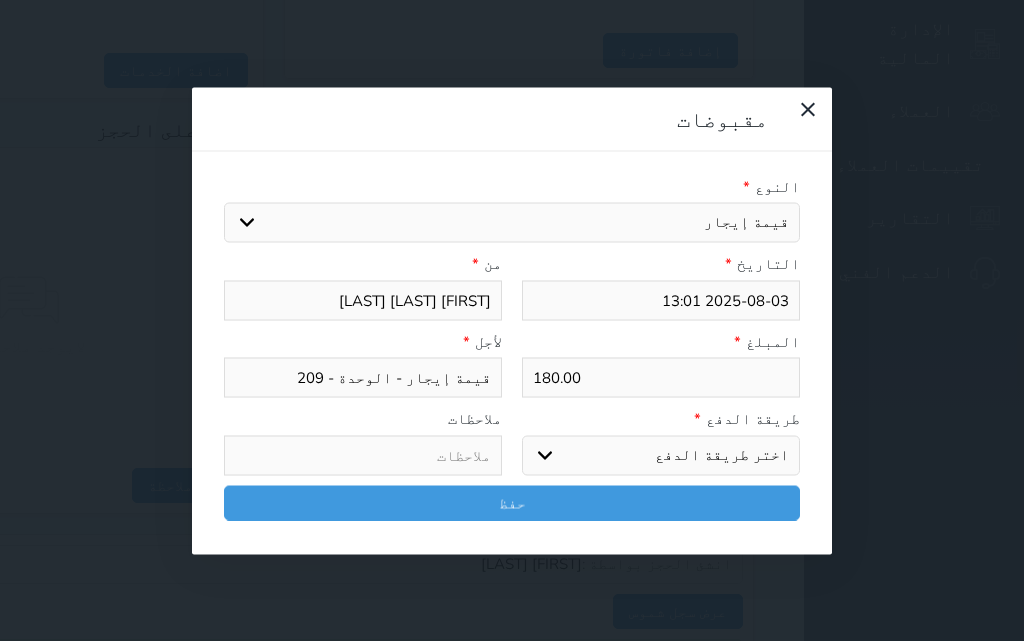 click on "اختر طريقة الدفع   دفع نقدى   تحويل بنكى   مدى   بطاقة ائتمان   آجل" at bounding box center (661, 455) 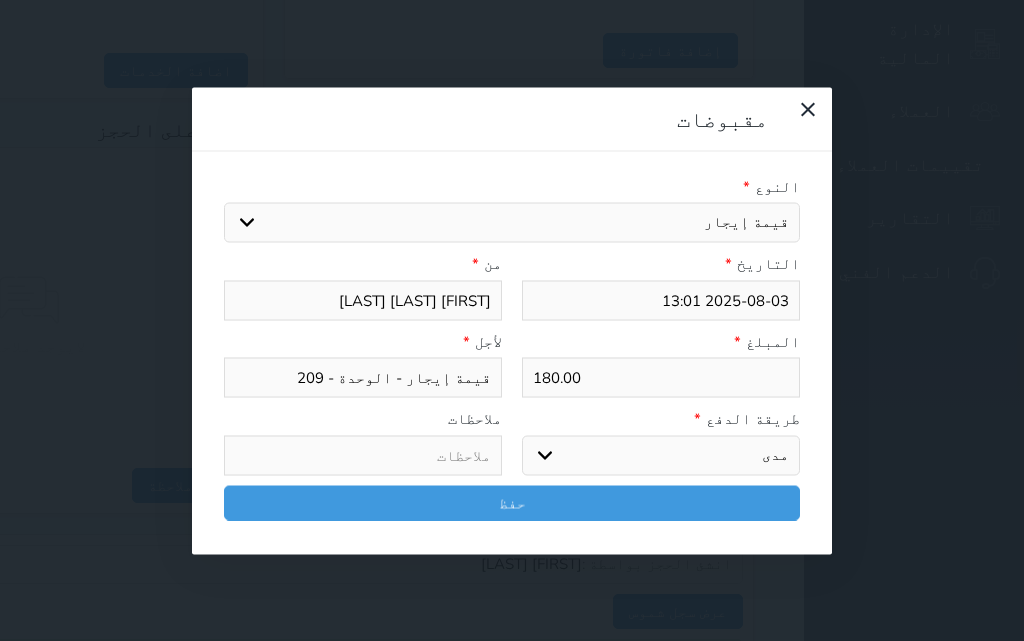 click on "اختر طريقة الدفع   دفع نقدى   تحويل بنكى   مدى   بطاقة ائتمان   آجل" at bounding box center [661, 455] 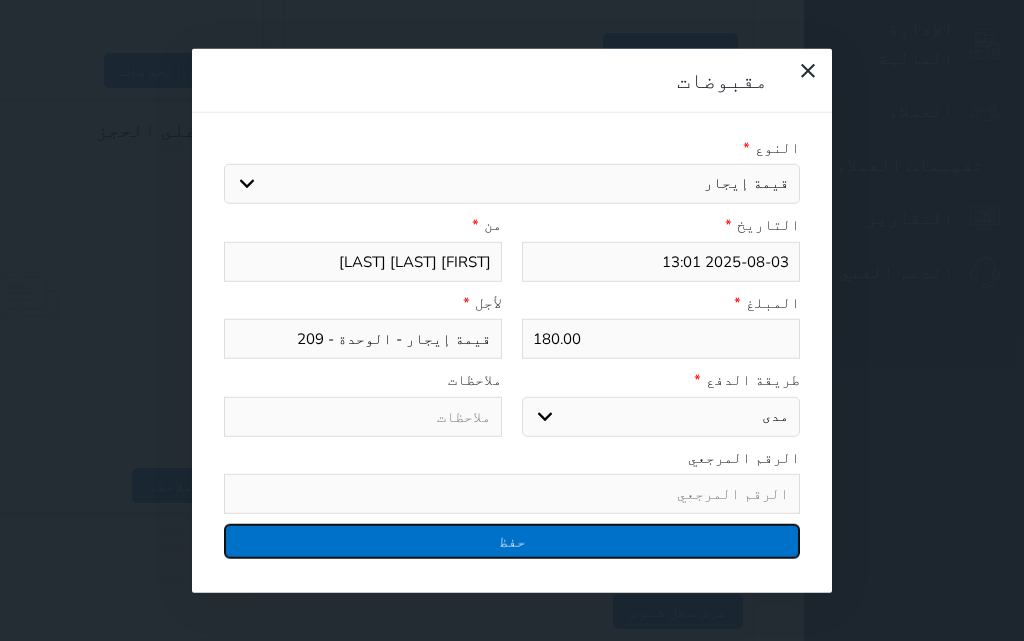 click on "حفظ" at bounding box center [512, 541] 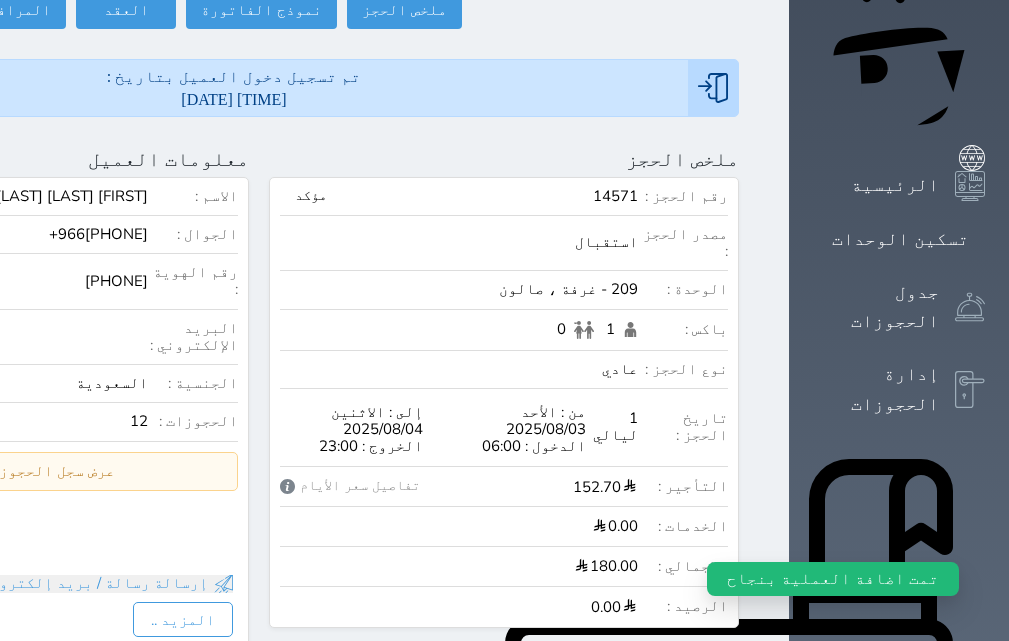 scroll, scrollTop: 174, scrollLeft: 0, axis: vertical 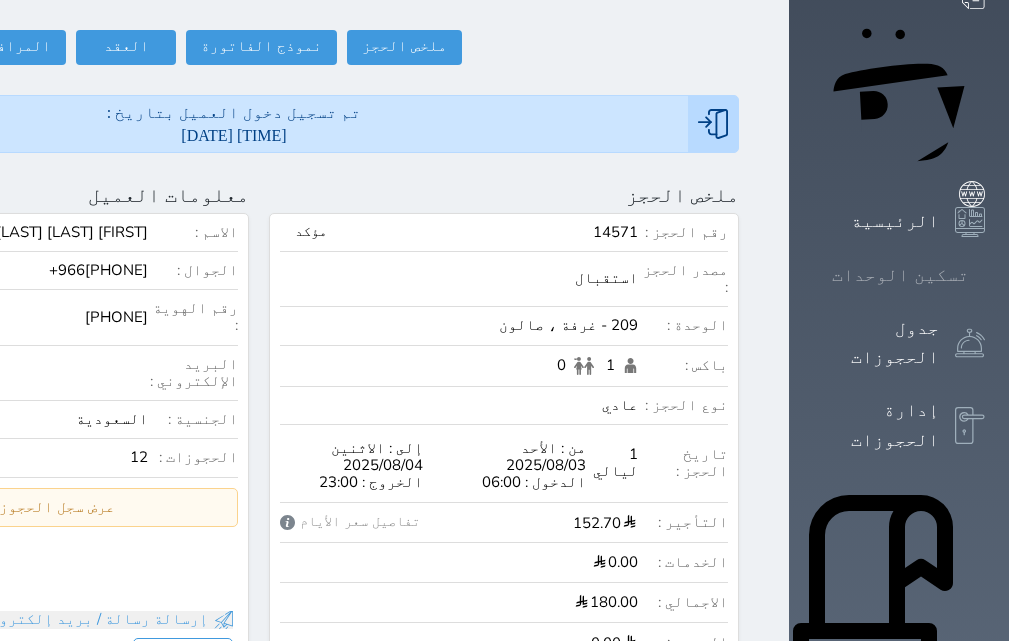 click on "تسكين الوحدات" at bounding box center (900, 275) 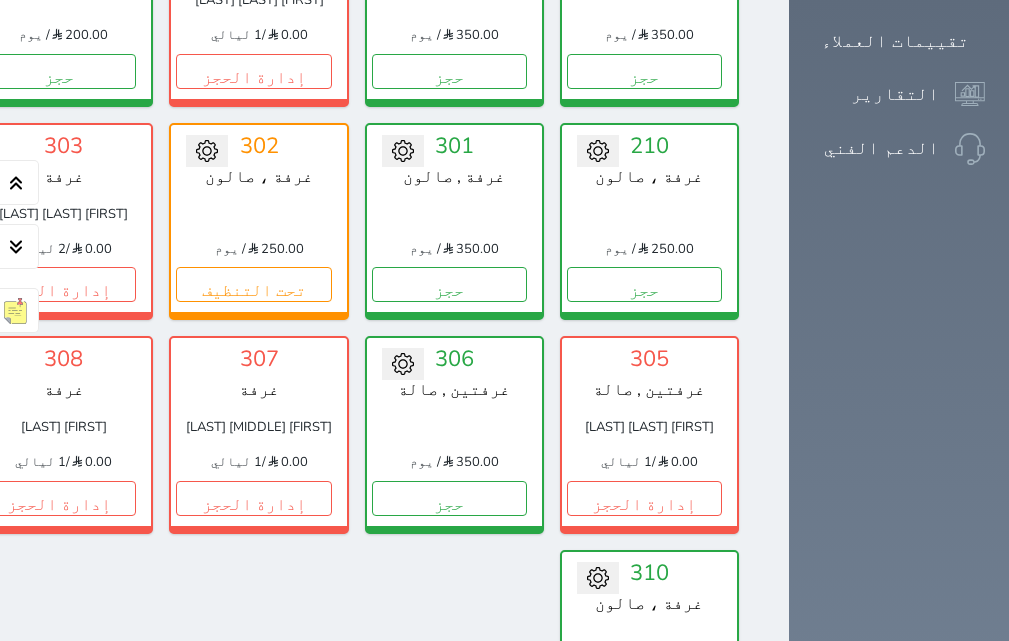 scroll, scrollTop: 1000, scrollLeft: 0, axis: vertical 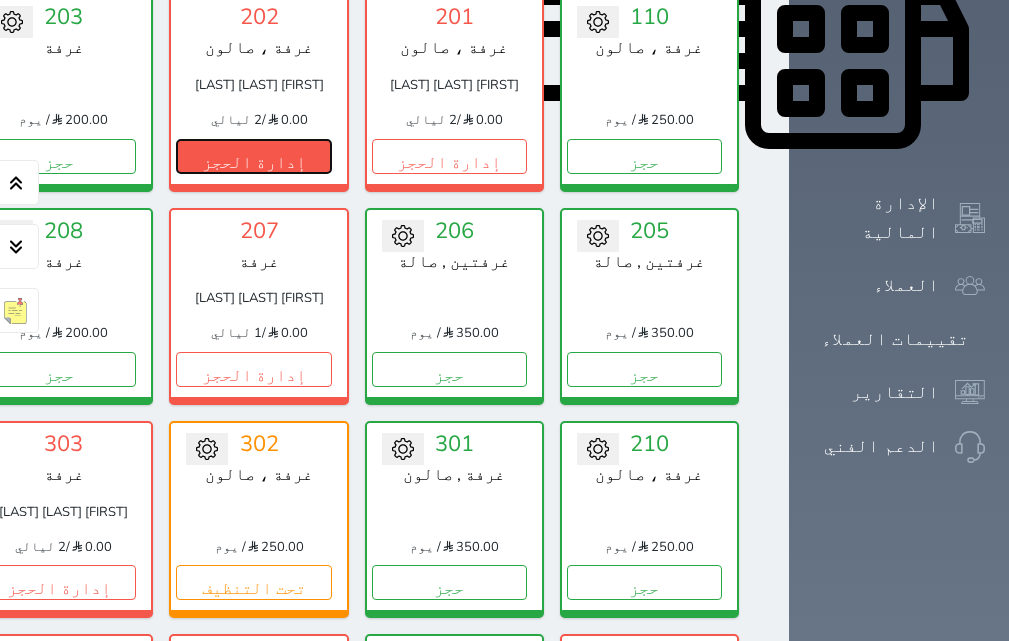 click on "إدارة الحجز" at bounding box center (253, 156) 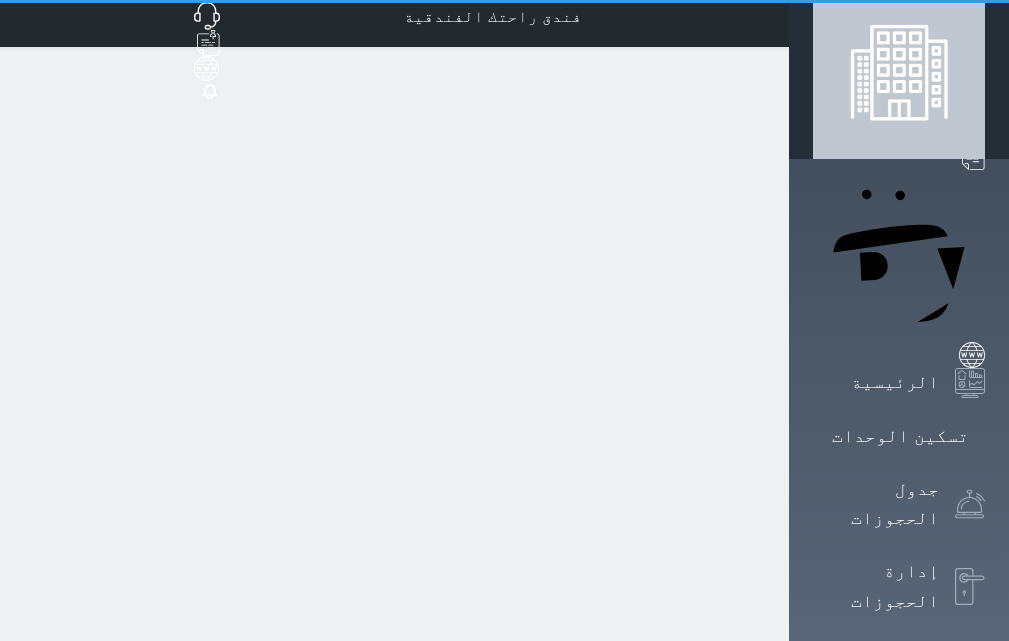 scroll, scrollTop: 0, scrollLeft: 0, axis: both 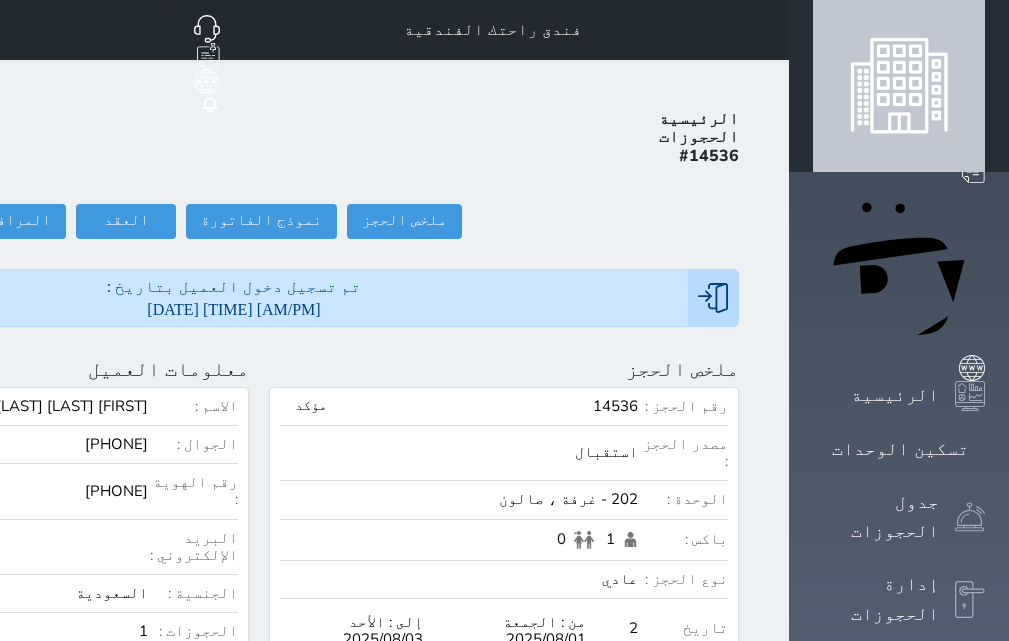 click on "تسجيل مغادرة" at bounding box center (-145, 221) 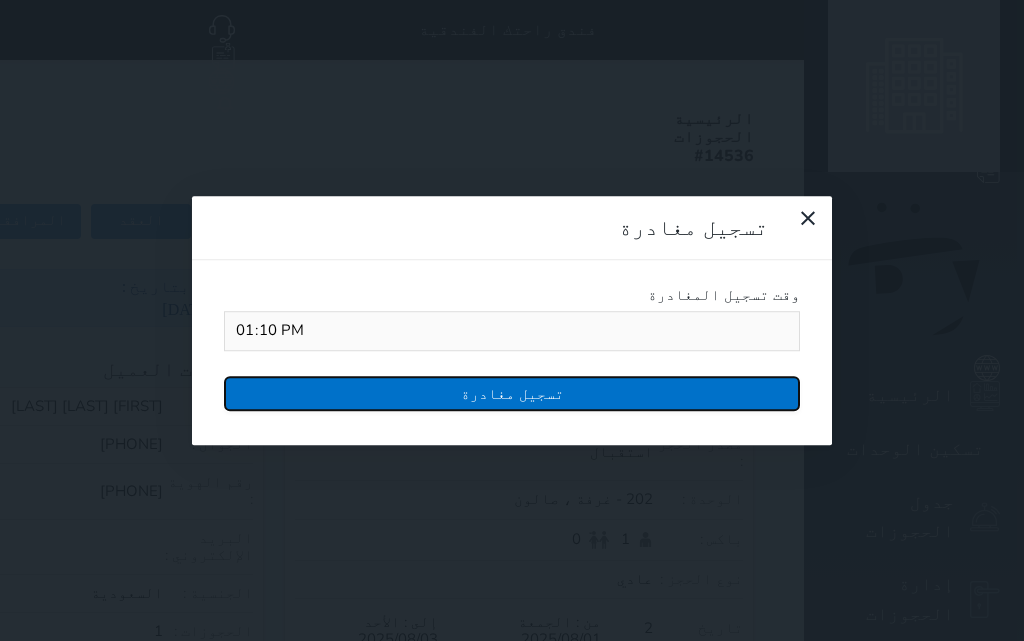 click on "تسجيل مغادرة" at bounding box center [512, 393] 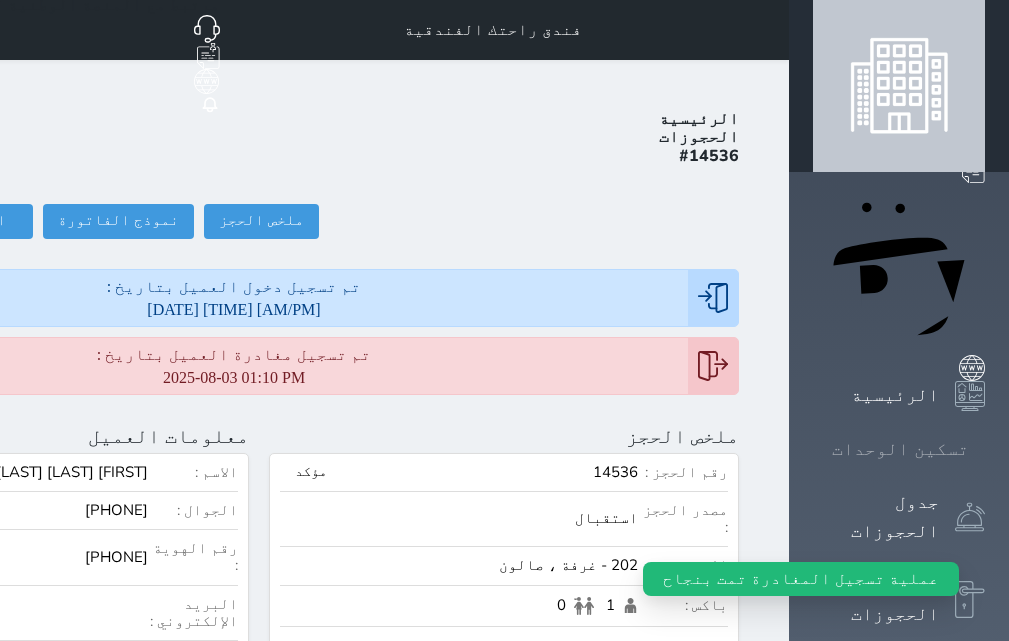 click on "تسكين الوحدات" at bounding box center [900, 449] 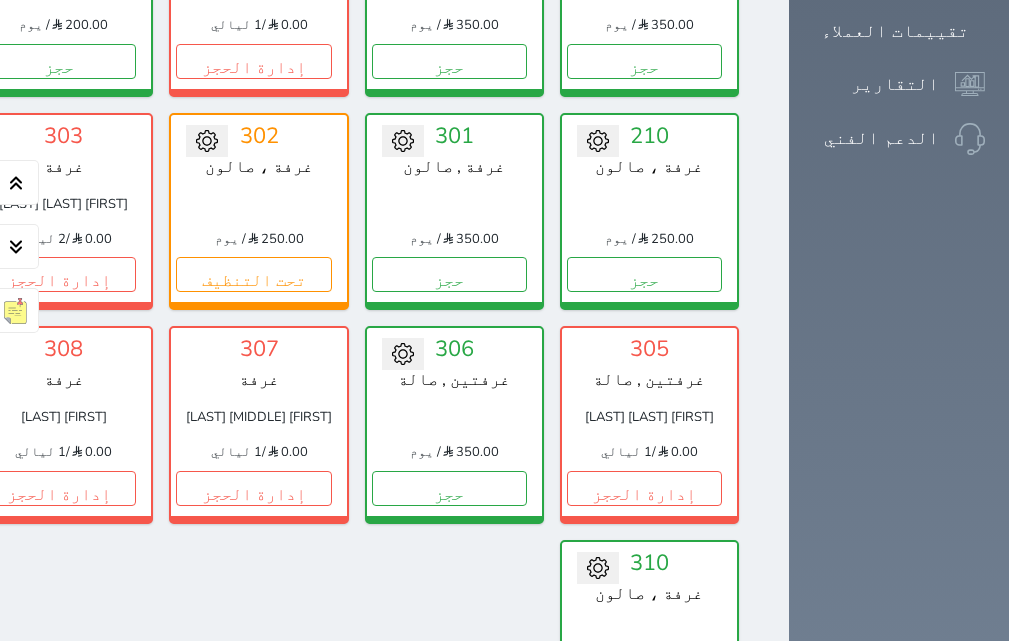 scroll, scrollTop: 1260, scrollLeft: 0, axis: vertical 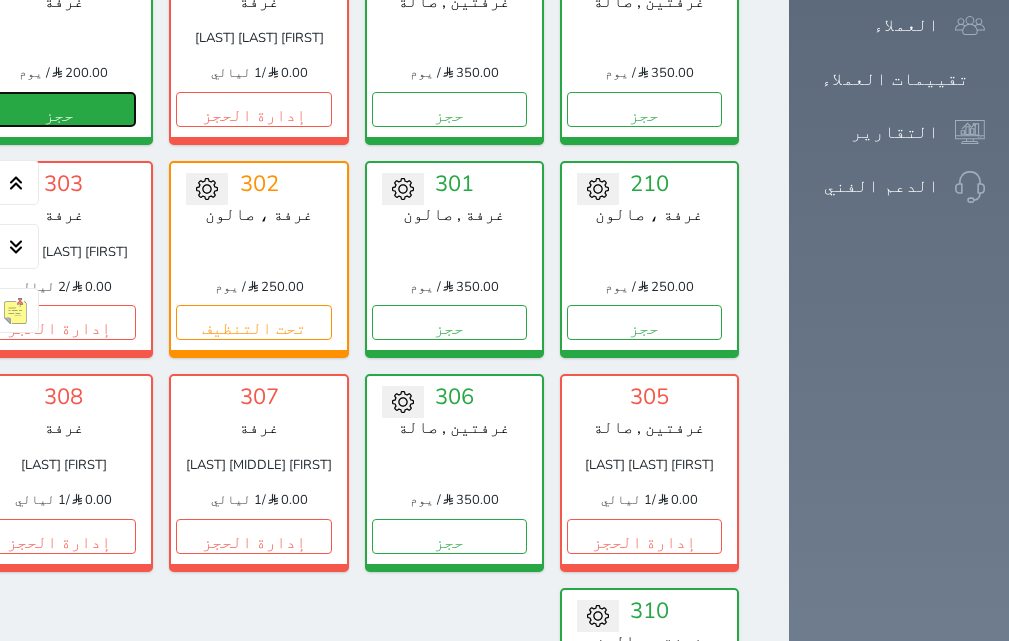 click on "حجز" at bounding box center [58, 109] 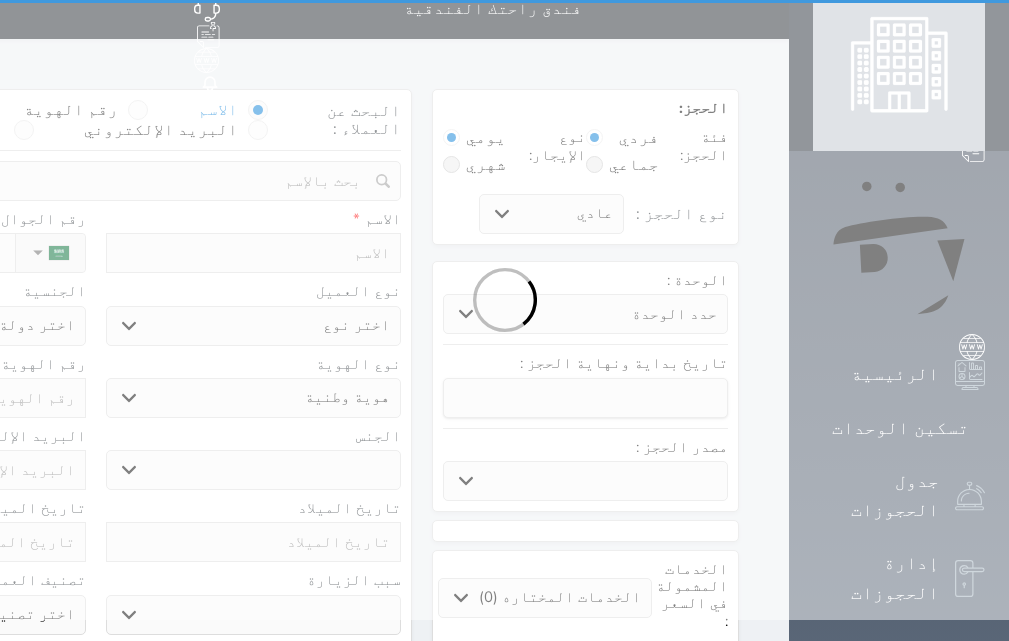 scroll, scrollTop: 0, scrollLeft: 0, axis: both 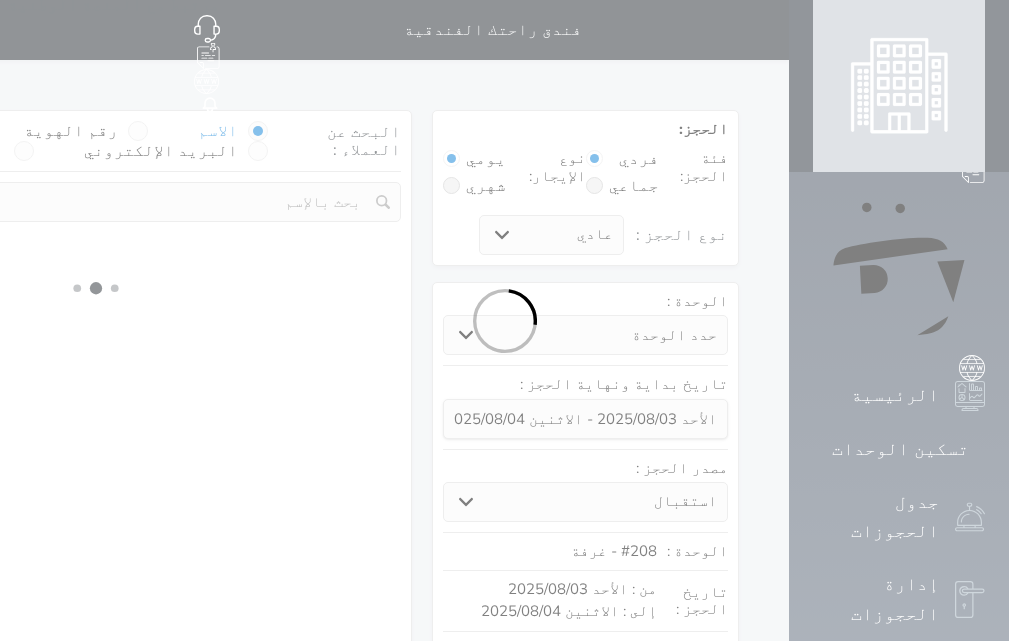 click at bounding box center (504, 320) 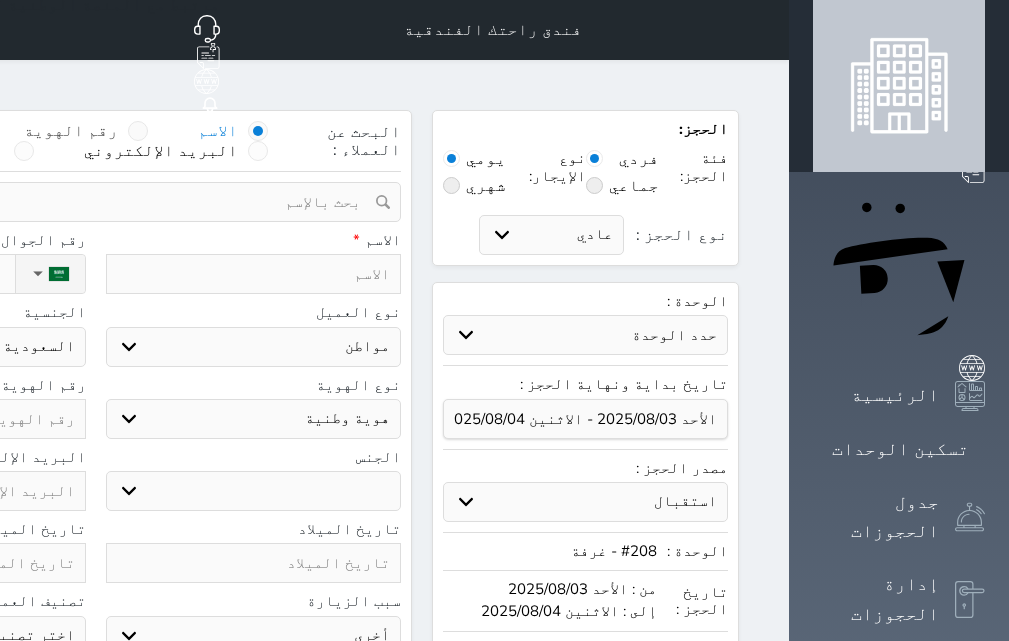 click at bounding box center [138, 131] 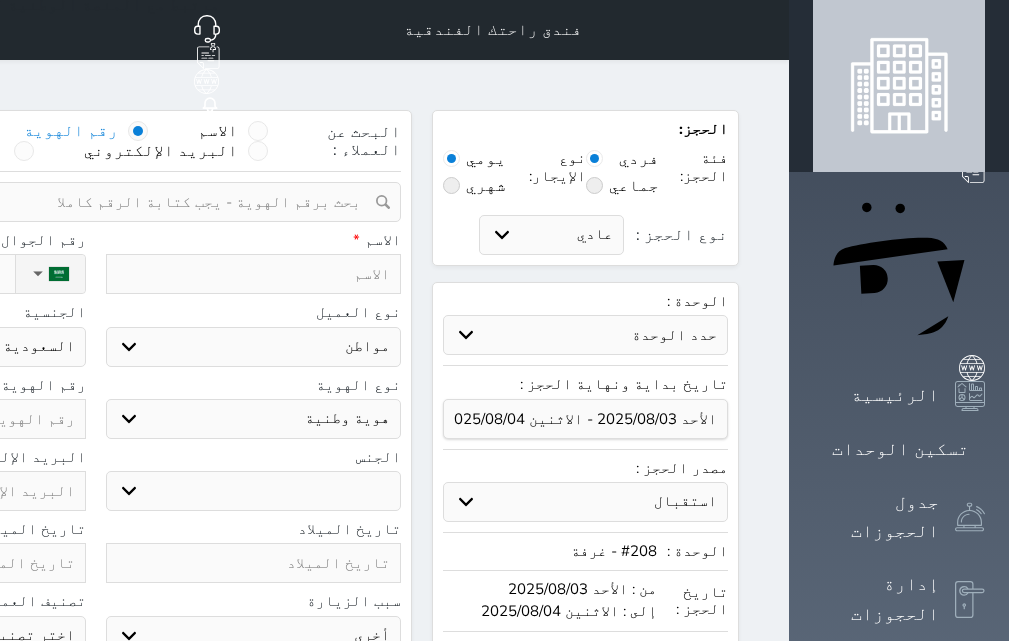 click at bounding box center (88, 202) 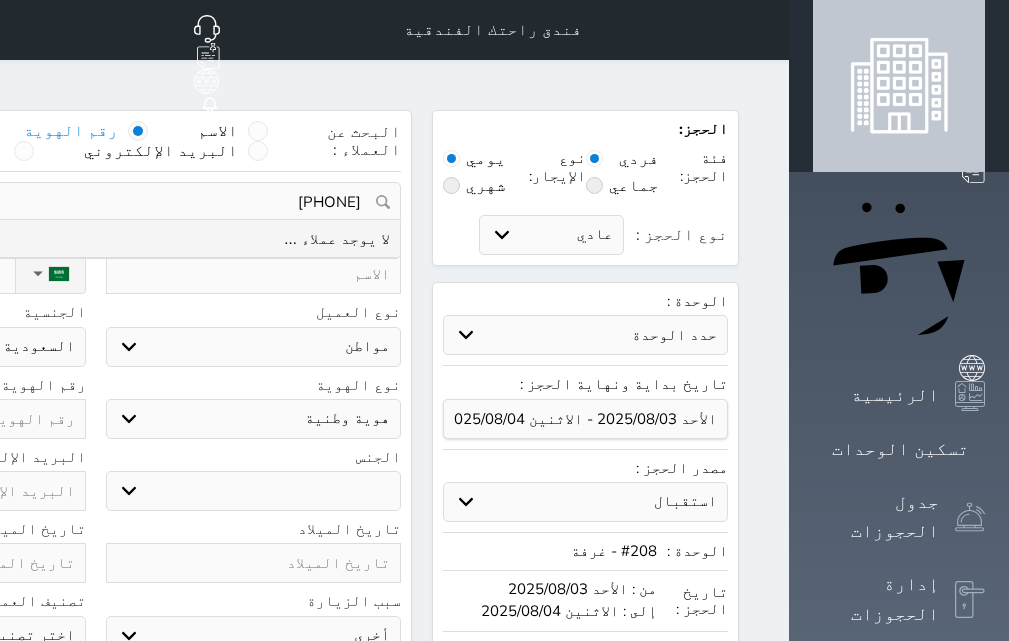 click on "[PHONE]" at bounding box center [95, 202] 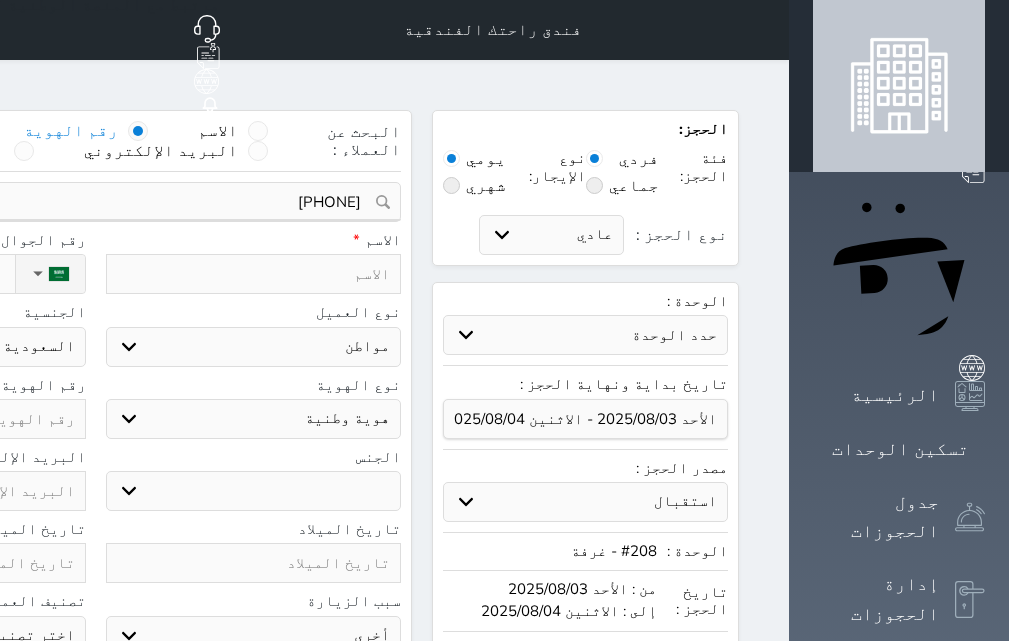 click at bounding box center [254, 274] 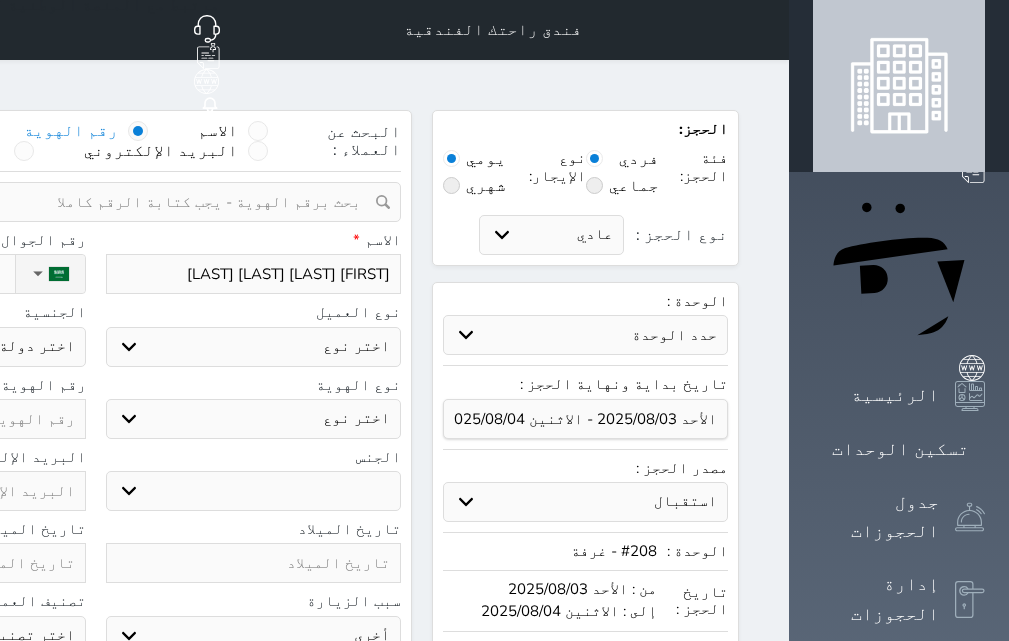 click on "اختر نوع   مواطن مواطن خليجي زائر مقيم" at bounding box center (254, 347) 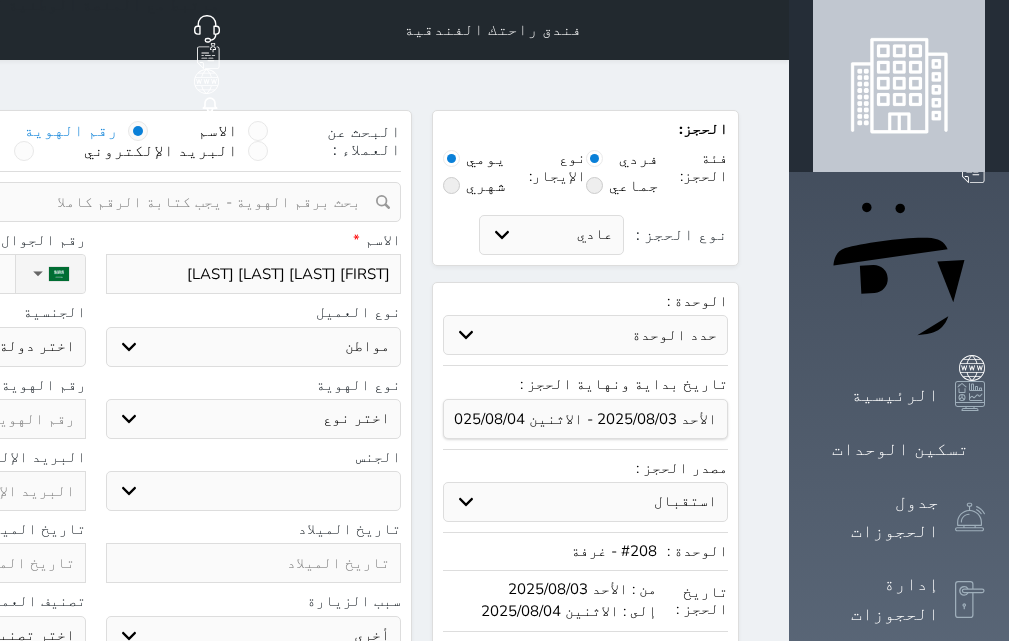 click on "اختر نوع   مواطن مواطن خليجي زائر مقيم" at bounding box center (254, 347) 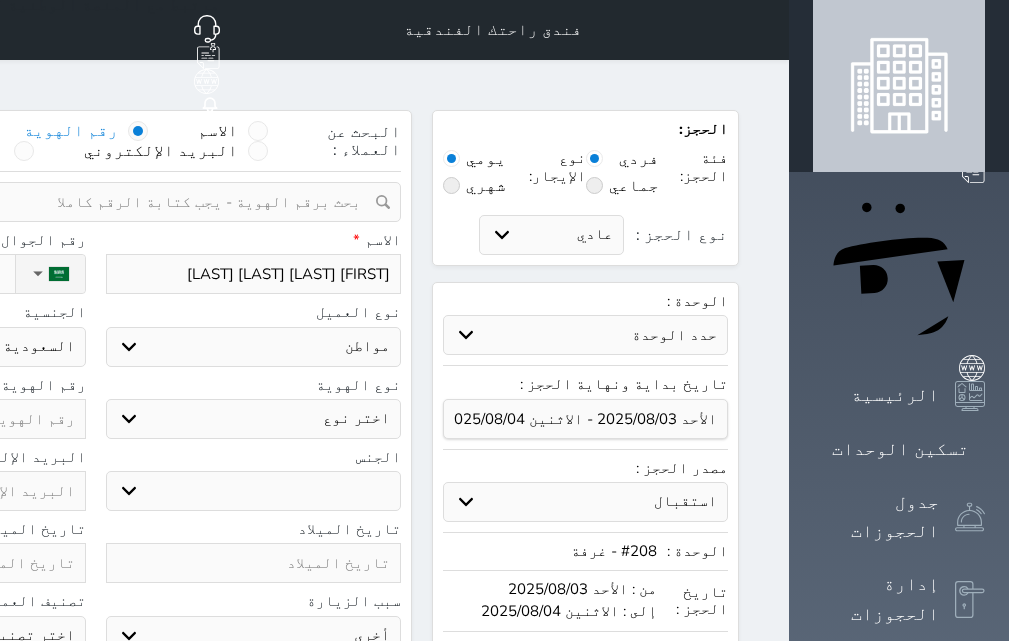 click on "اختر نوع   هوية وطنية هوية عائلية جواز السفر" at bounding box center [254, 419] 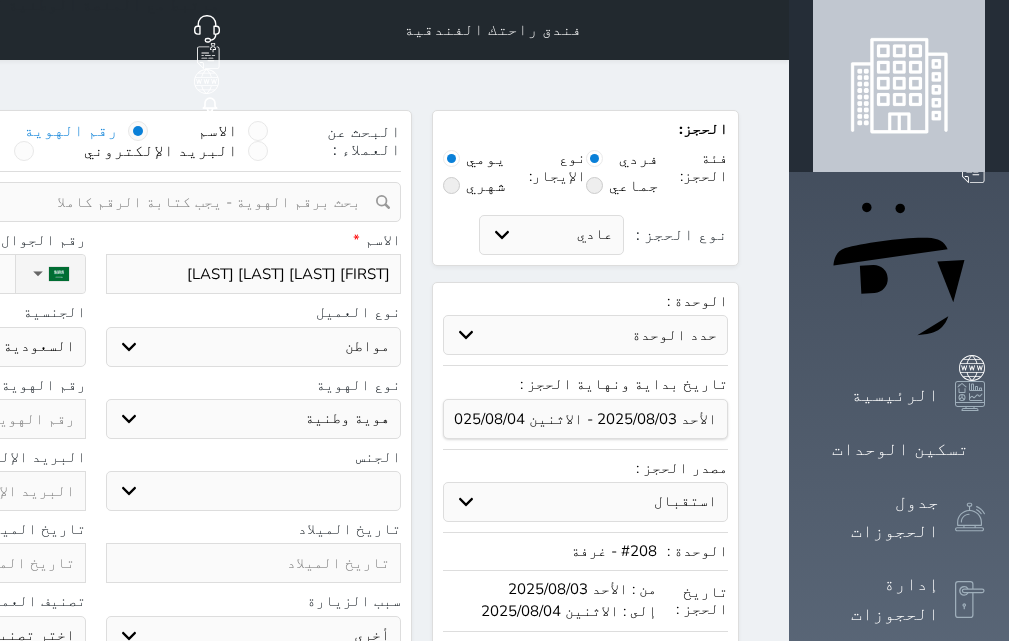 click on "اختر نوع   هوية وطنية هوية عائلية جواز السفر" at bounding box center (254, 419) 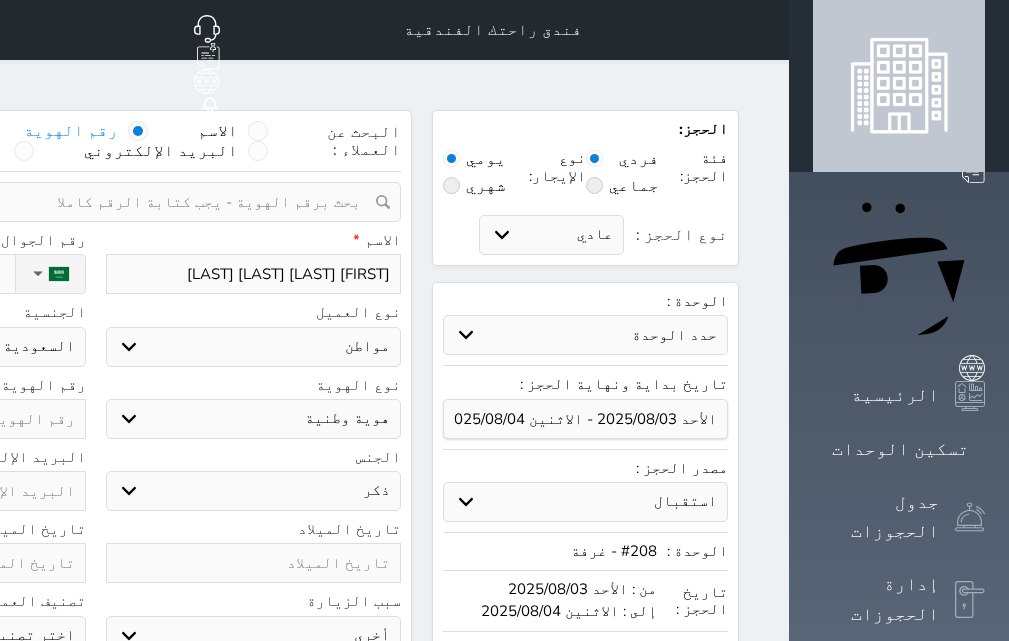 click on "ذكر   انثى" at bounding box center [254, 491] 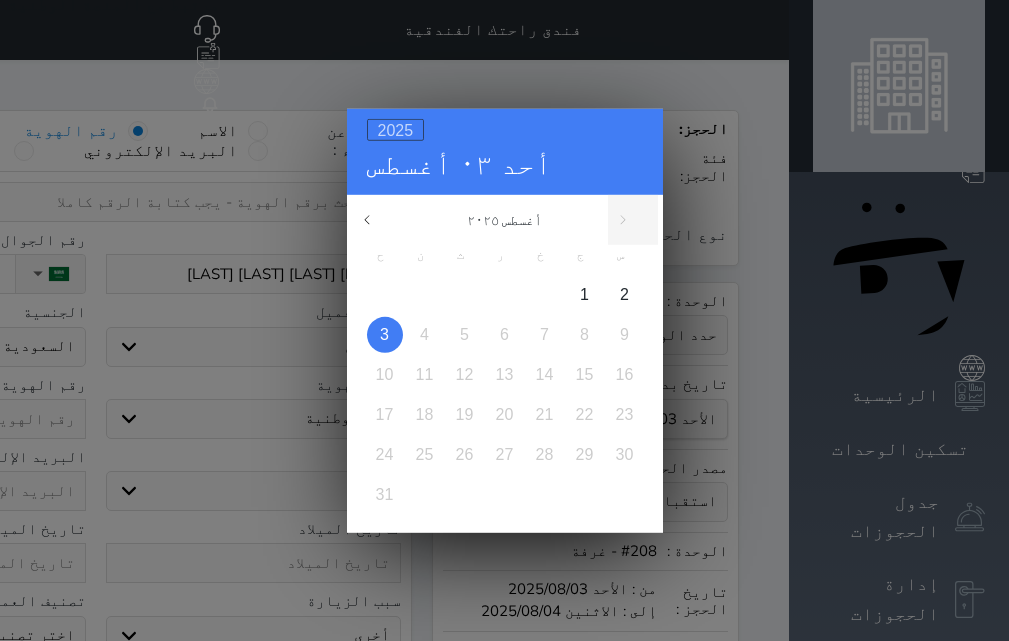 click on "2025" at bounding box center (396, 129) 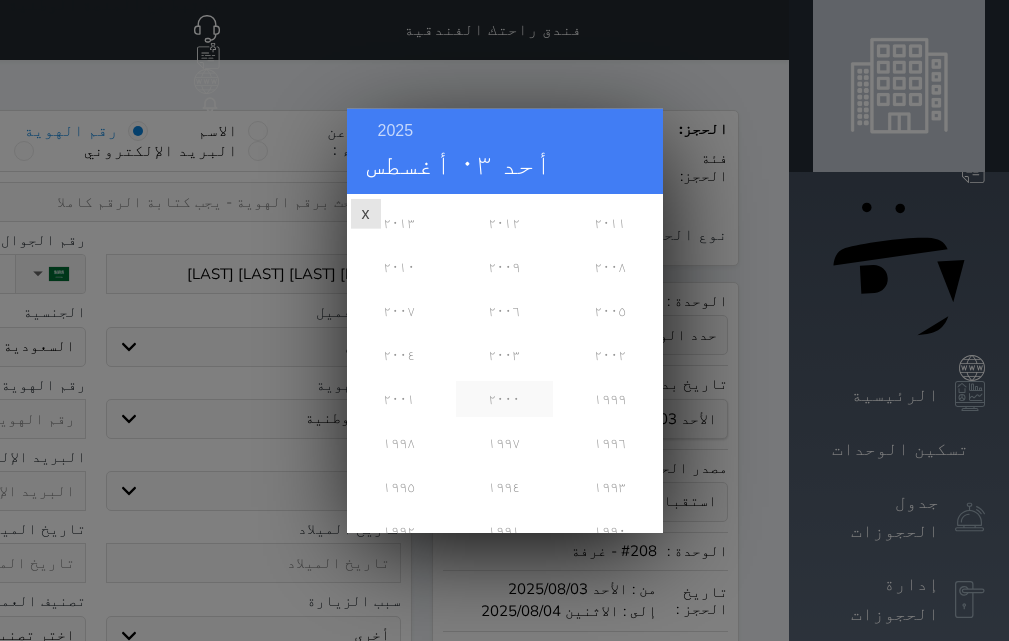 scroll, scrollTop: 300, scrollLeft: 0, axis: vertical 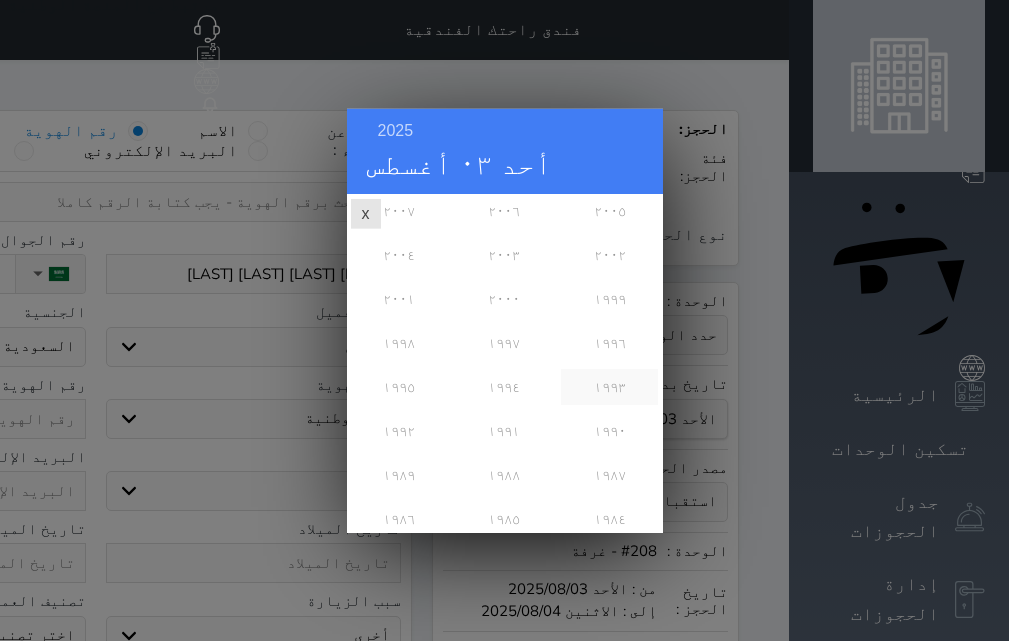 click on "١٩٩٣" at bounding box center [609, 386] 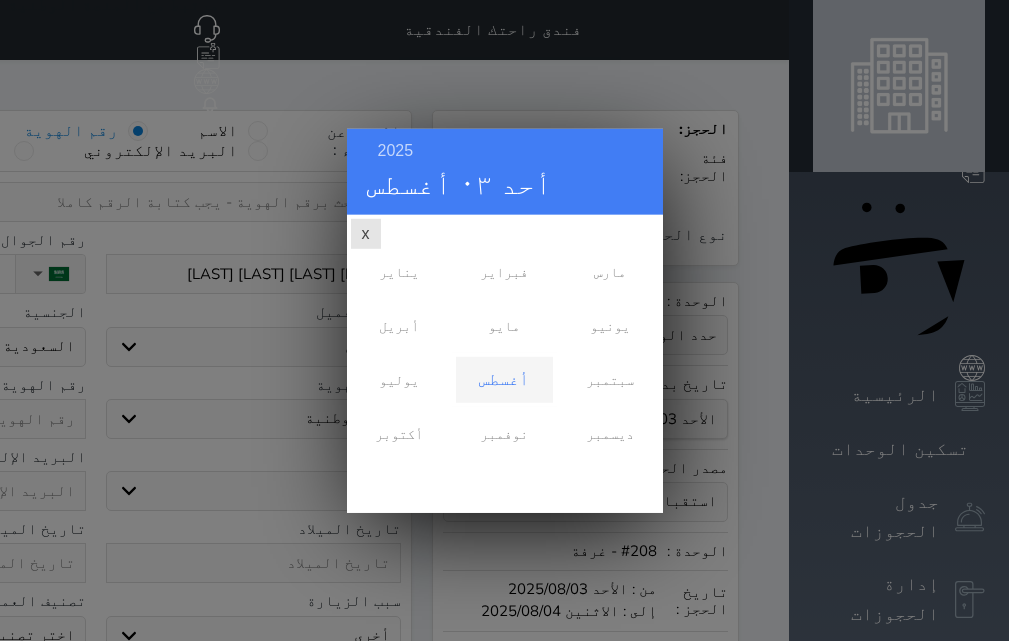 scroll, scrollTop: 0, scrollLeft: 0, axis: both 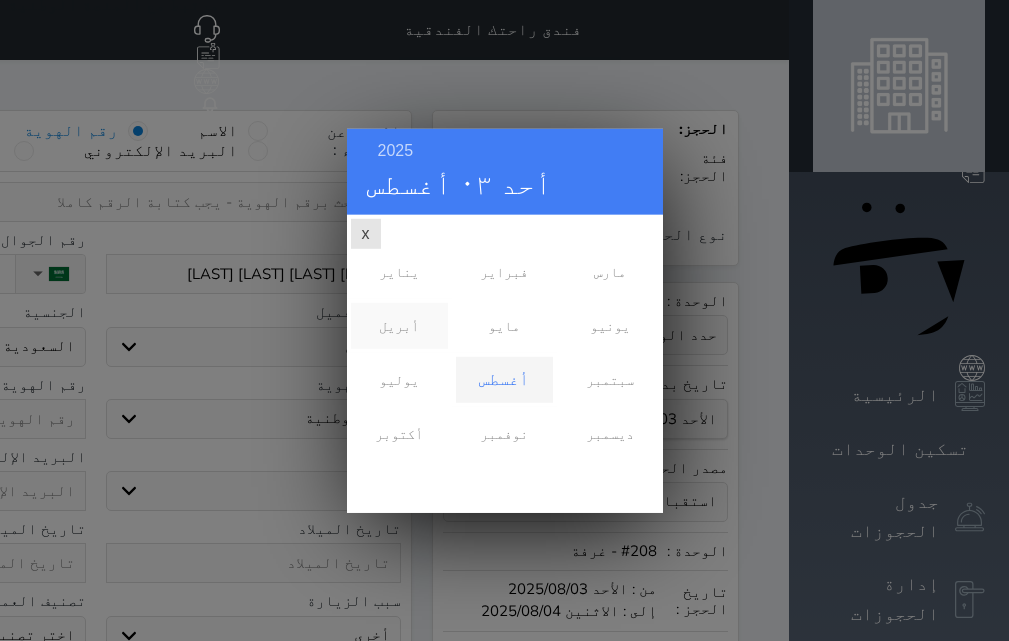 click on "أبريل" at bounding box center [399, 325] 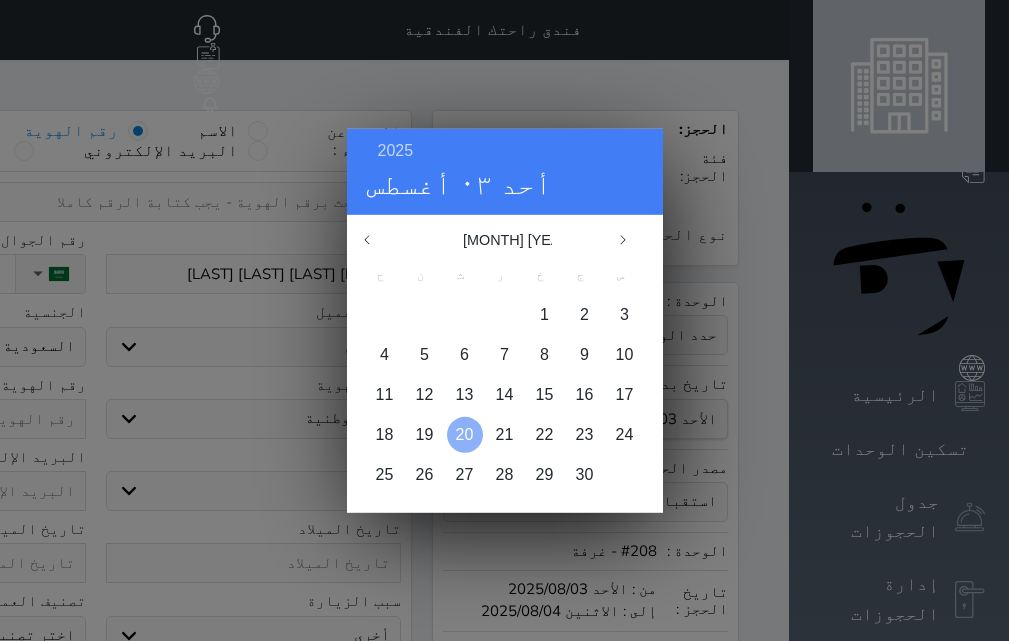 click on "20" at bounding box center (465, 433) 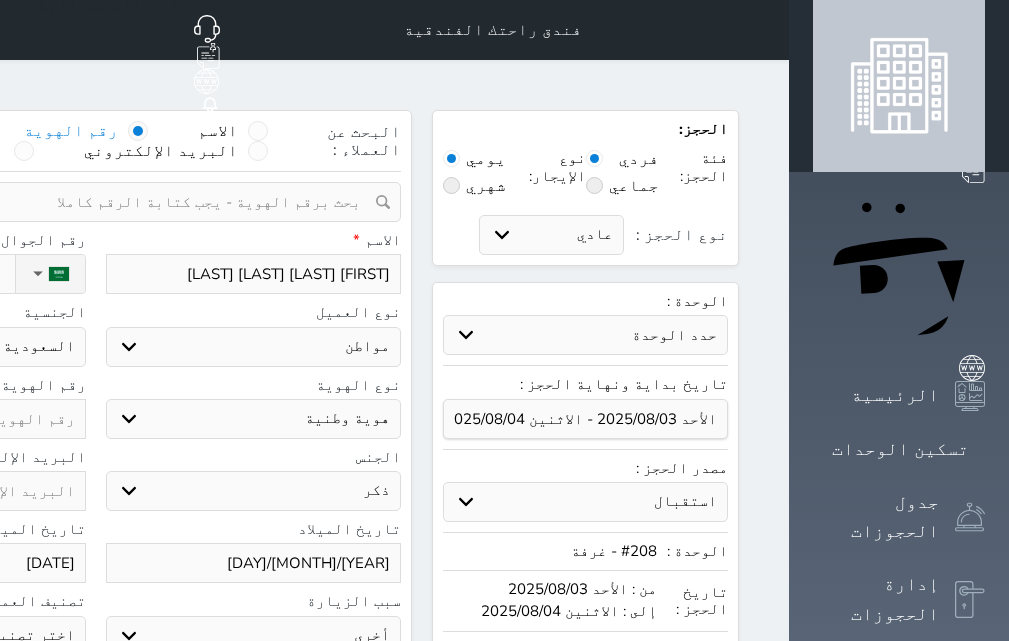 click at bounding box center (-62, 419) 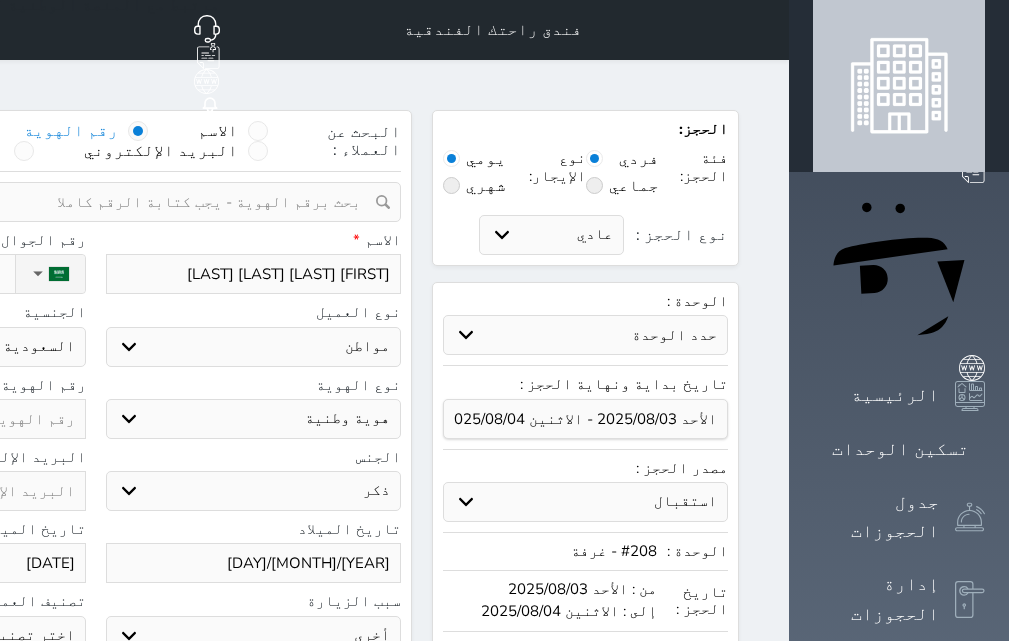 paste on "[PHONE]" 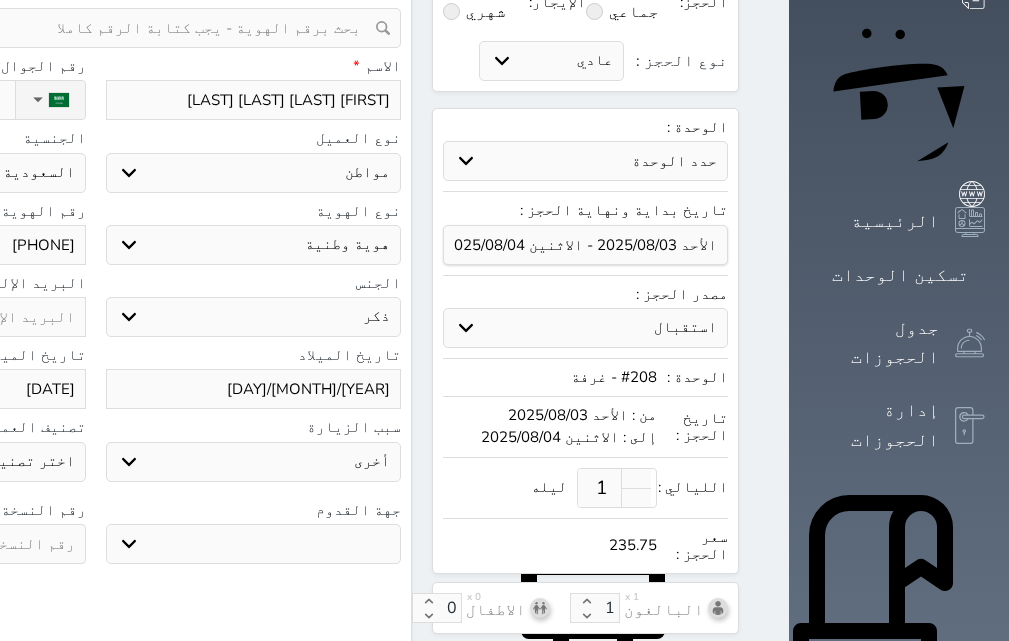 scroll, scrollTop: 200, scrollLeft: 0, axis: vertical 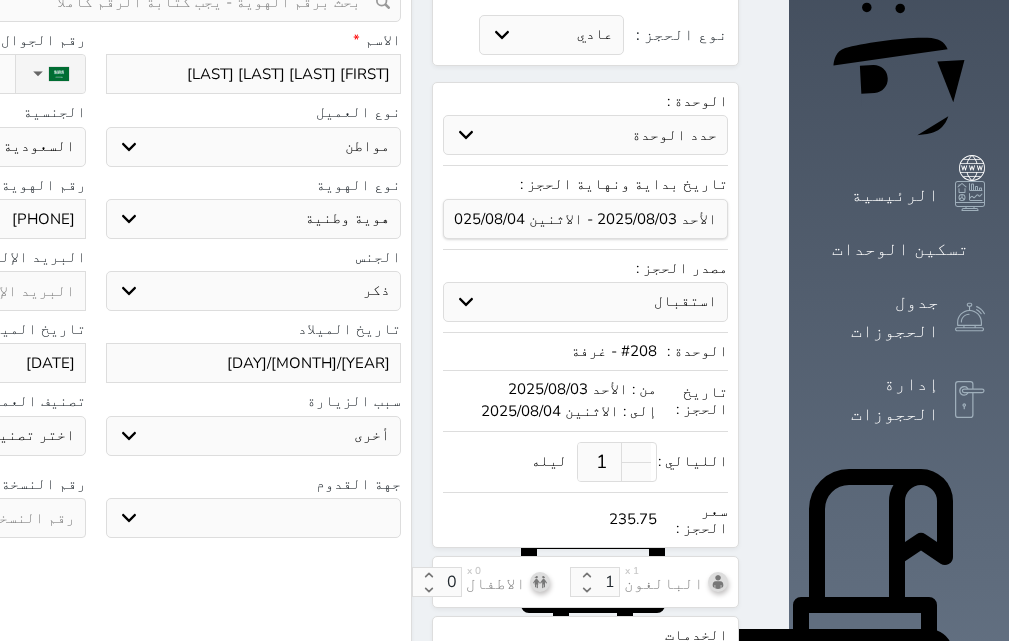 click at bounding box center [-62, 518] 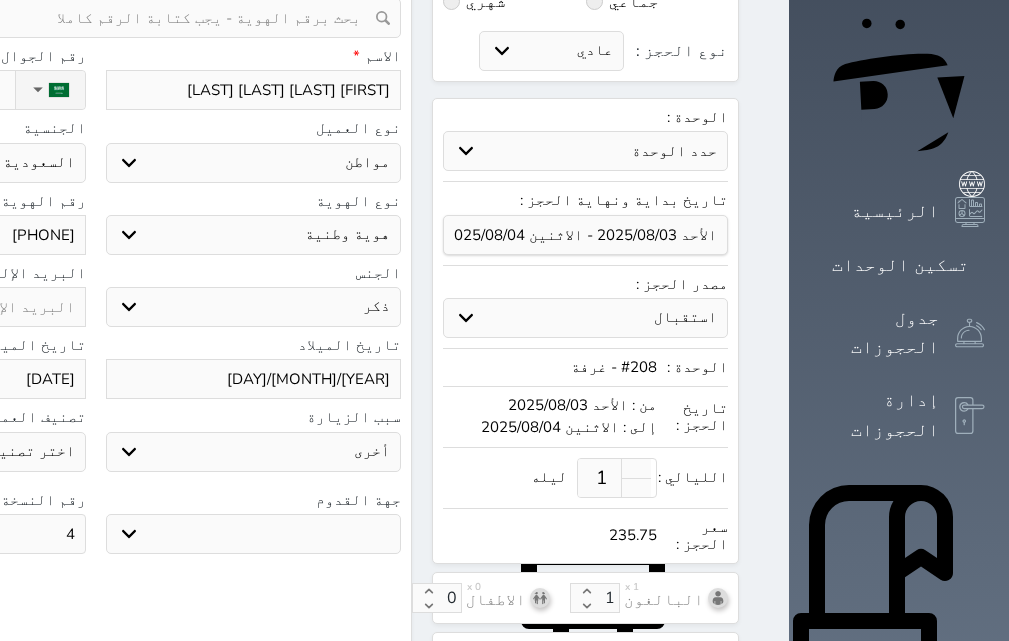 scroll, scrollTop: 0, scrollLeft: 0, axis: both 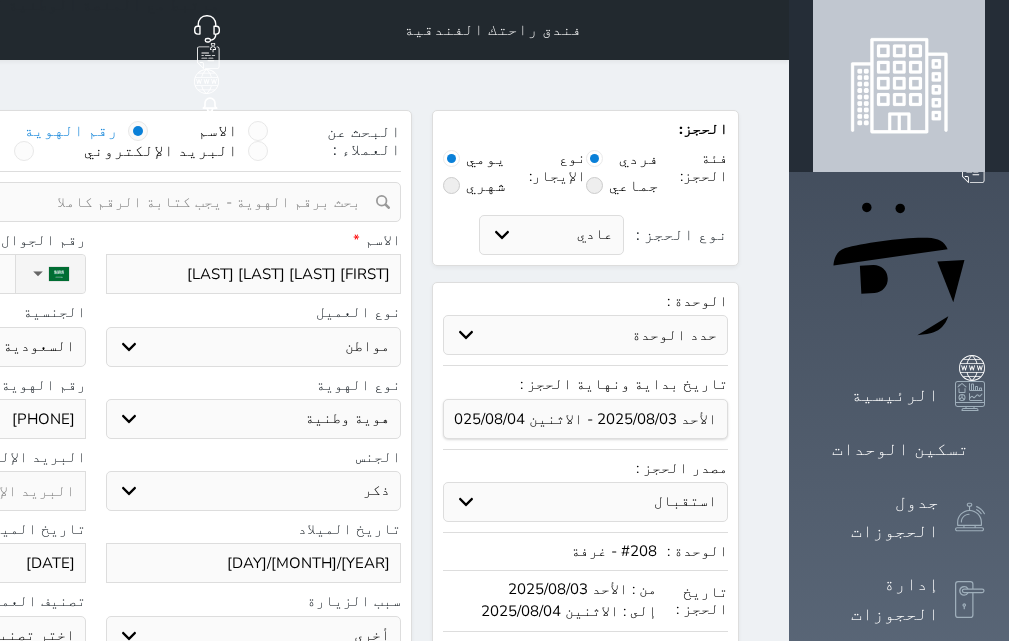 click on "نوع الحجز :" at bounding box center [-98, 274] 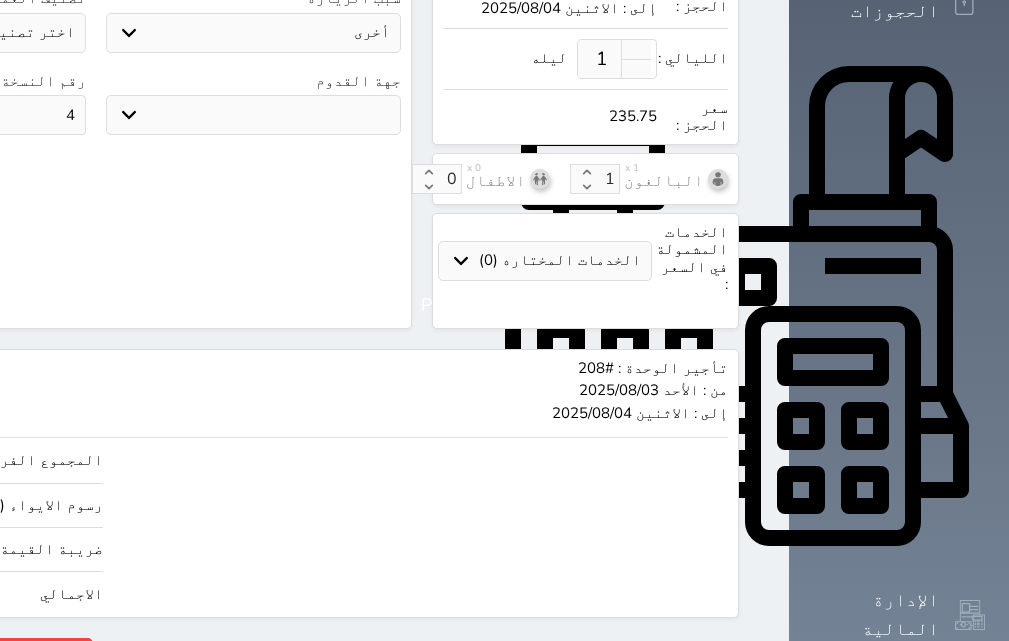 scroll, scrollTop: 604, scrollLeft: 0, axis: vertical 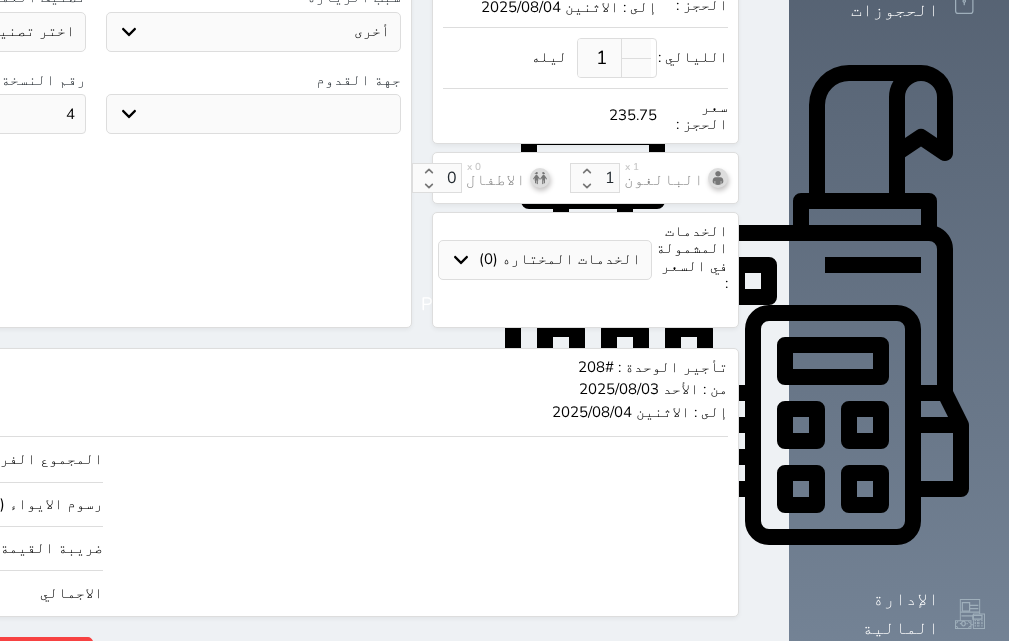 click on "235.75" at bounding box center [-145, 593] 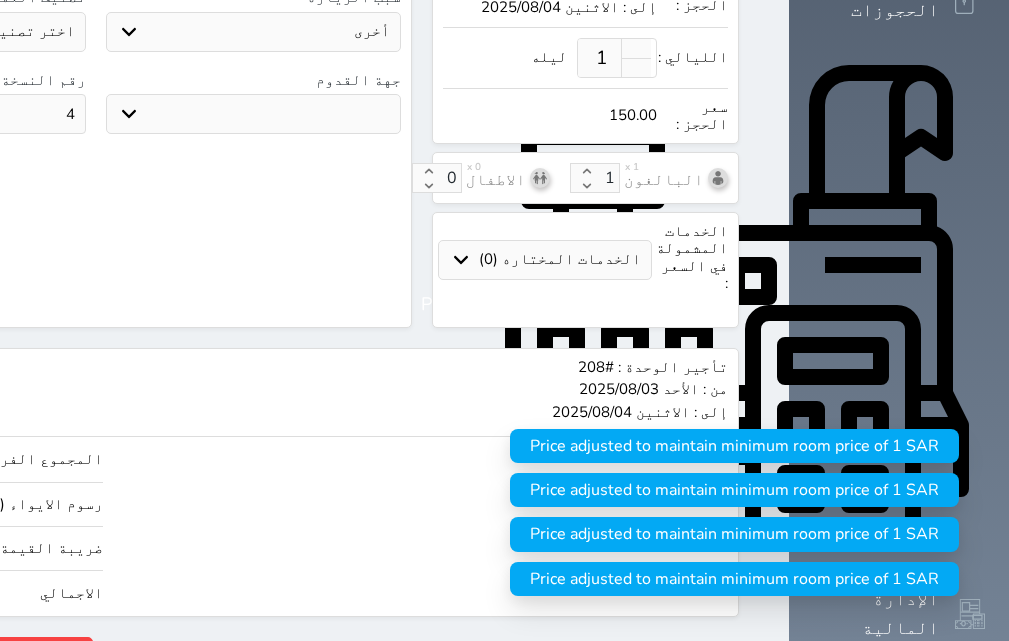 click on "حجز" at bounding box center (-128, 654) 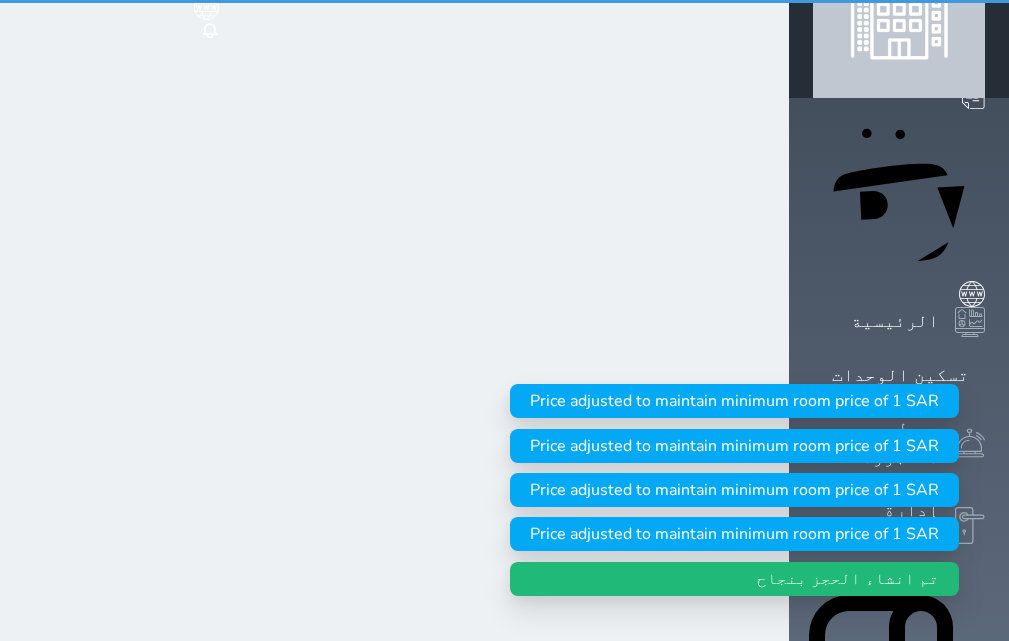 scroll, scrollTop: 0, scrollLeft: 0, axis: both 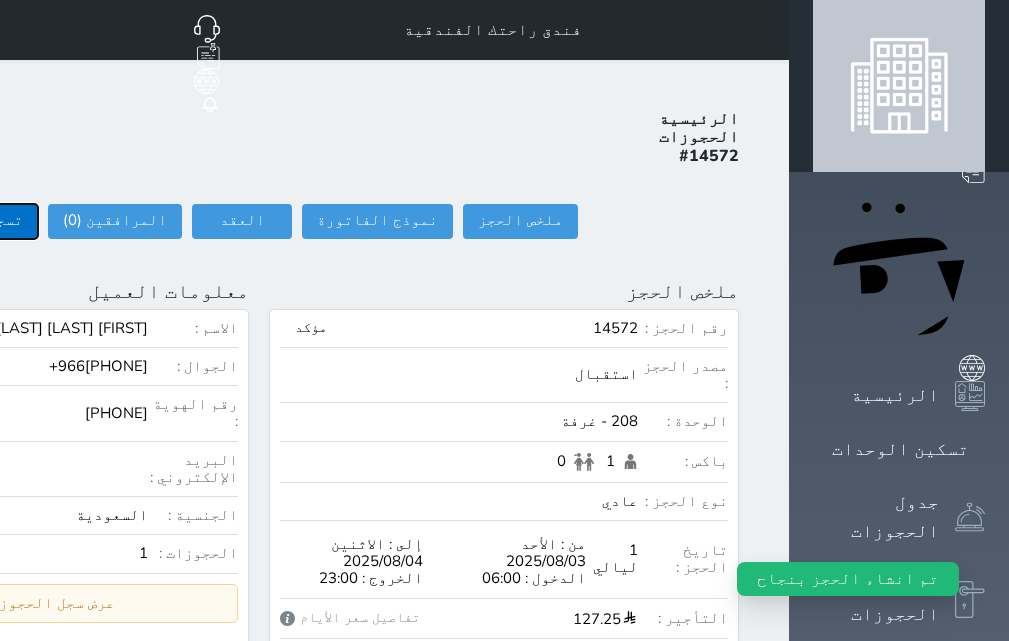 click on "تسجيل دخول" at bounding box center (-20, 221) 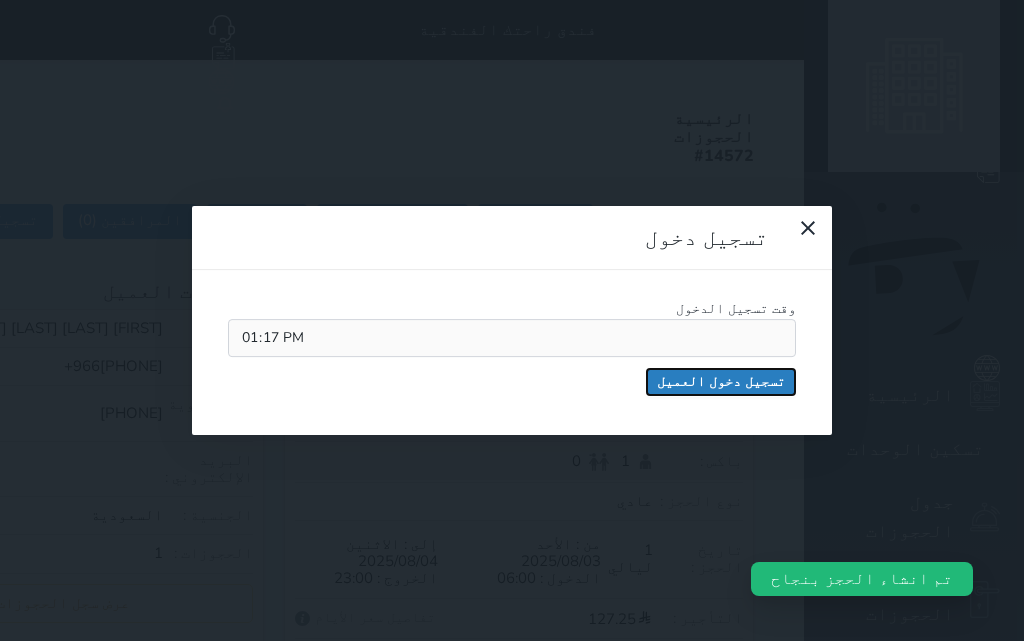 click on "تسجيل دخول العميل" at bounding box center (721, 382) 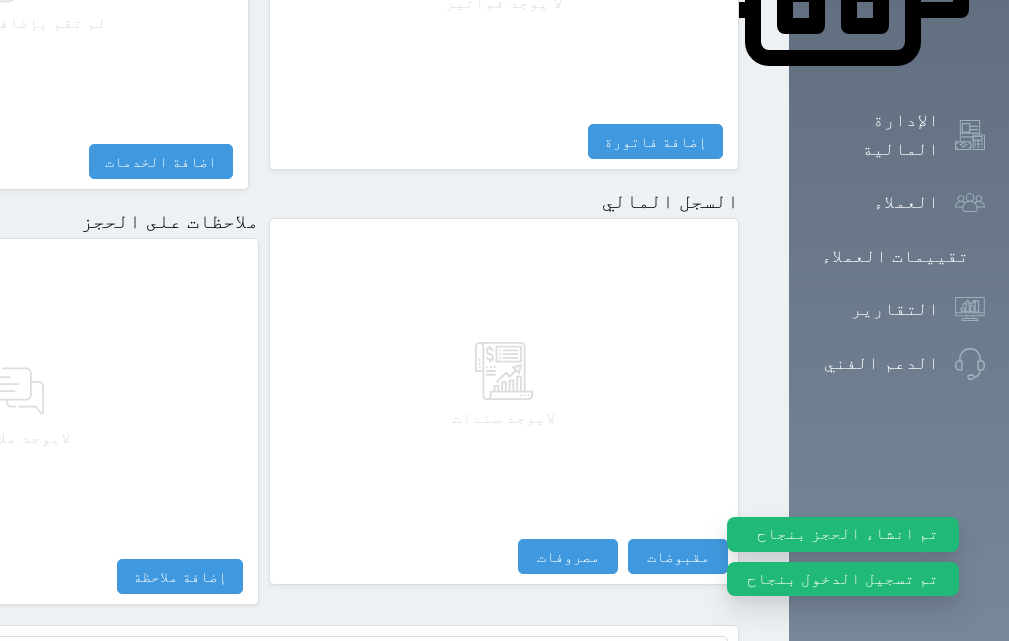 scroll, scrollTop: 1174, scrollLeft: 0, axis: vertical 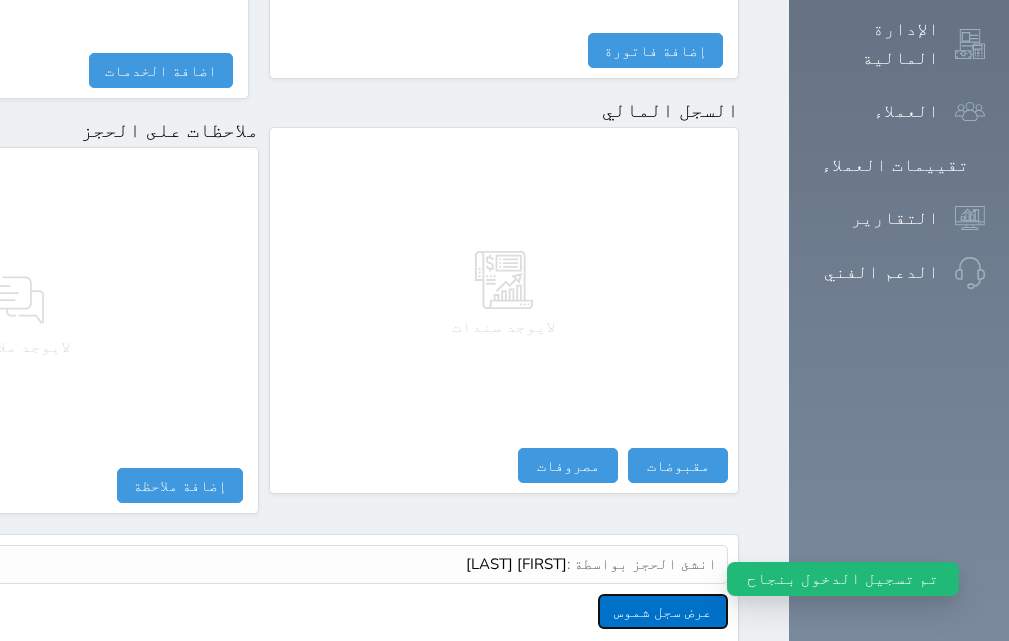 click on "عرض سجل شموس" at bounding box center [663, 611] 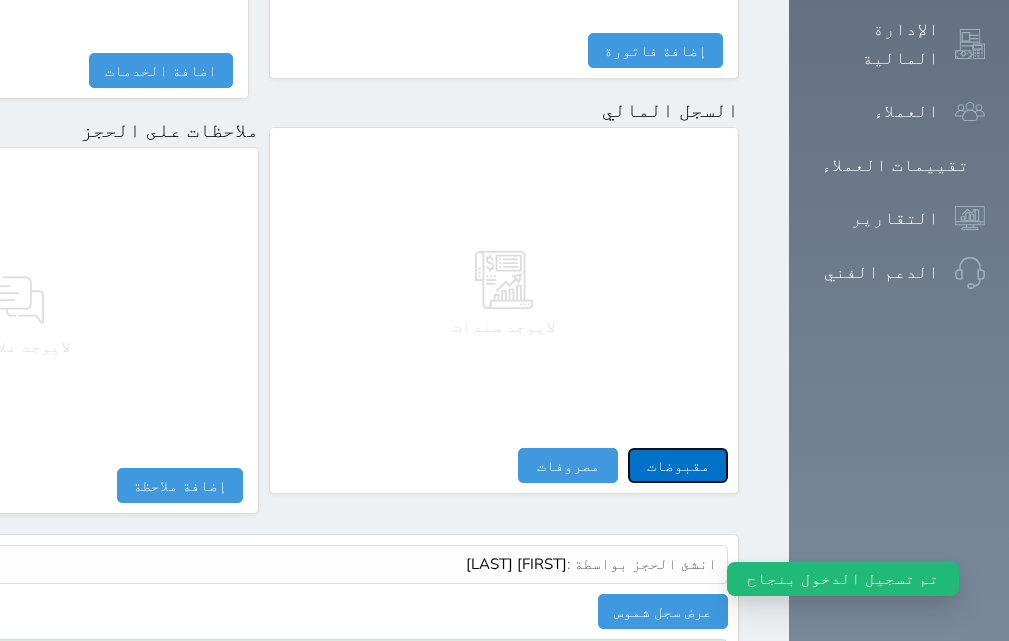 click on "مقبوضات" at bounding box center (678, 465) 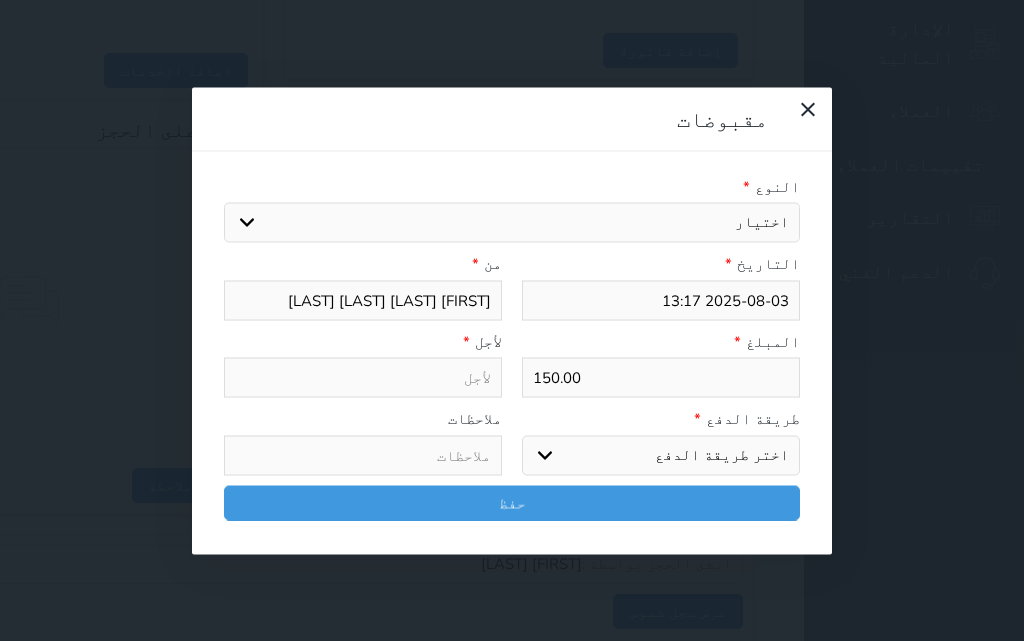 click on "اختيار   مقبوضات عامة قيمة إيجار فواتير تامين عربون لا ينطبق آخر مغسلة واي فاي - الإنترنت مواقف السيارات طعام الأغذية والمشروبات مشروبات المشروبات الباردة المشروبات الساخنة الإفطار غداء عشاء مخبز و كعك حمام سباحة الصالة الرياضية سبا و خدمات الجمال اختيار وإسقاط (خدمات النقل) ميني بار كابل - تلفزيون سرير إضافي تصفيف الشعر التسوق خدمات الجولات السياحية المنظمة خدمات الدليل السياحي فواتير البوفية" at bounding box center [512, 223] 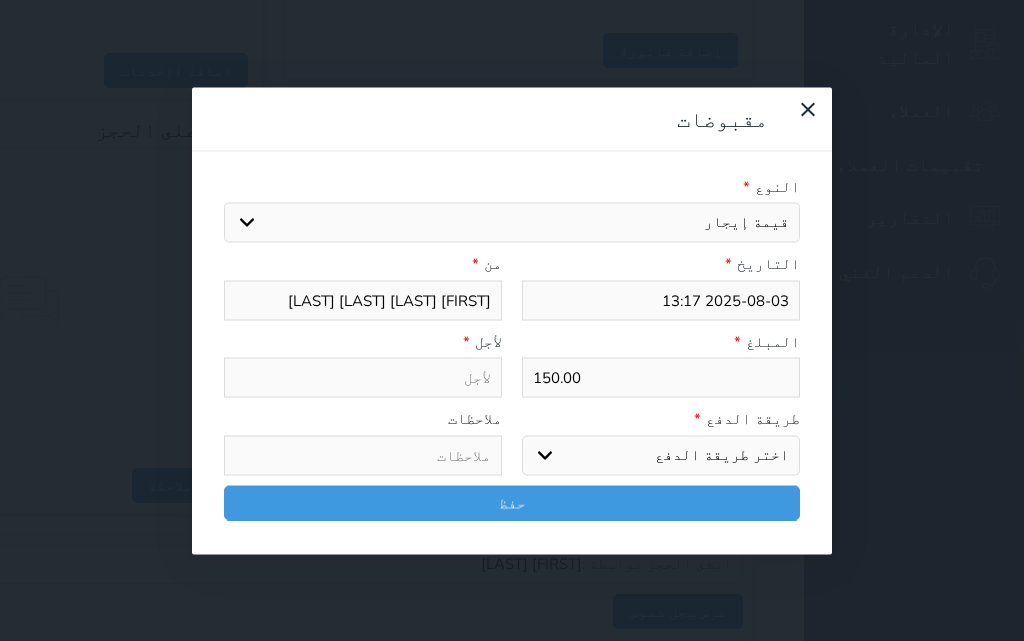 click on "اختيار   مقبوضات عامة قيمة إيجار فواتير تامين عربون لا ينطبق آخر مغسلة واي فاي - الإنترنت مواقف السيارات طعام الأغذية والمشروبات مشروبات المشروبات الباردة المشروبات الساخنة الإفطار غداء عشاء مخبز و كعك حمام سباحة الصالة الرياضية سبا و خدمات الجمال اختيار وإسقاط (خدمات النقل) ميني بار كابل - تلفزيون سرير إضافي تصفيف الشعر التسوق خدمات الجولات السياحية المنظمة خدمات الدليل السياحي فواتير البوفية" at bounding box center (512, 223) 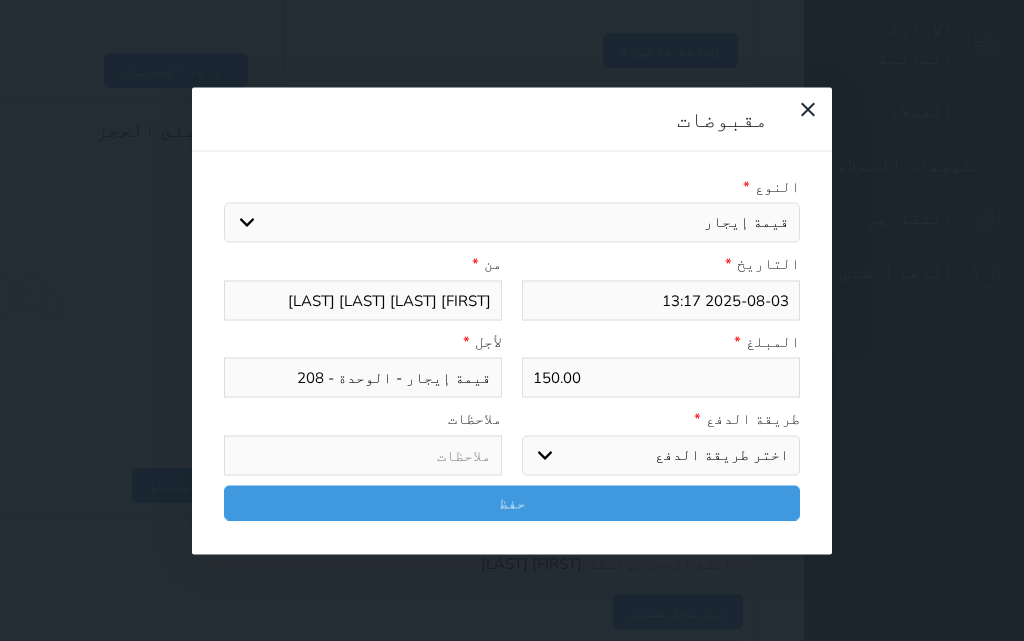 click on "اختر طريقة الدفع   دفع نقدى   تحويل بنكى   مدى   بطاقة ائتمان   آجل" at bounding box center [661, 455] 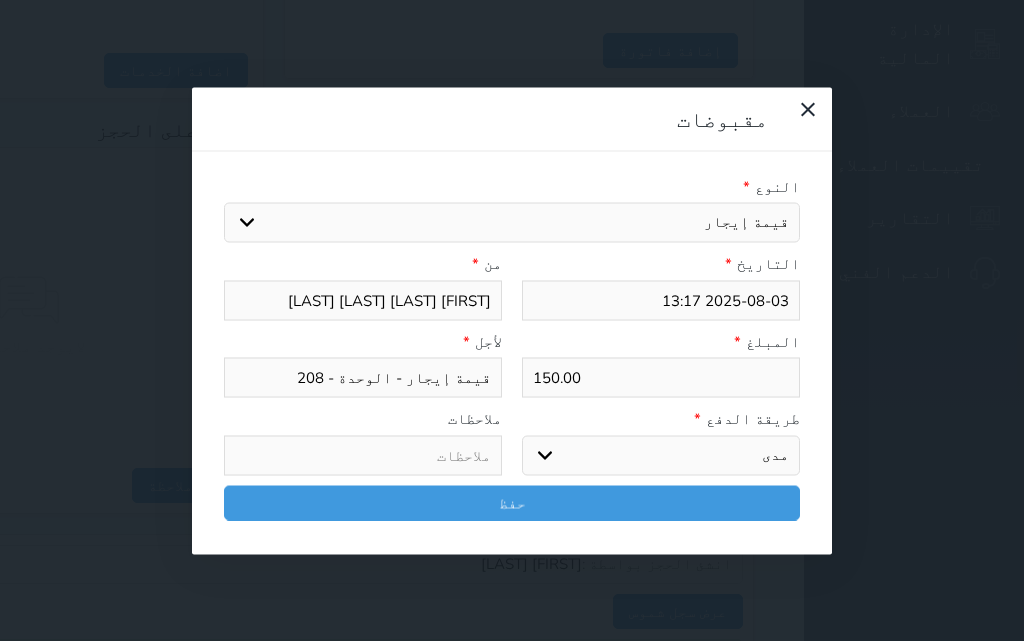 click on "اختر طريقة الدفع   دفع نقدى   تحويل بنكى   مدى   بطاقة ائتمان   آجل" at bounding box center (661, 455) 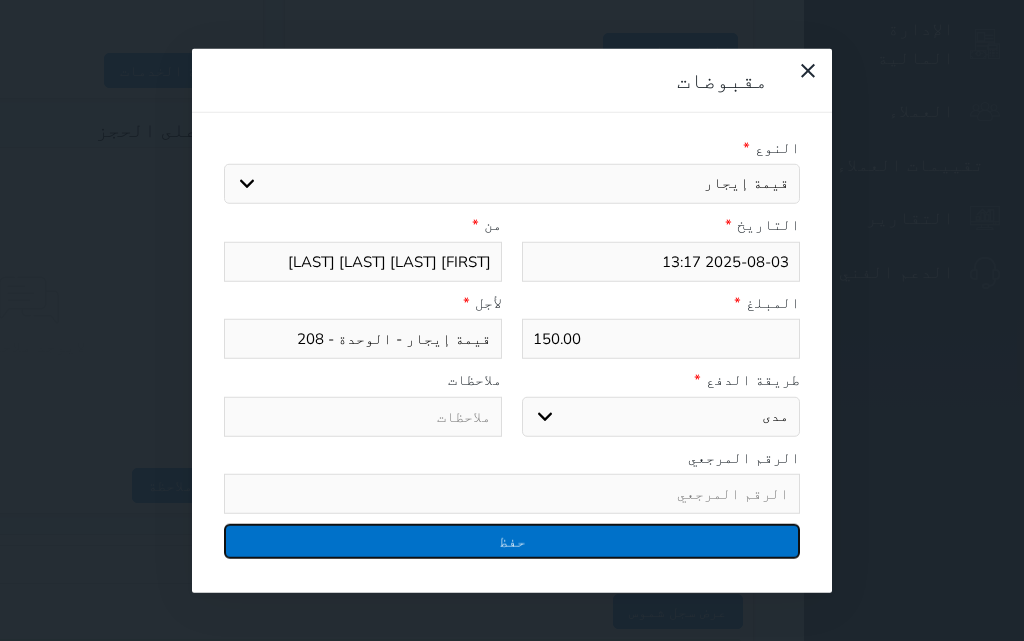 click on "حفظ" at bounding box center [512, 541] 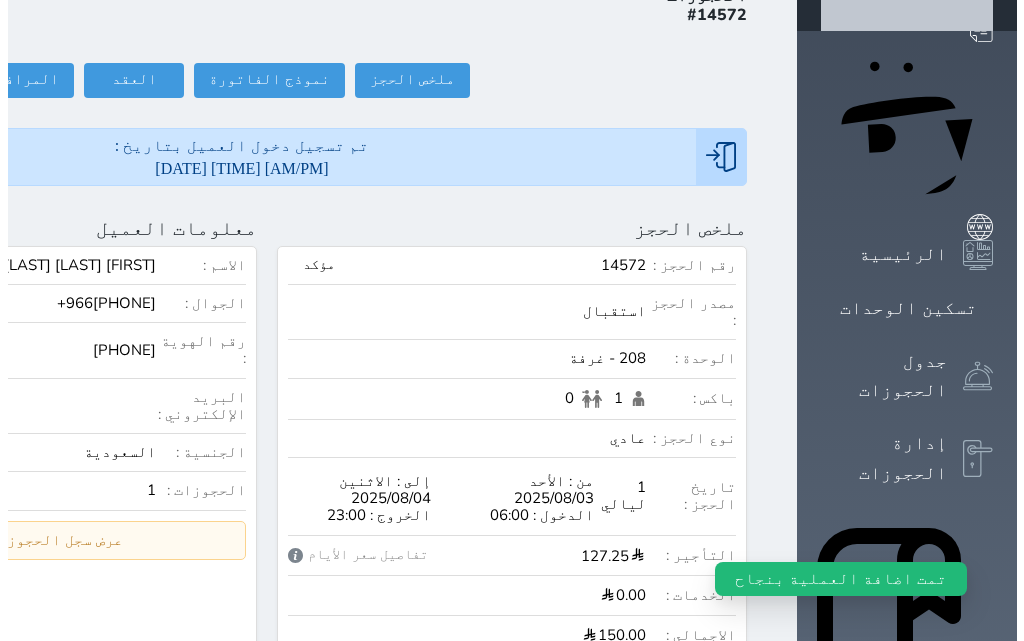 scroll, scrollTop: 0, scrollLeft: 0, axis: both 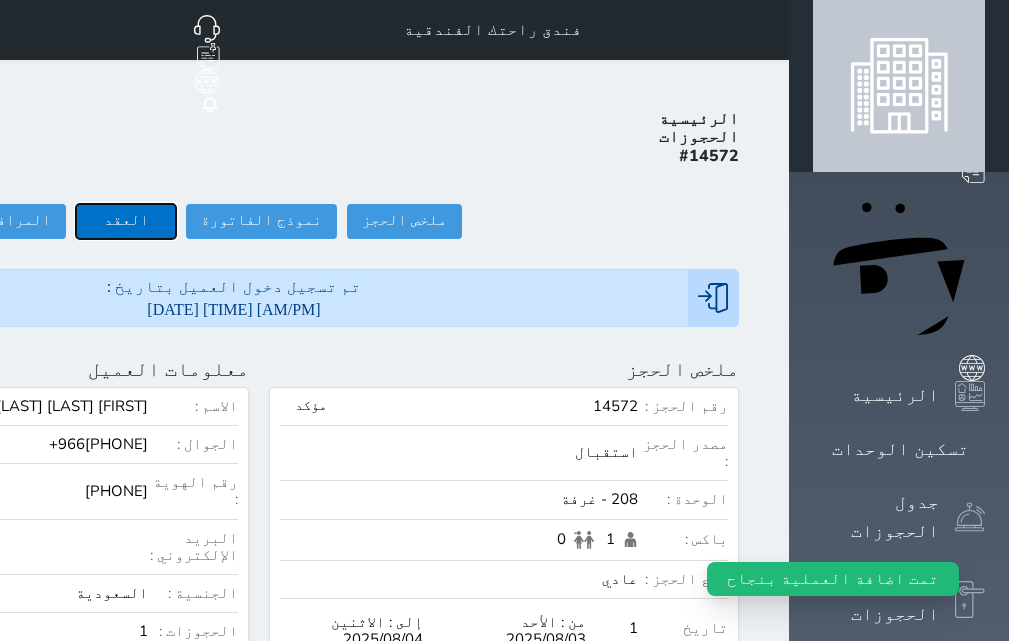 click on "العقد" at bounding box center [126, 221] 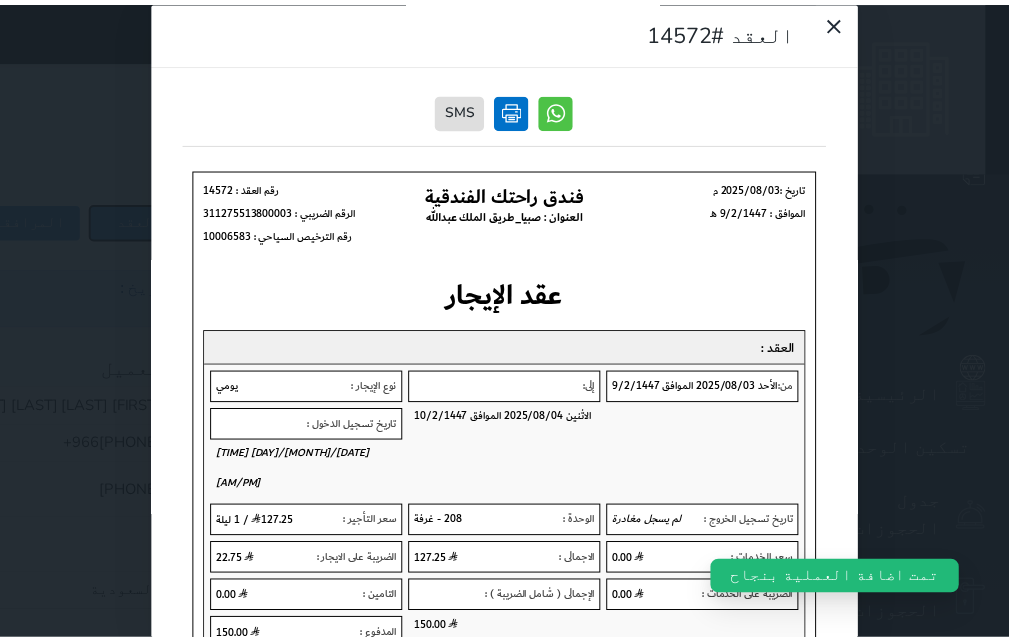 scroll, scrollTop: 0, scrollLeft: 0, axis: both 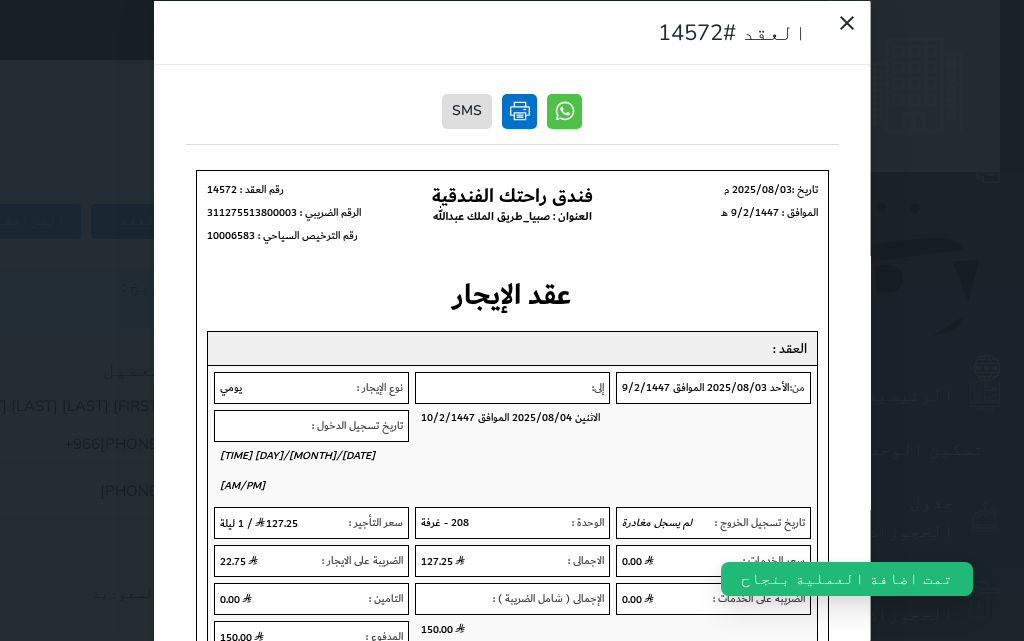 click at bounding box center (519, 110) 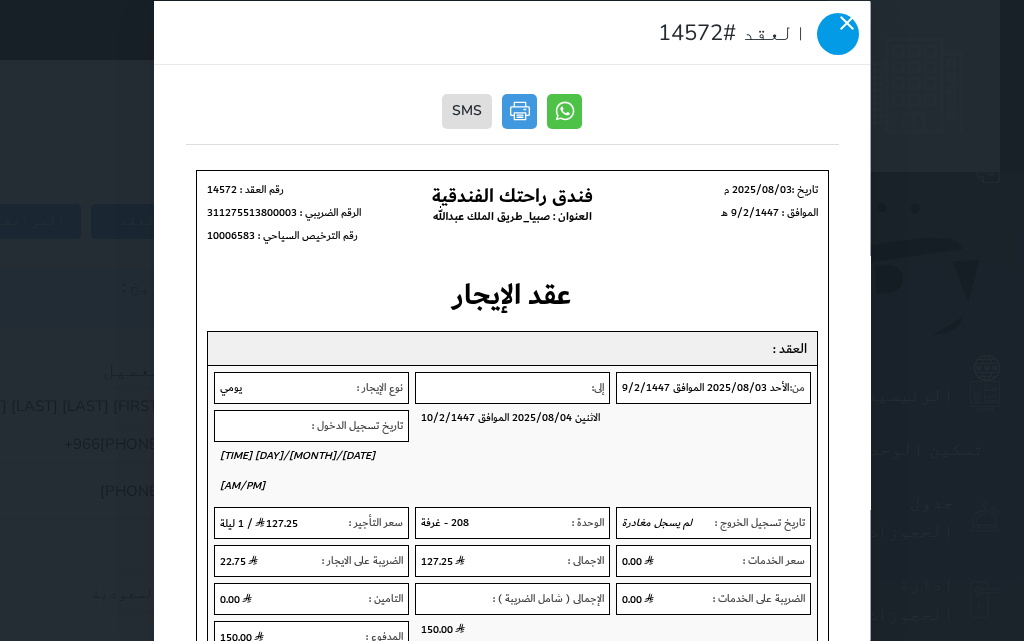 drag, startPoint x: 191, startPoint y: 34, endPoint x: 200, endPoint y: 48, distance: 16.643316 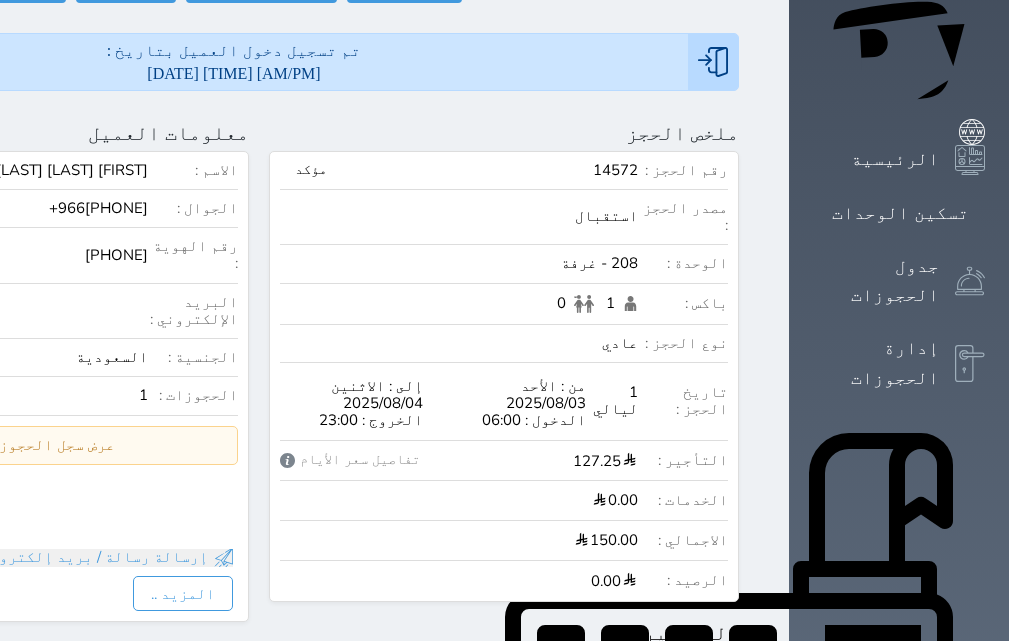 scroll, scrollTop: 0, scrollLeft: 0, axis: both 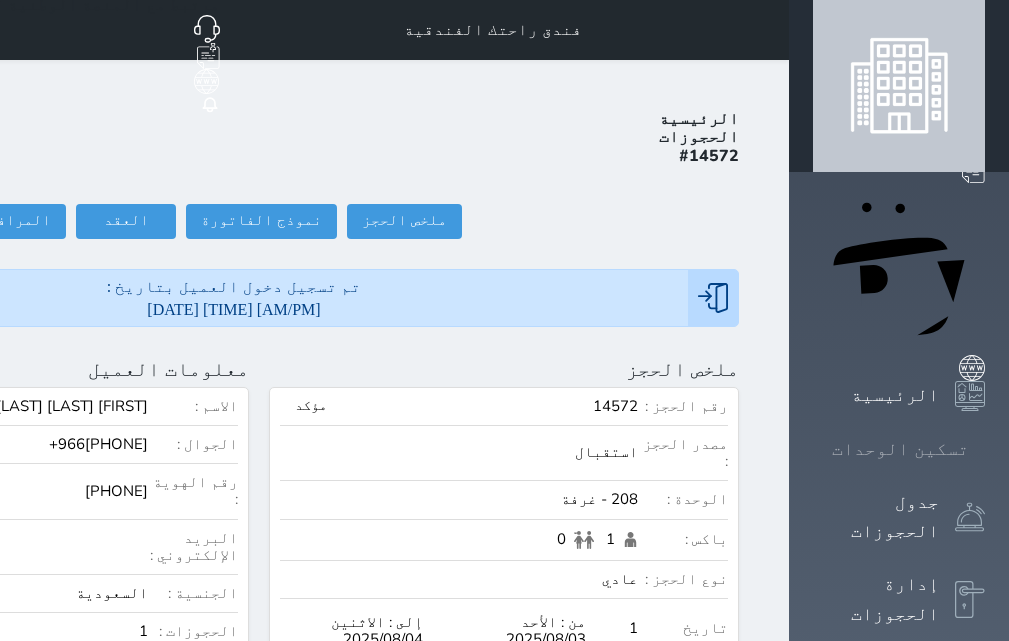 click on "تسكين الوحدات" at bounding box center (900, 449) 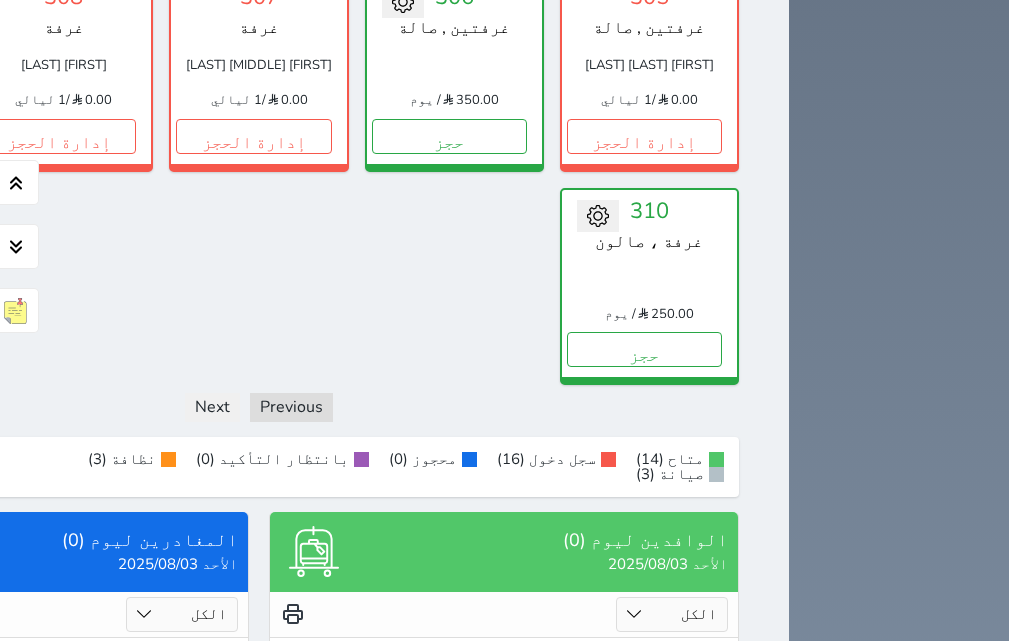 scroll, scrollTop: 2020, scrollLeft: 0, axis: vertical 